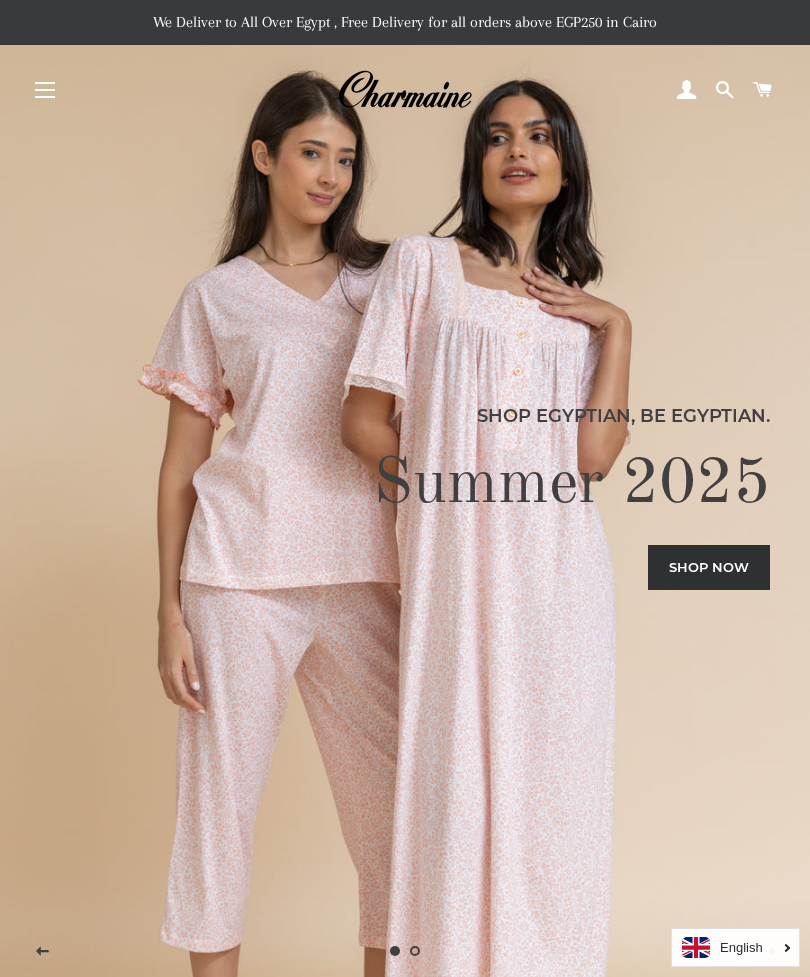 scroll, scrollTop: 35, scrollLeft: 0, axis: vertical 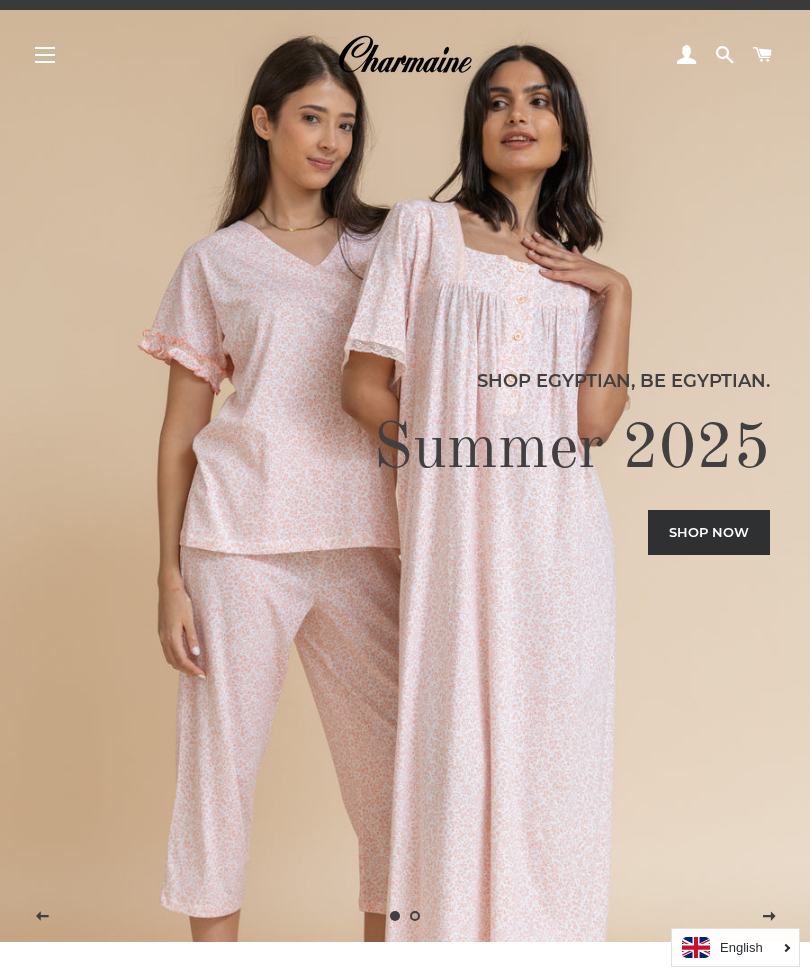 click on "Shop now" at bounding box center (709, 532) 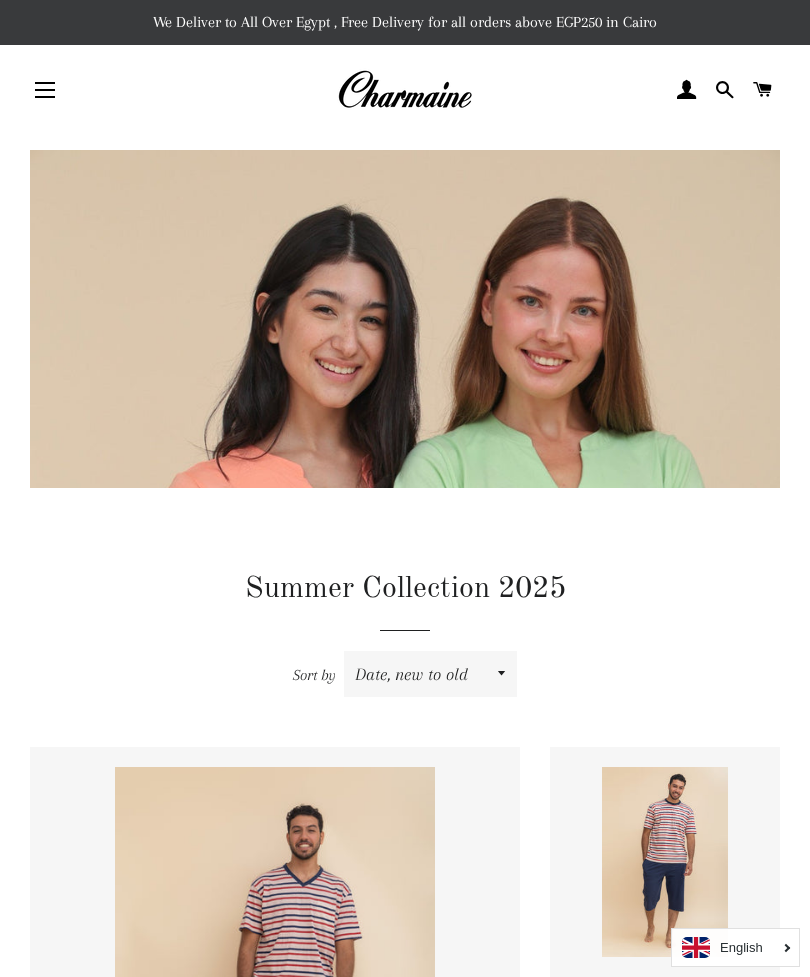scroll, scrollTop: 0, scrollLeft: 0, axis: both 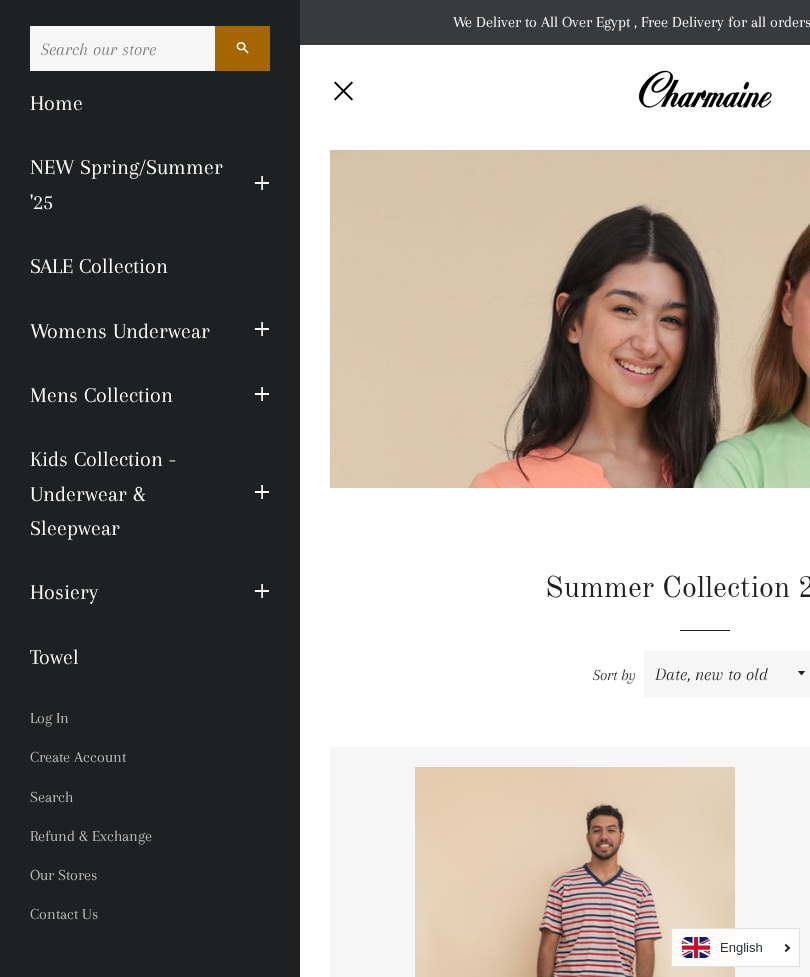 click on "SALE Collection" at bounding box center [150, 266] 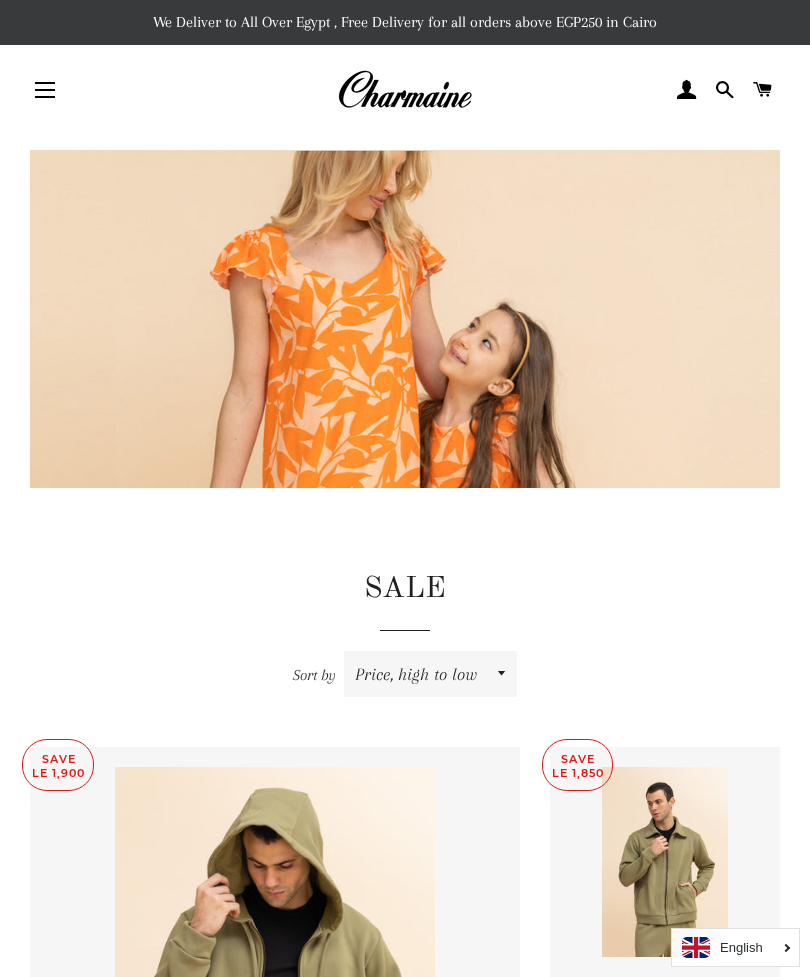 scroll, scrollTop: 0, scrollLeft: 0, axis: both 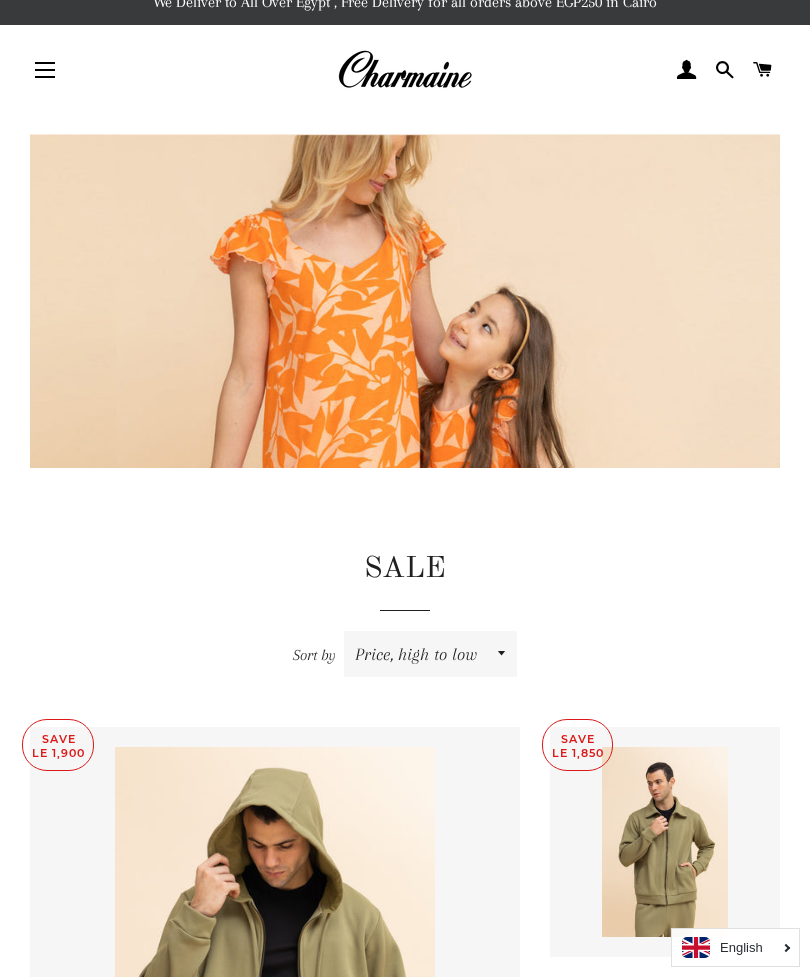 click at bounding box center [405, 510] 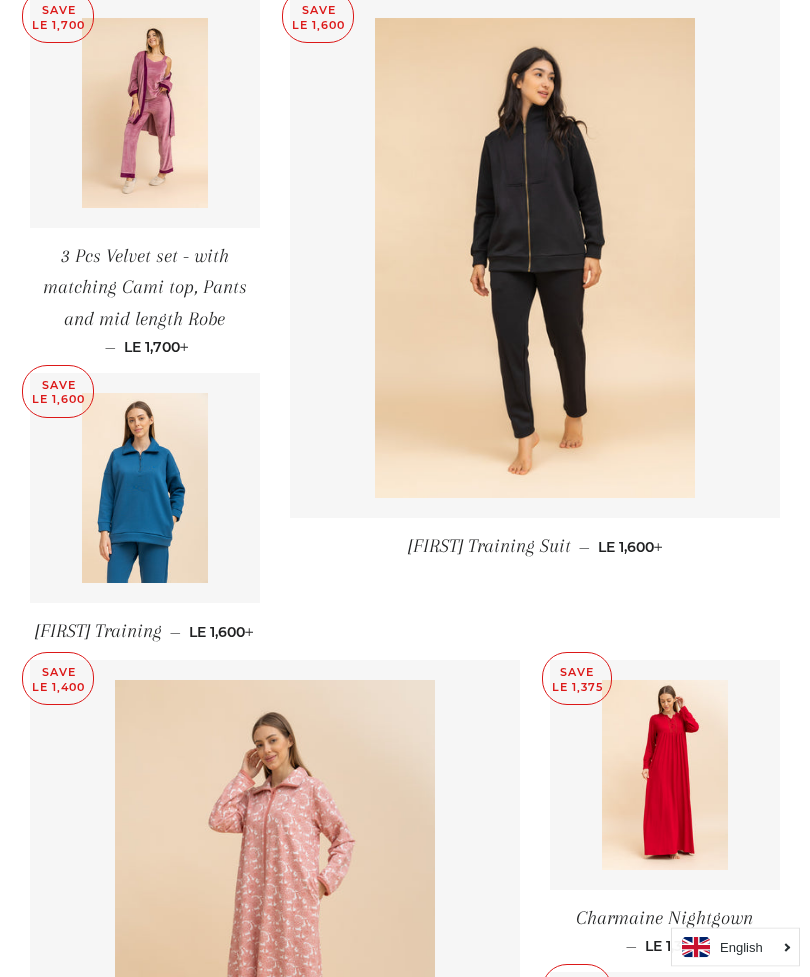scroll, scrollTop: 1351, scrollLeft: 0, axis: vertical 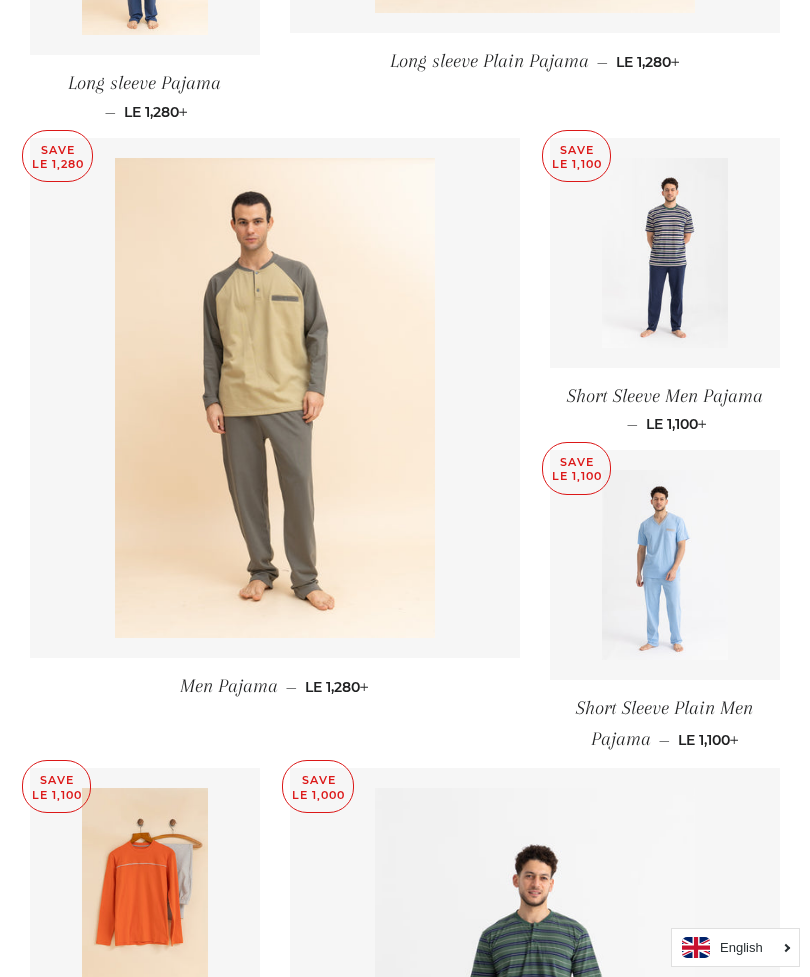 click at bounding box center [665, 565] 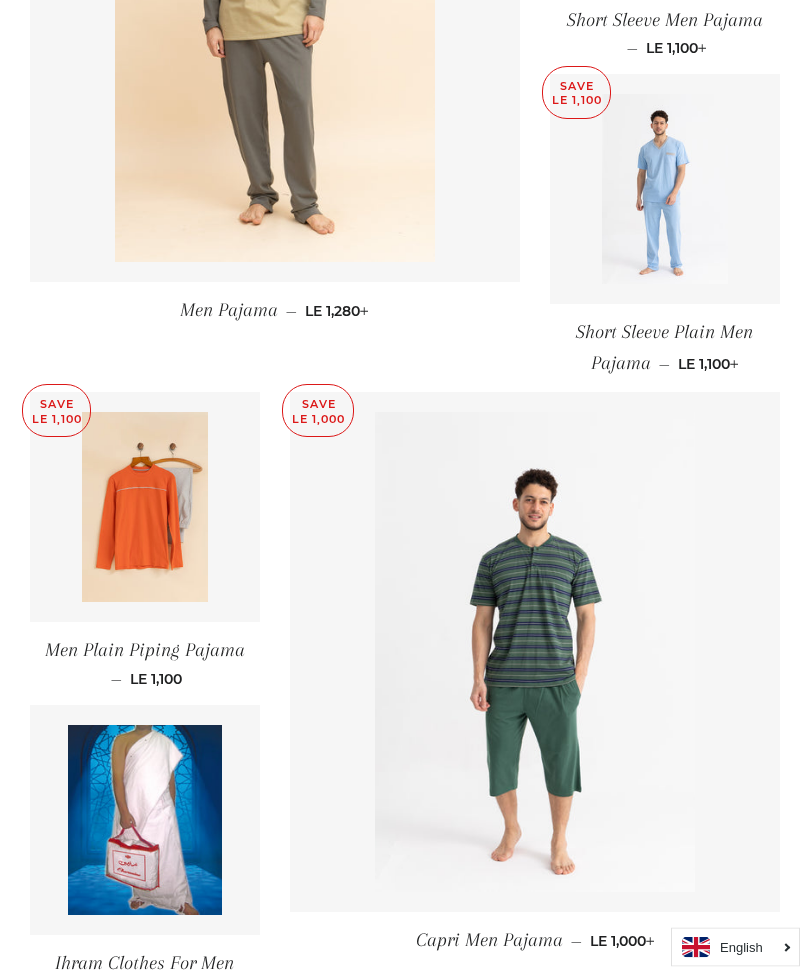 scroll, scrollTop: 2209, scrollLeft: 0, axis: vertical 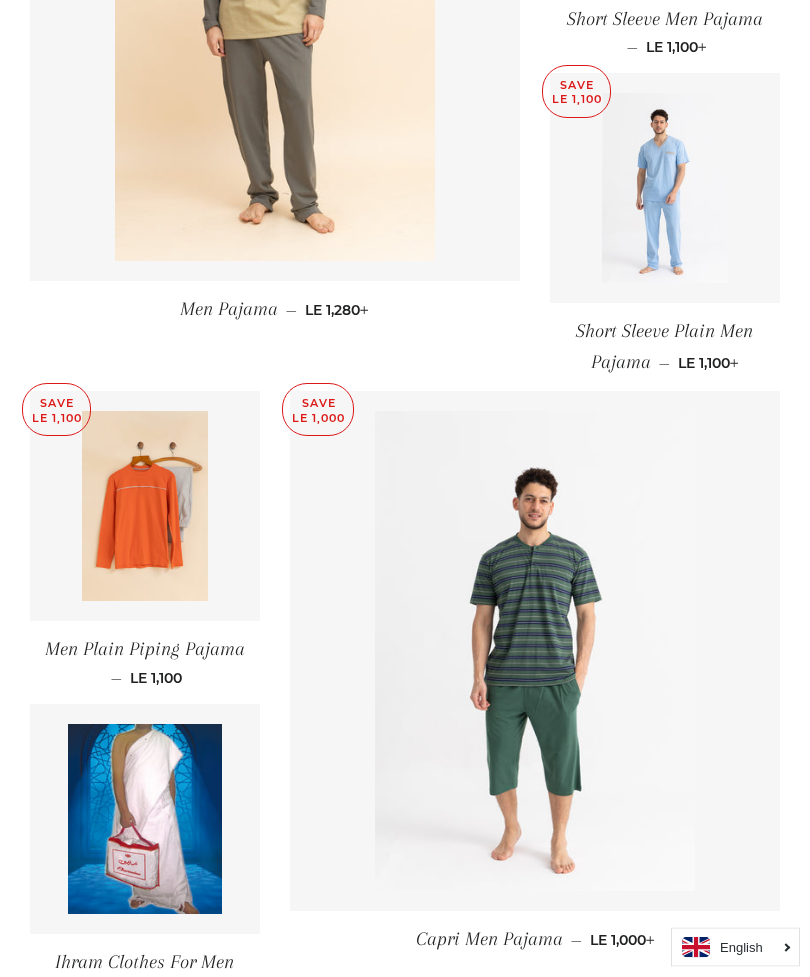 click at bounding box center (535, 652) 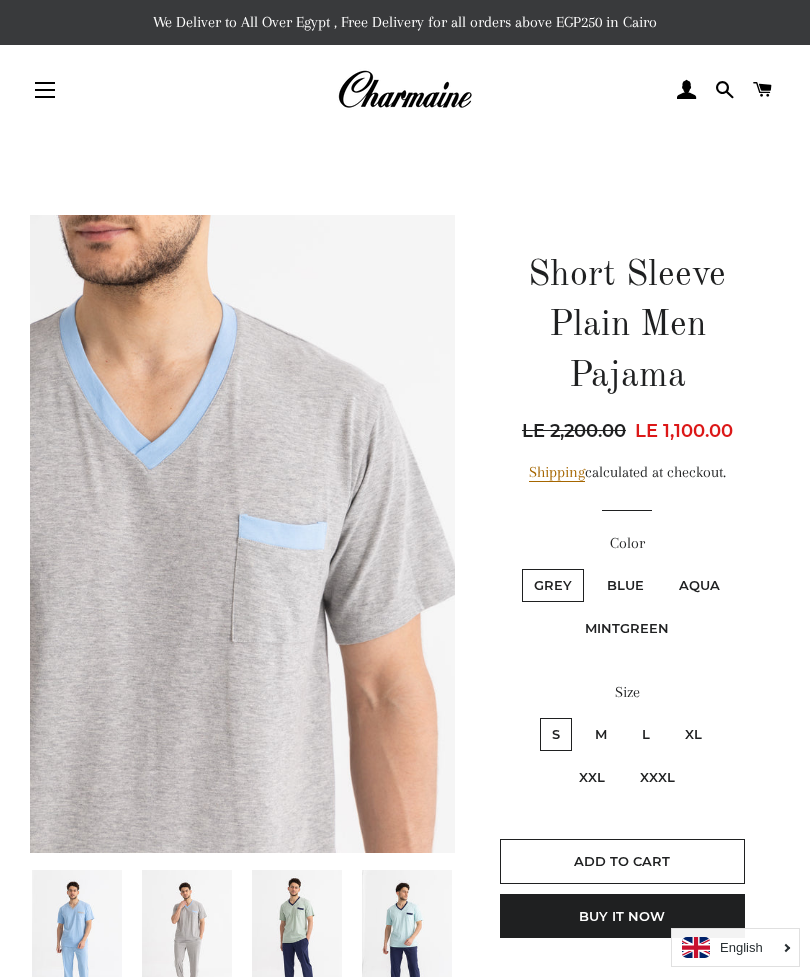scroll, scrollTop: 0, scrollLeft: 0, axis: both 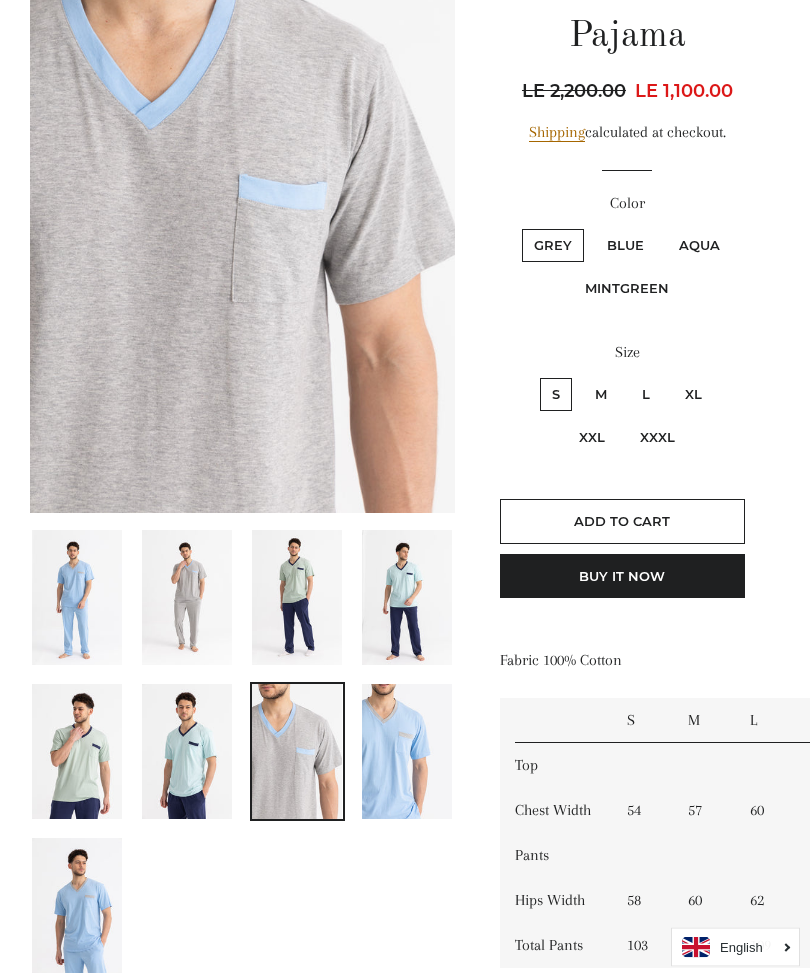 click at bounding box center (187, 598) 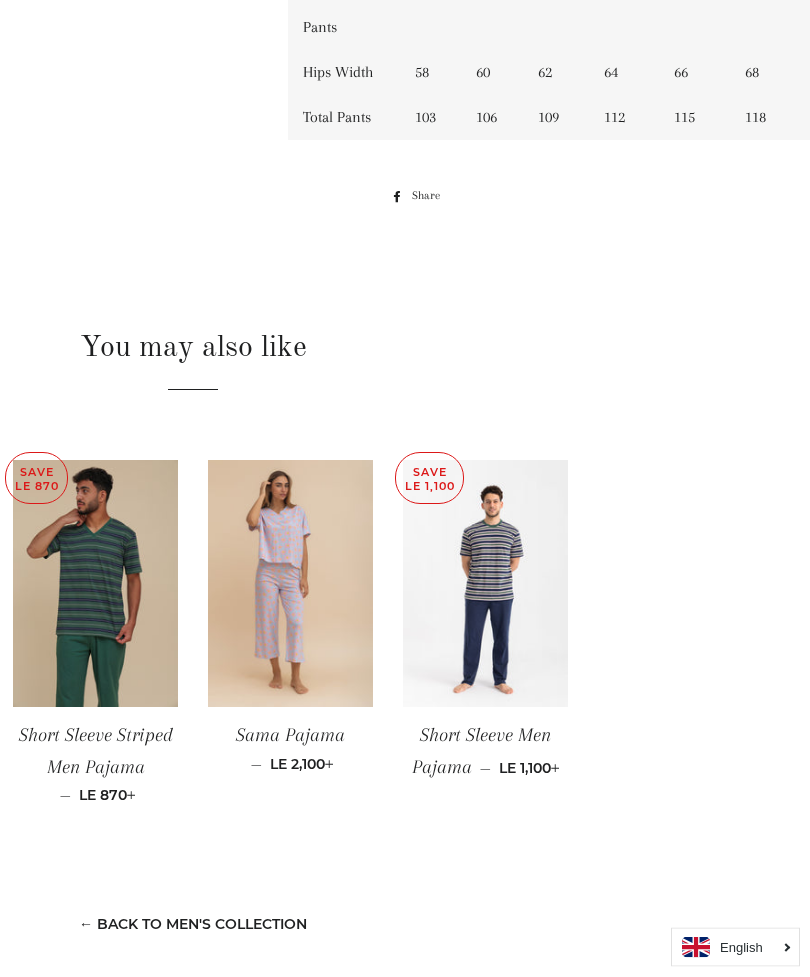 scroll, scrollTop: 1168, scrollLeft: 212, axis: both 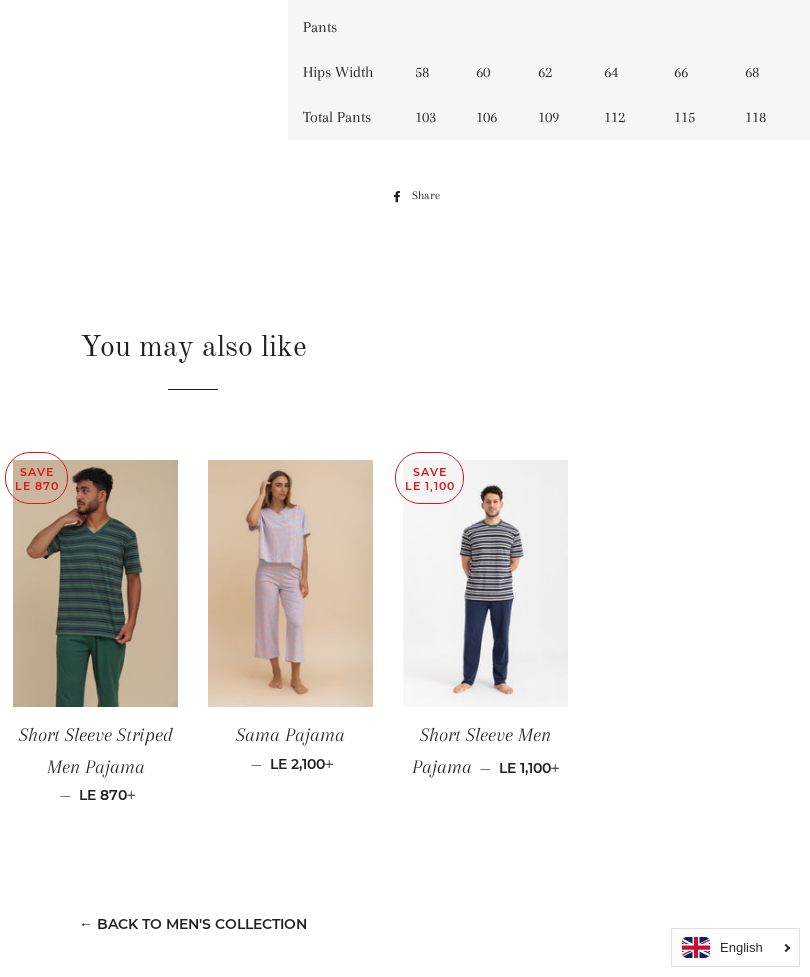 click at bounding box center [485, 584] 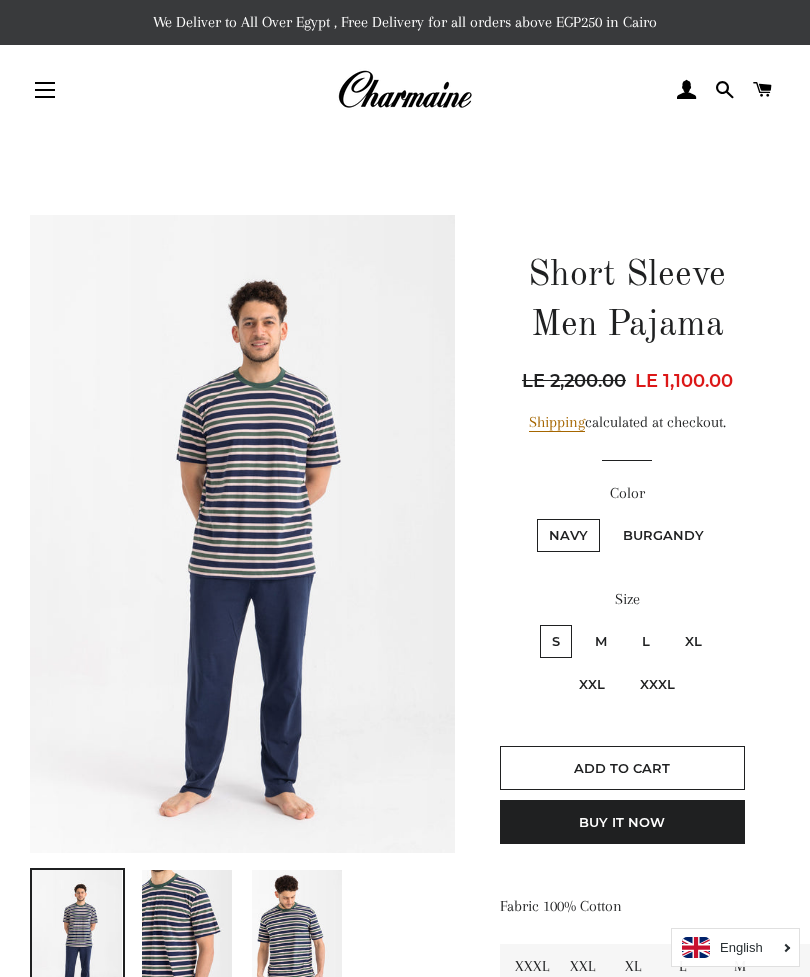 scroll, scrollTop: 0, scrollLeft: 0, axis: both 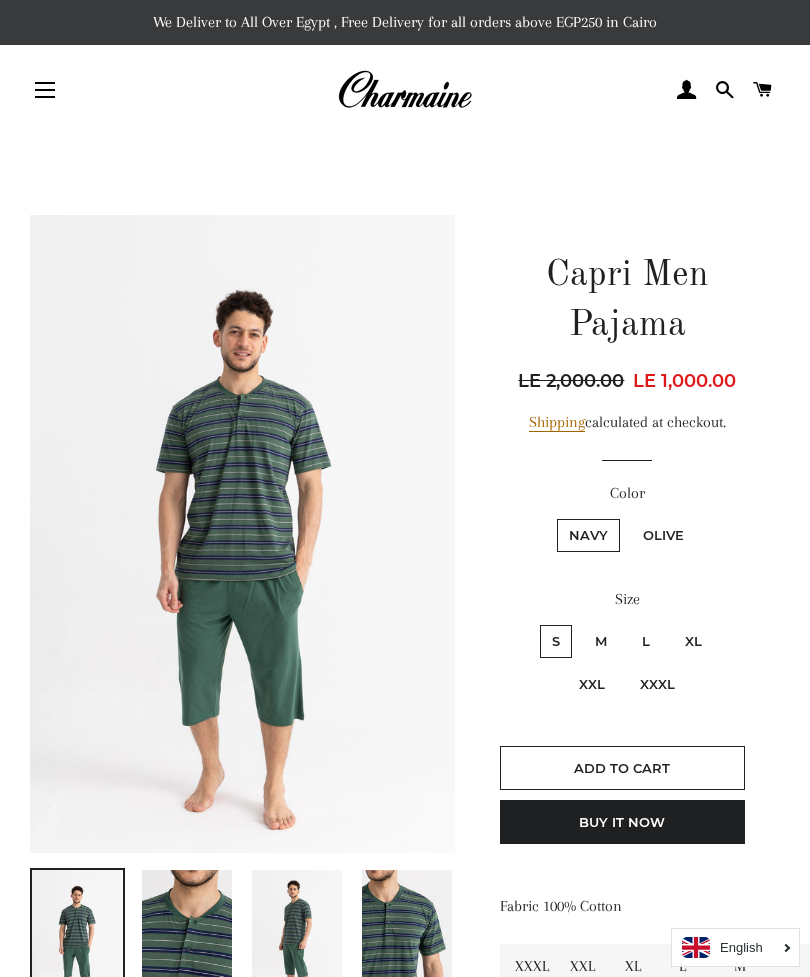 click on "XXXL" at bounding box center (657, 684) 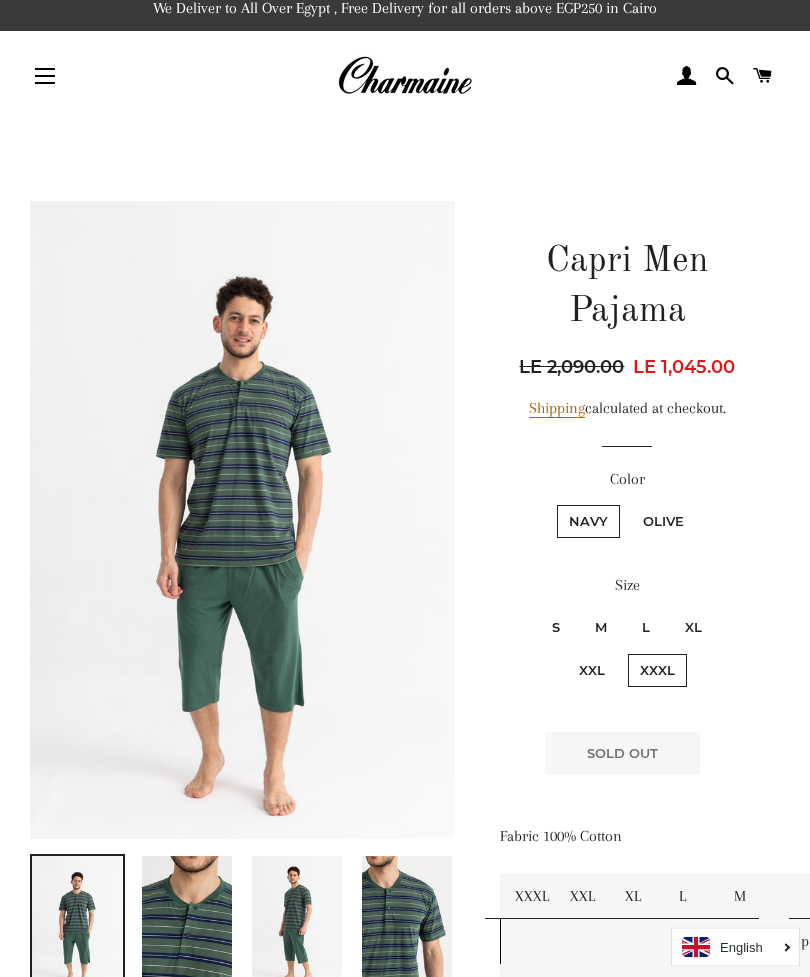 scroll, scrollTop: 37, scrollLeft: 0, axis: vertical 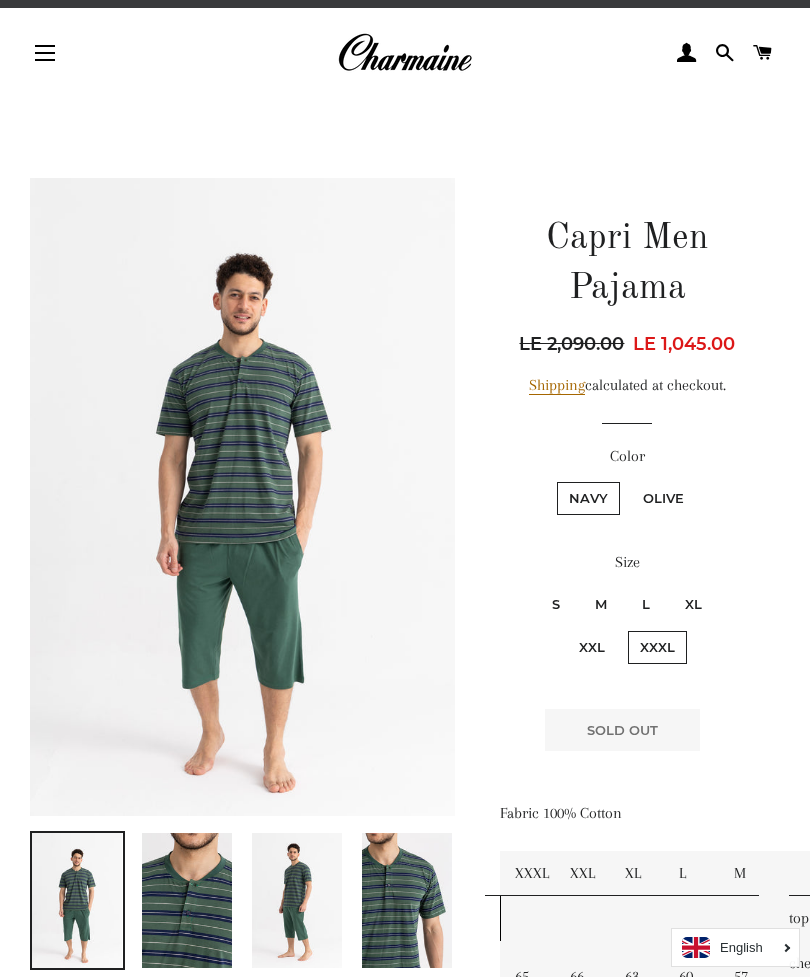 click at bounding box center (242, 496) 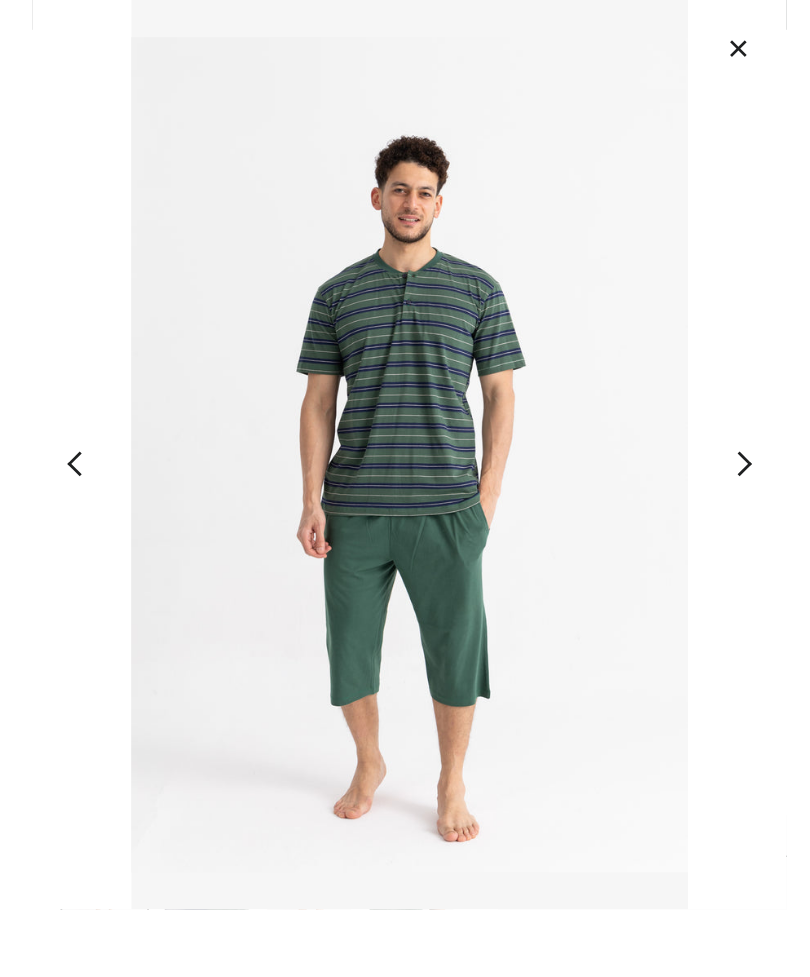 scroll, scrollTop: 0, scrollLeft: 0, axis: both 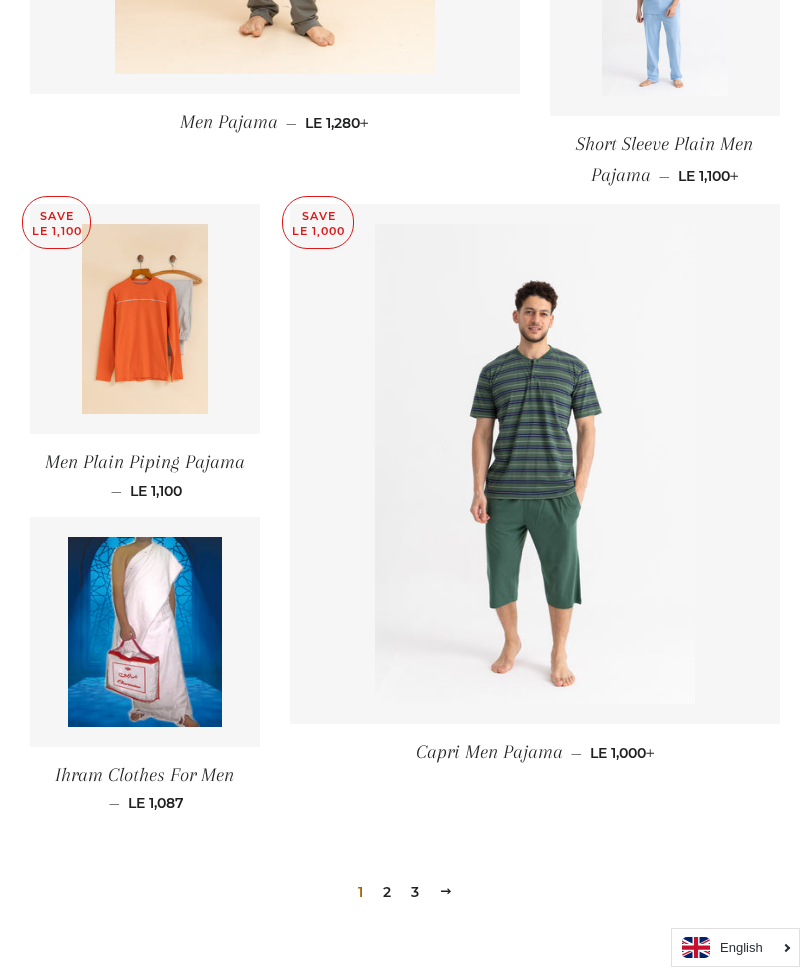 click on "Next" at bounding box center (446, 891) 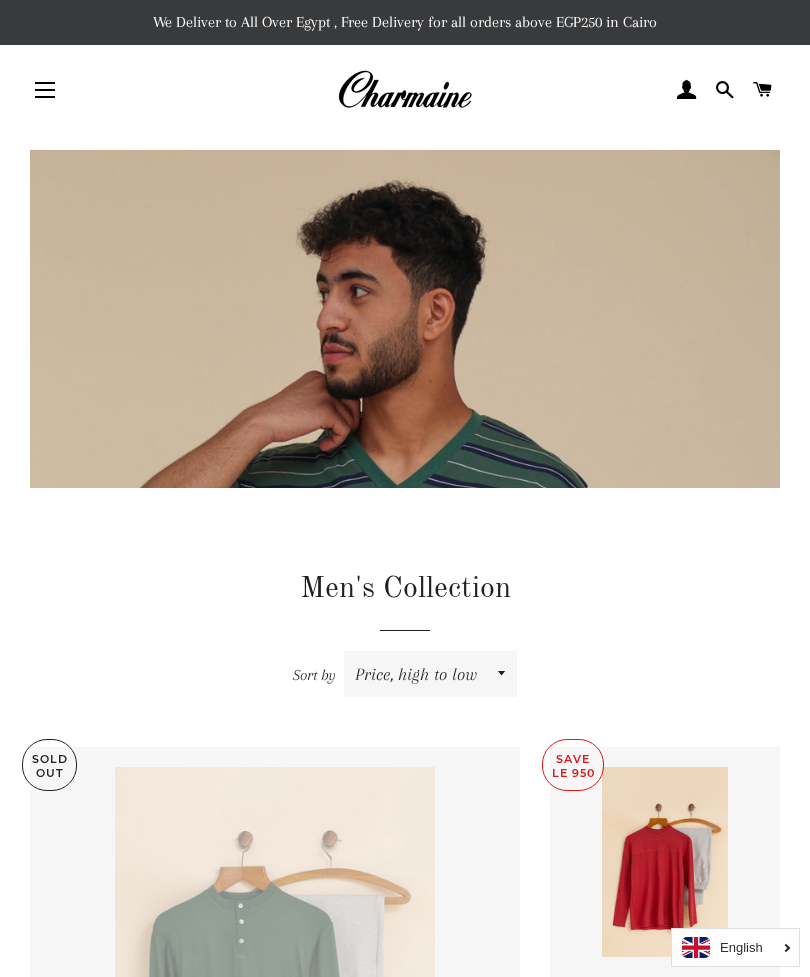 scroll, scrollTop: 0, scrollLeft: 0, axis: both 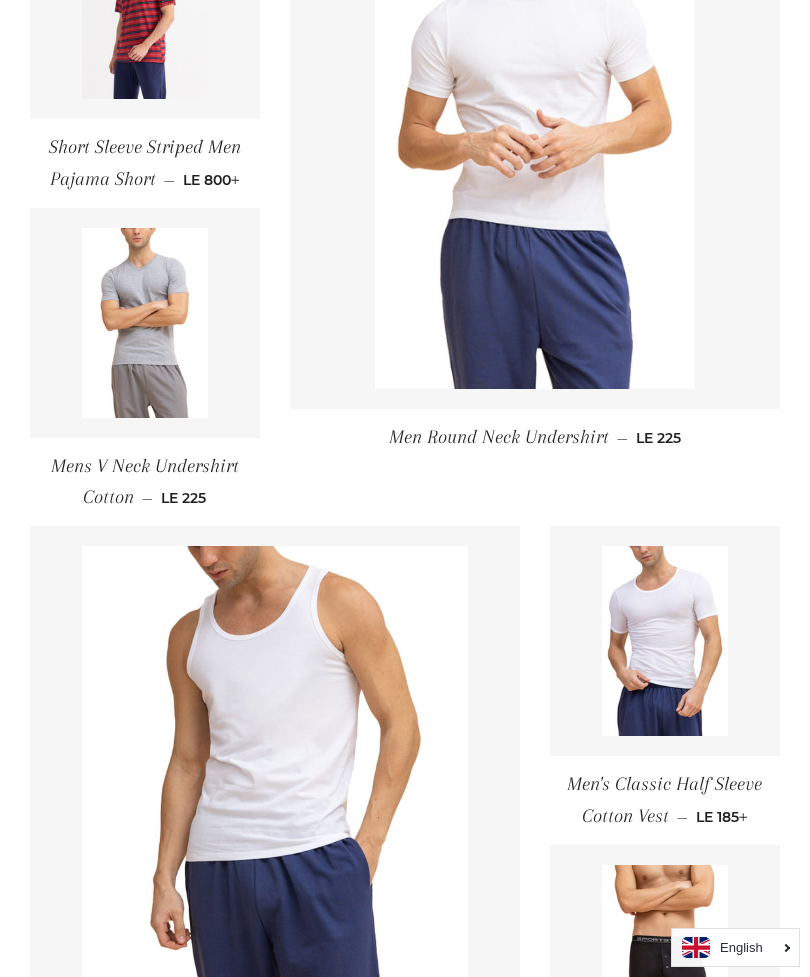 click at bounding box center (145, 323) 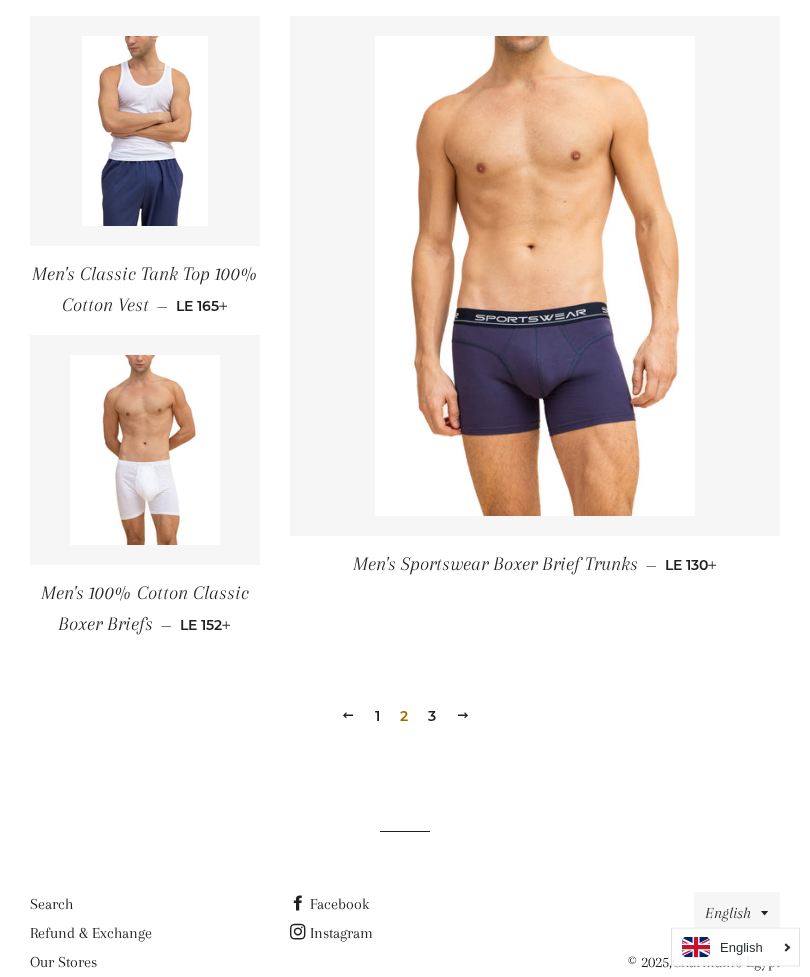 scroll, scrollTop: 2634, scrollLeft: 0, axis: vertical 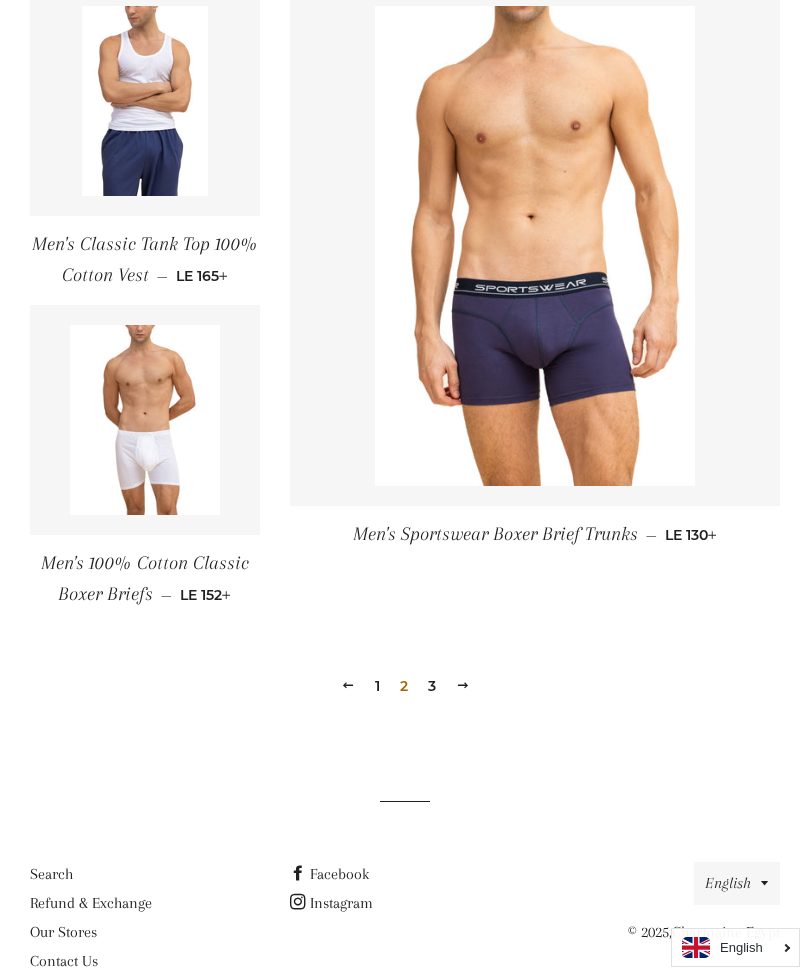 click on "Next" at bounding box center (463, 685) 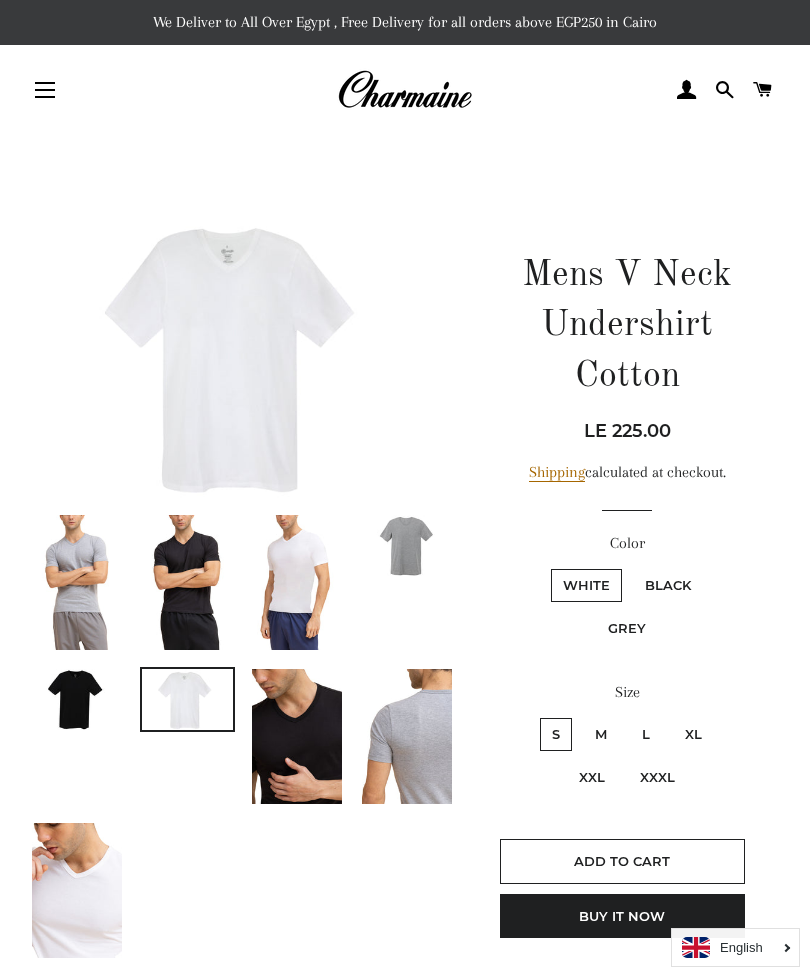 scroll, scrollTop: 0, scrollLeft: 0, axis: both 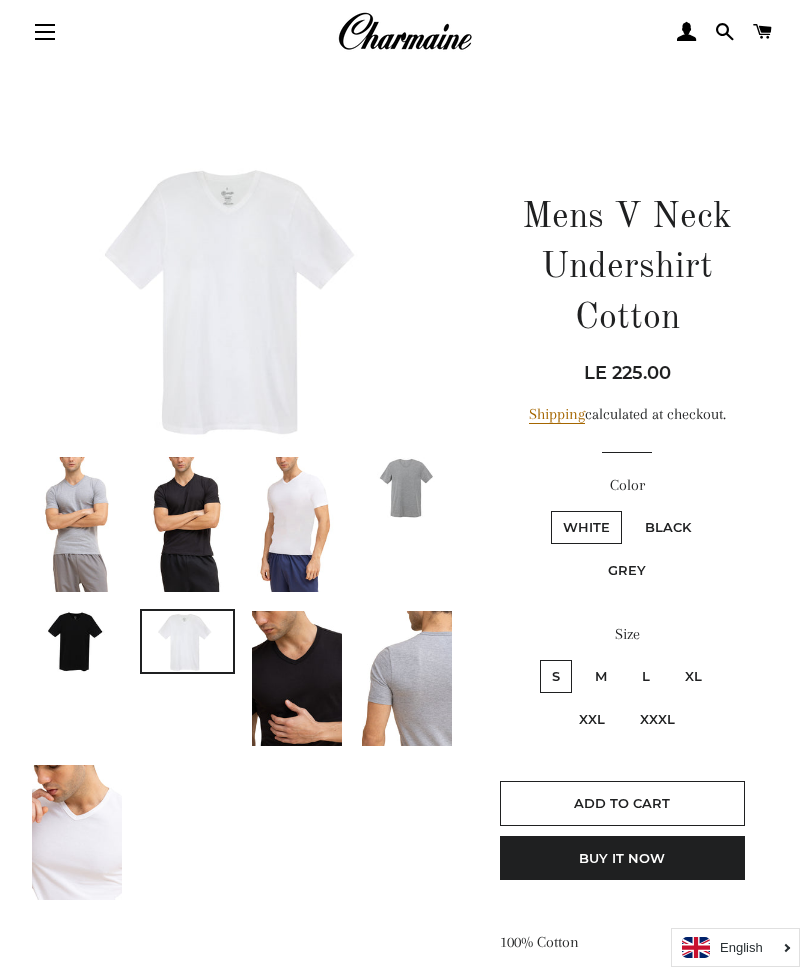 click on "XXXL" at bounding box center [657, 719] 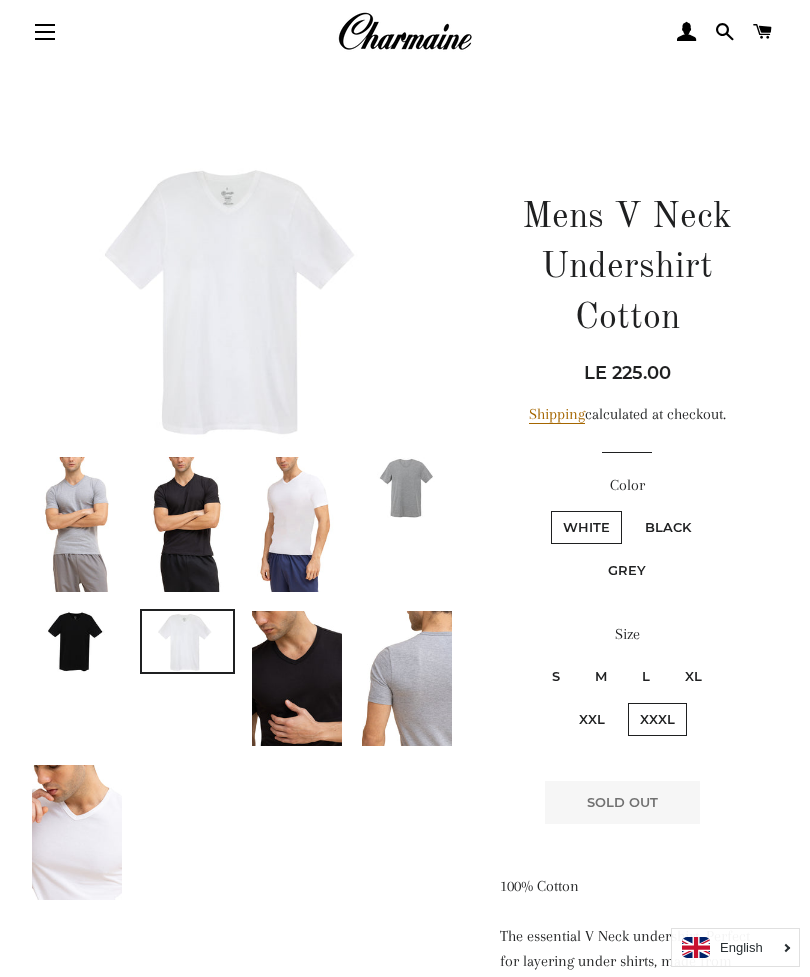 click on "XXL" at bounding box center [592, 719] 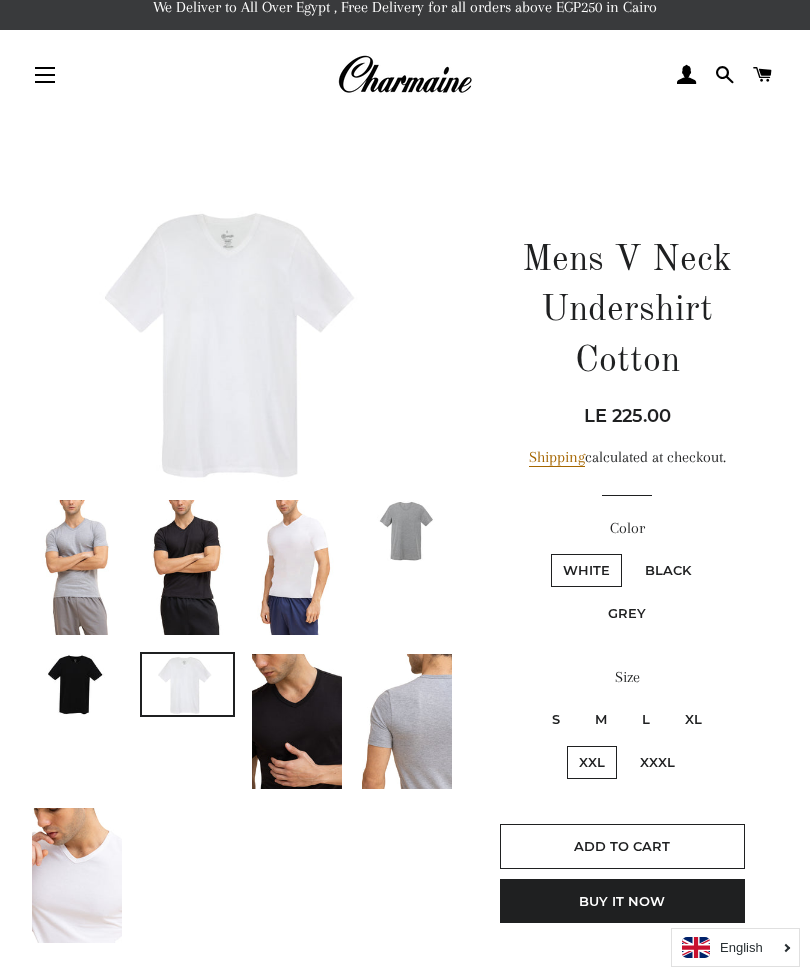 scroll, scrollTop: 14, scrollLeft: 0, axis: vertical 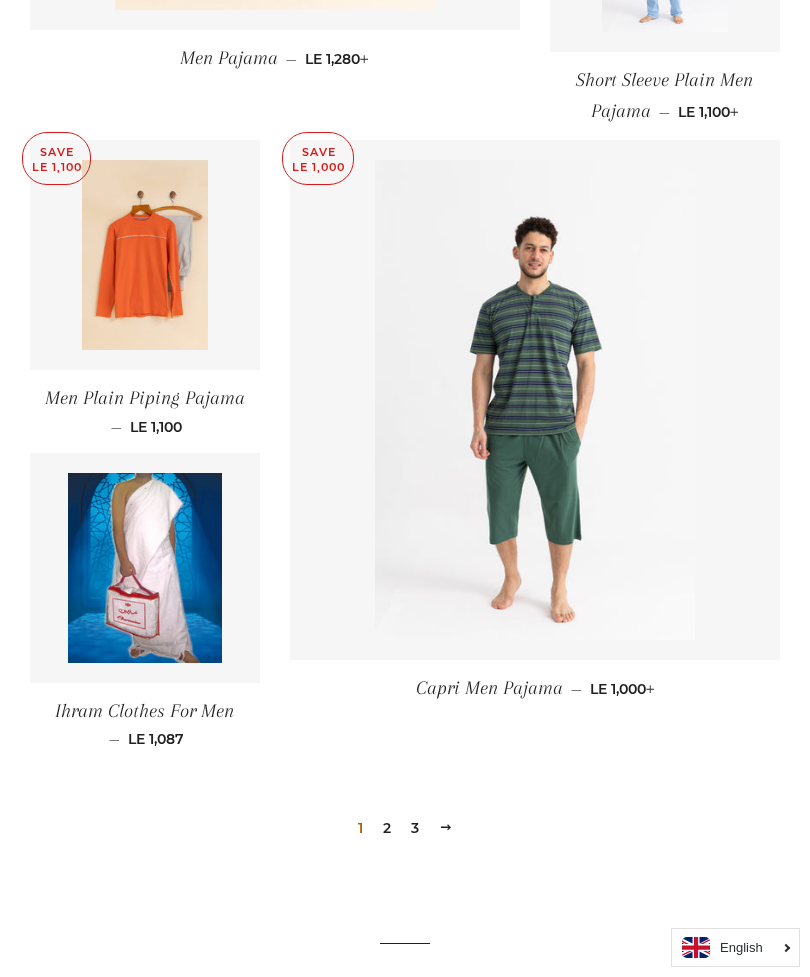 click at bounding box center [145, 255] 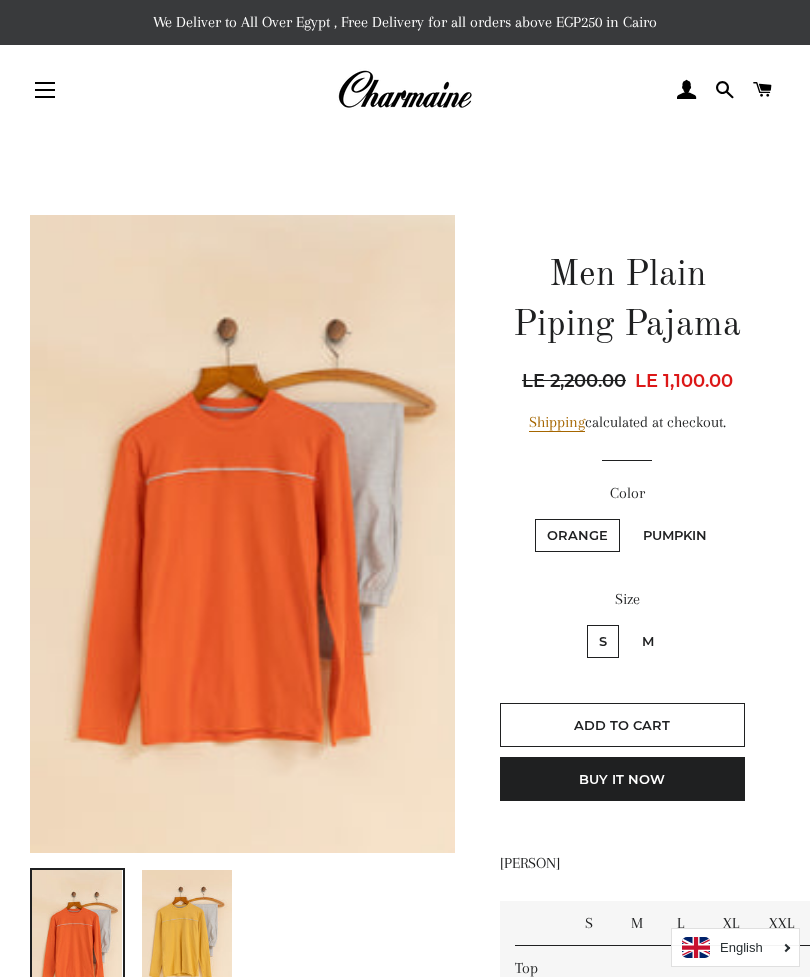 scroll, scrollTop: 0, scrollLeft: 0, axis: both 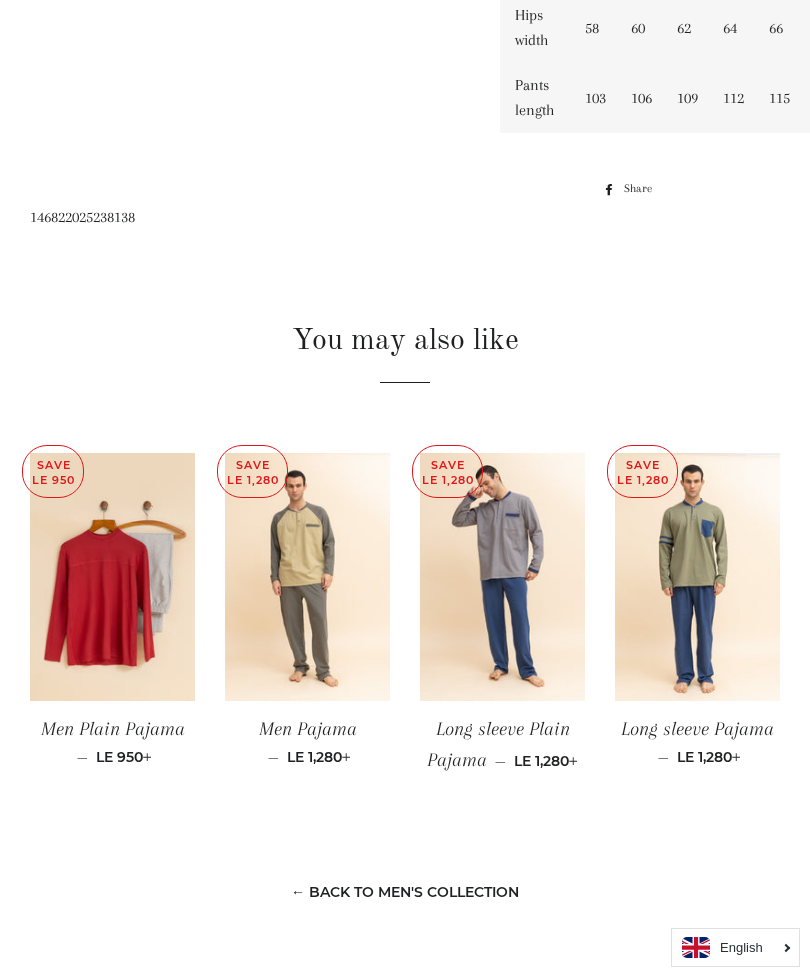 click at bounding box center [112, 577] 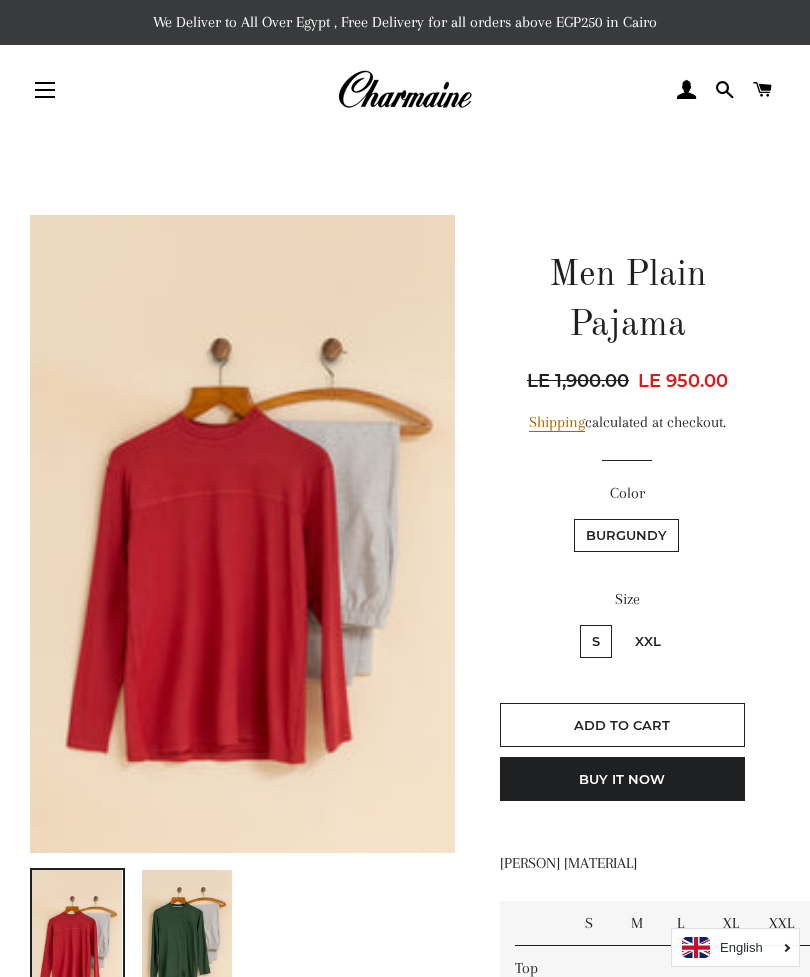 scroll, scrollTop: 0, scrollLeft: 0, axis: both 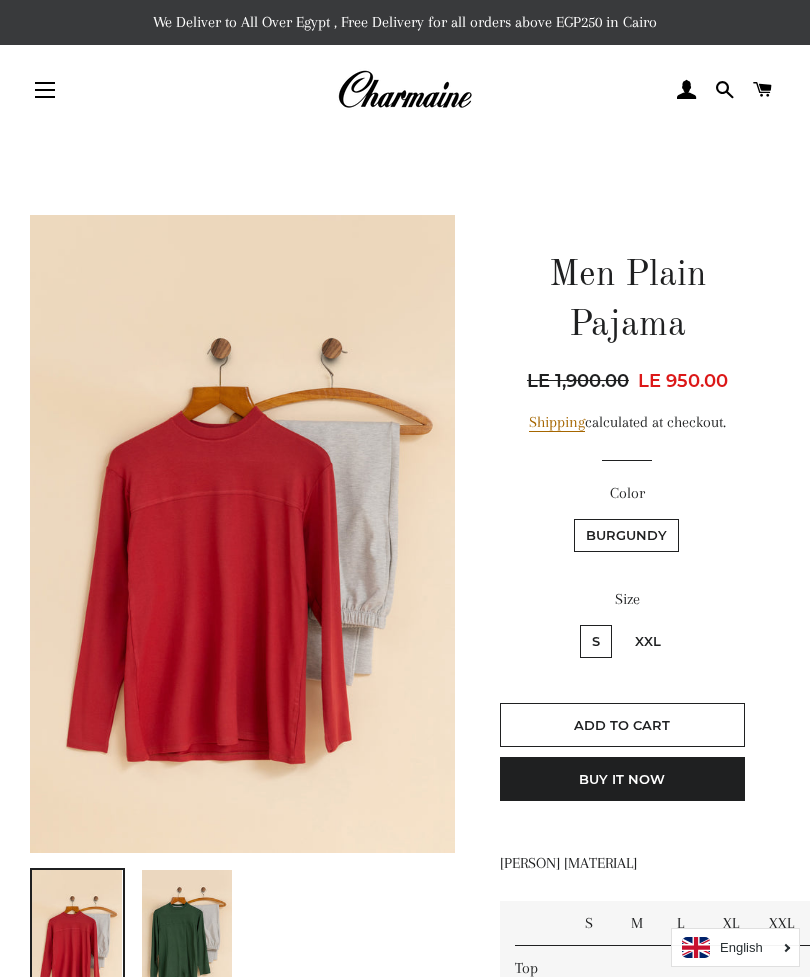 click on "Site navigation" at bounding box center [45, 90] 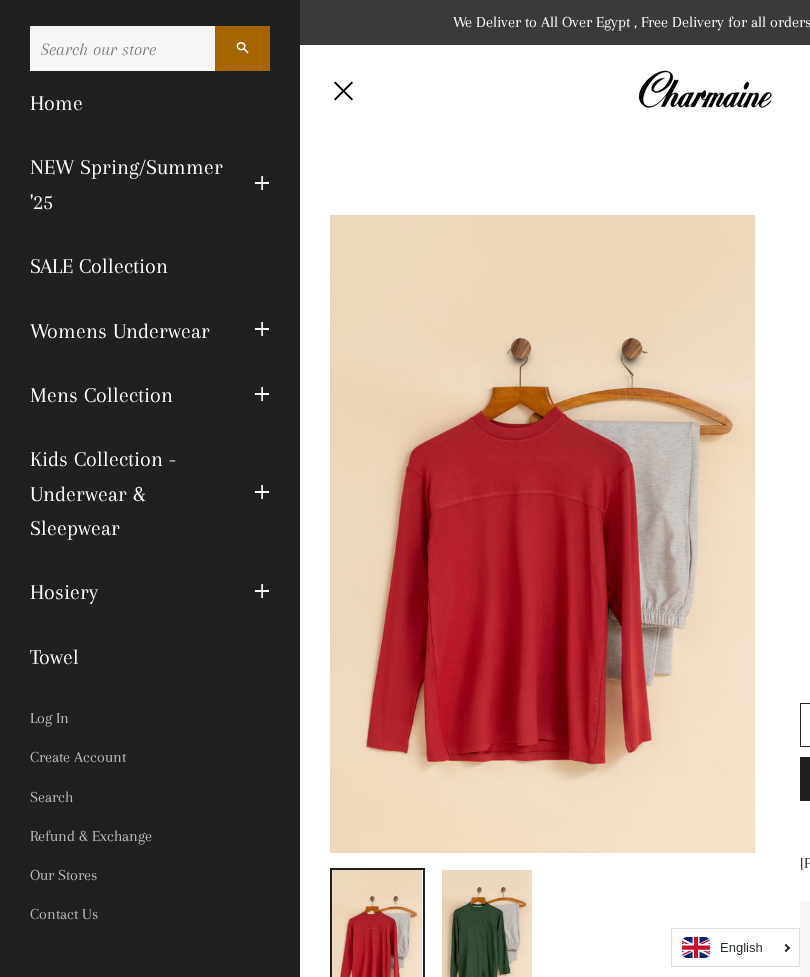 click at bounding box center [262, 330] 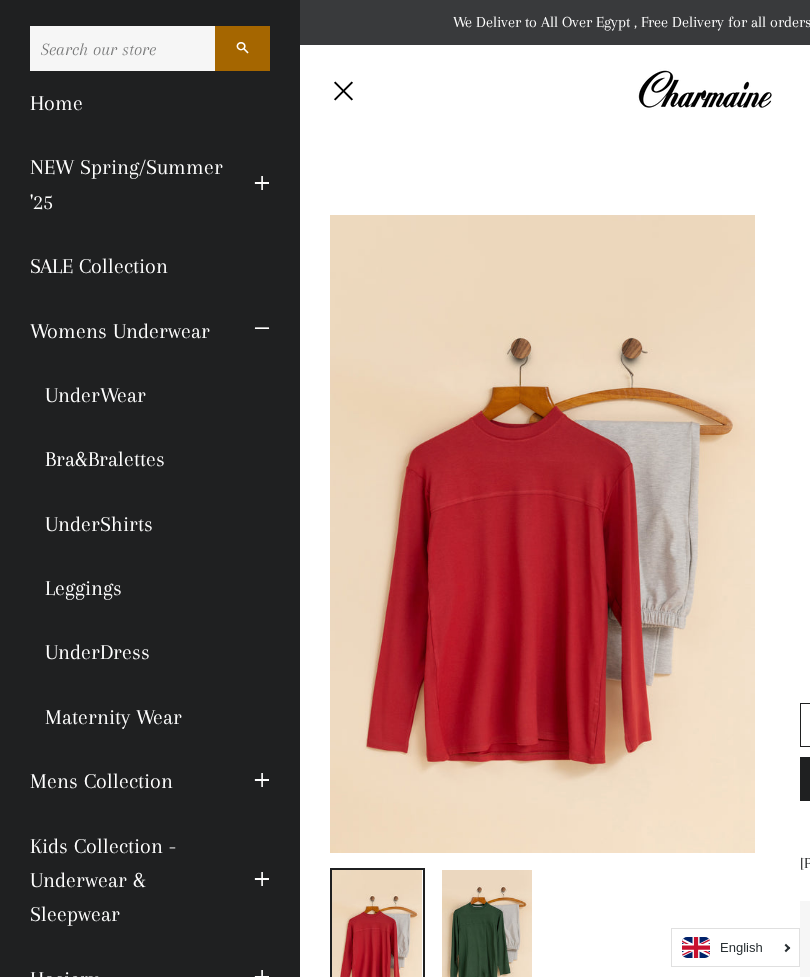 click on "UnderWear" at bounding box center [150, 395] 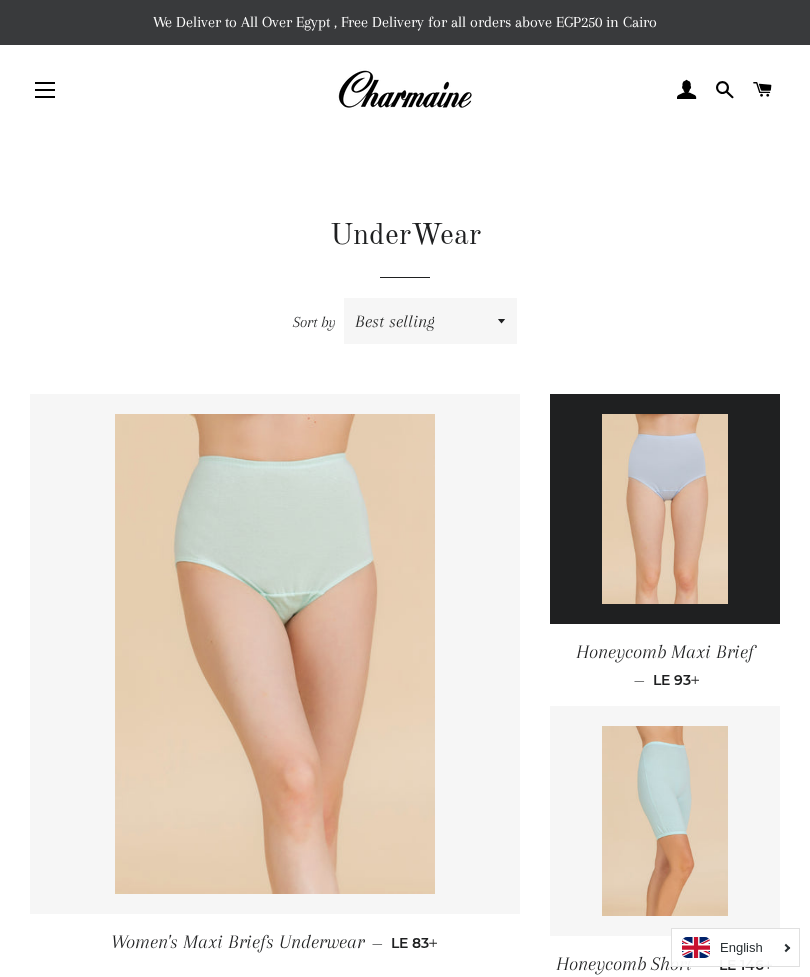 scroll, scrollTop: 0, scrollLeft: 0, axis: both 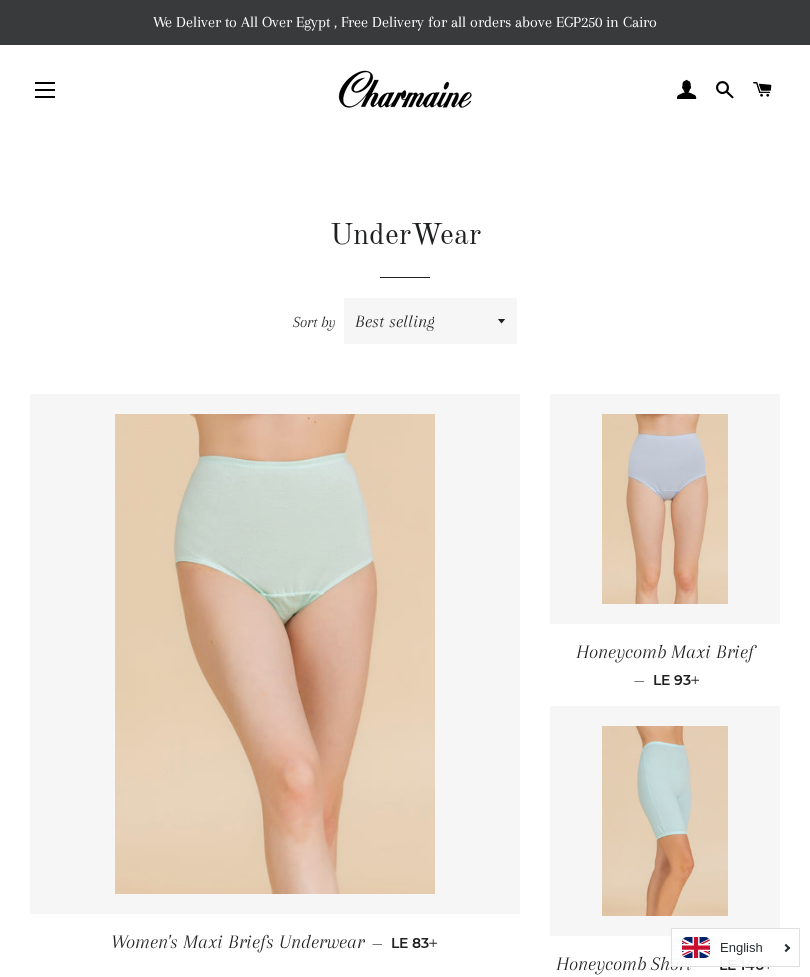 click on "Site navigation" at bounding box center (45, 90) 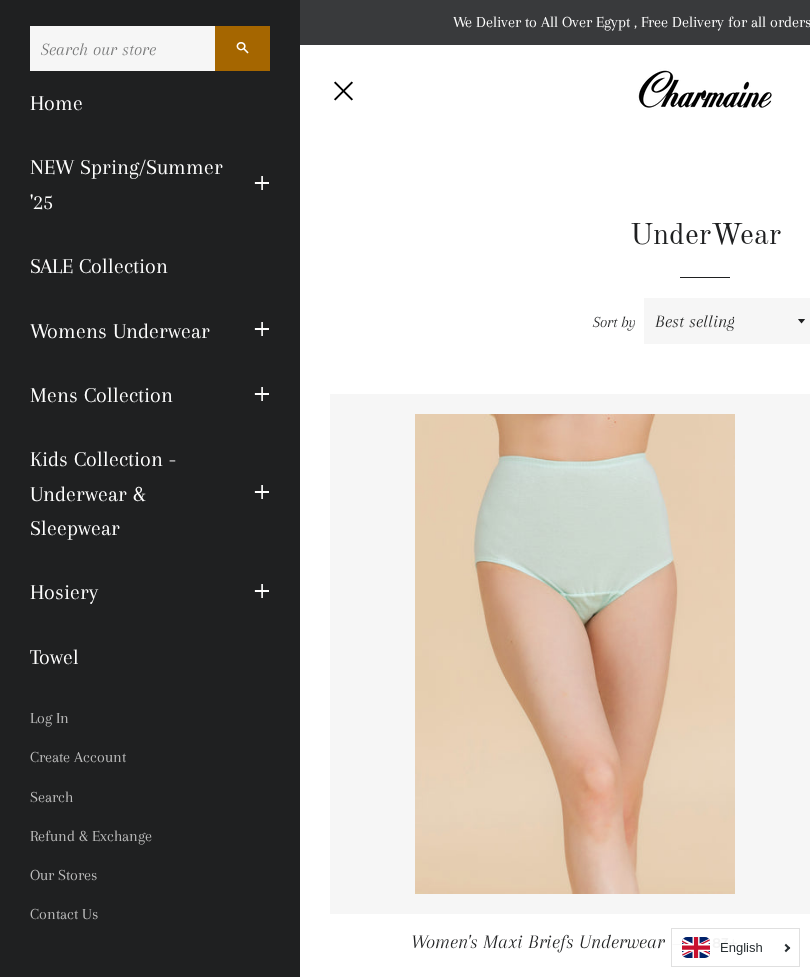 click on "Womens Underwear" at bounding box center [127, 331] 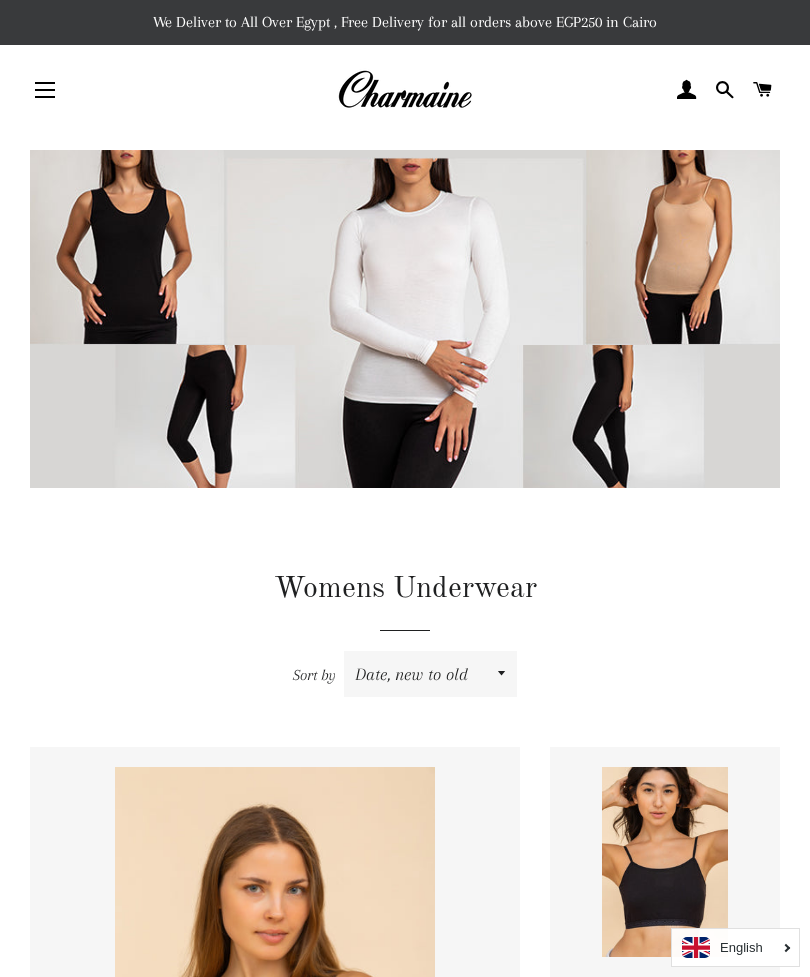 scroll, scrollTop: 0, scrollLeft: 0, axis: both 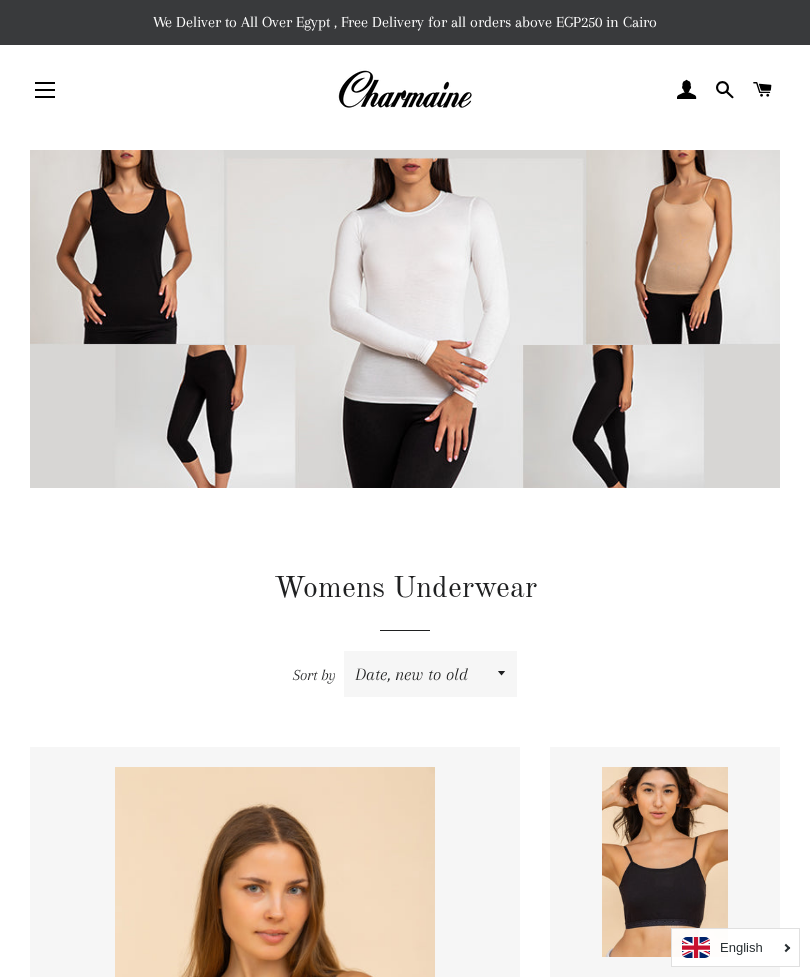 click on "Site navigation" at bounding box center [45, 90] 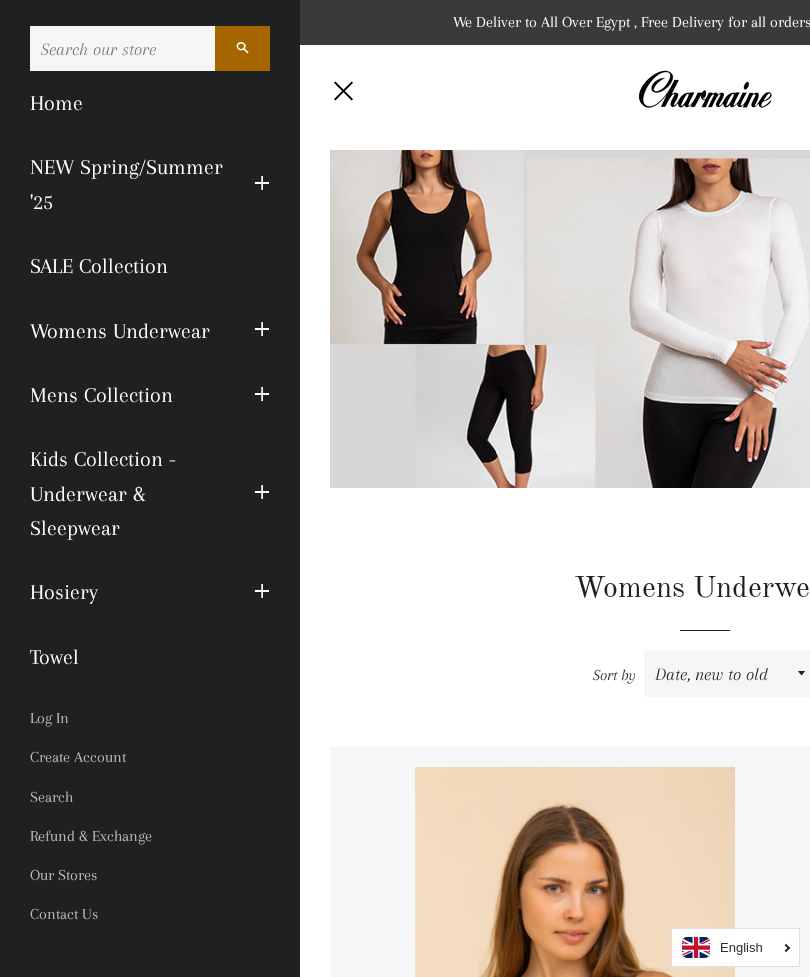 click at bounding box center (262, 330) 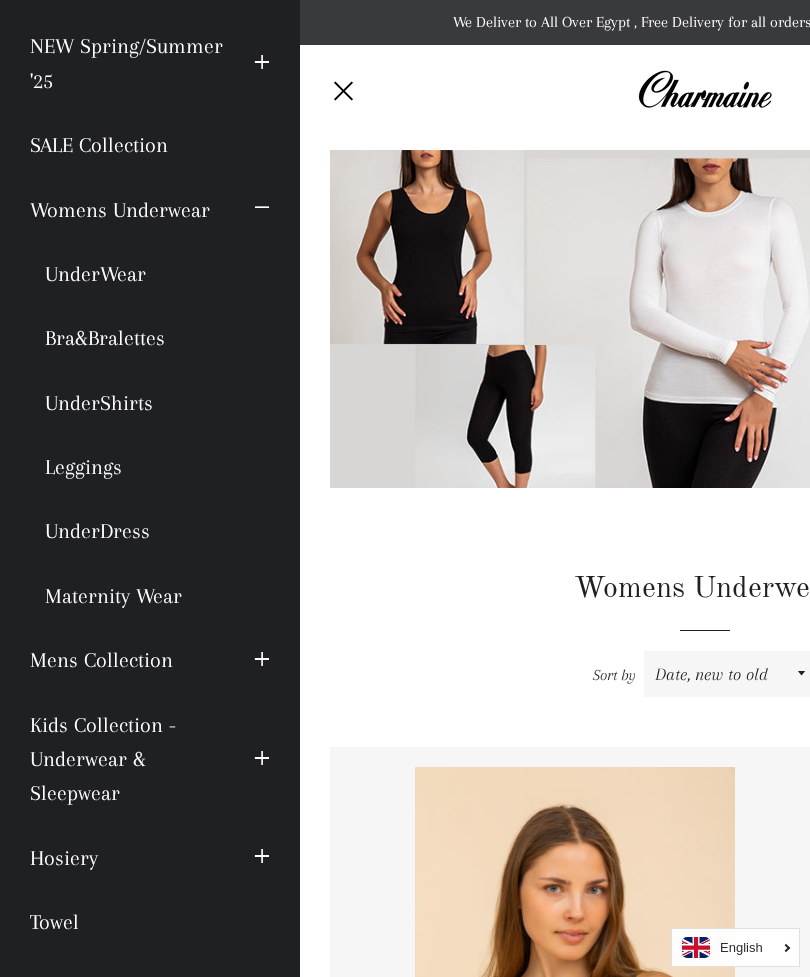 scroll, scrollTop: 128, scrollLeft: 0, axis: vertical 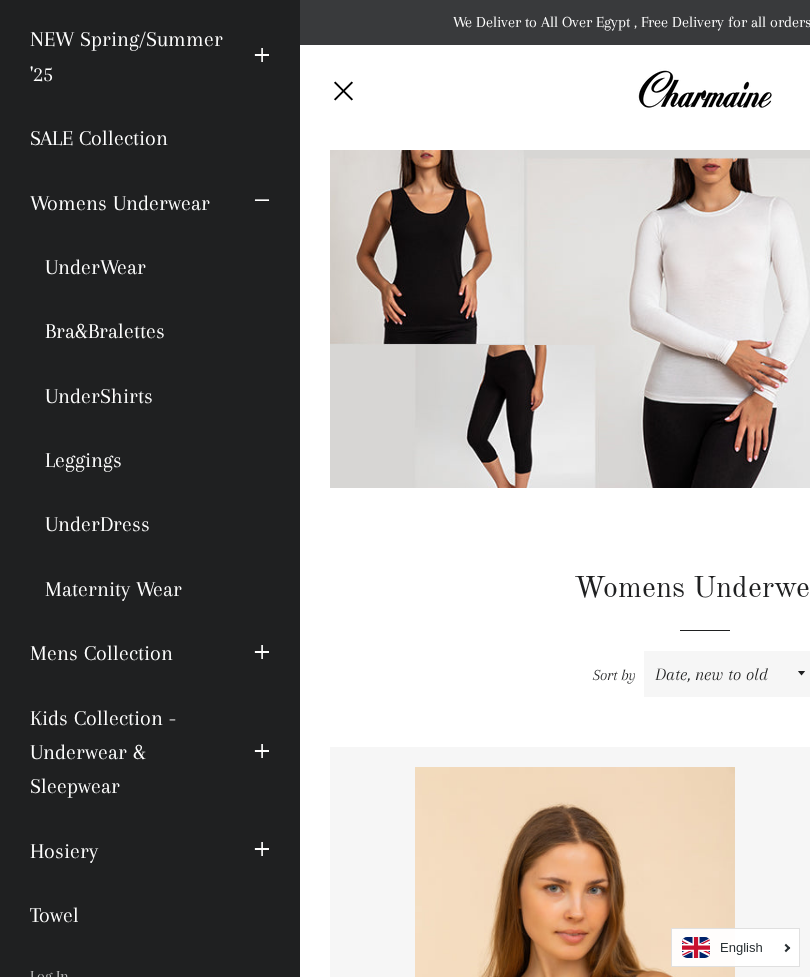 click on "UnderDress" at bounding box center (150, 524) 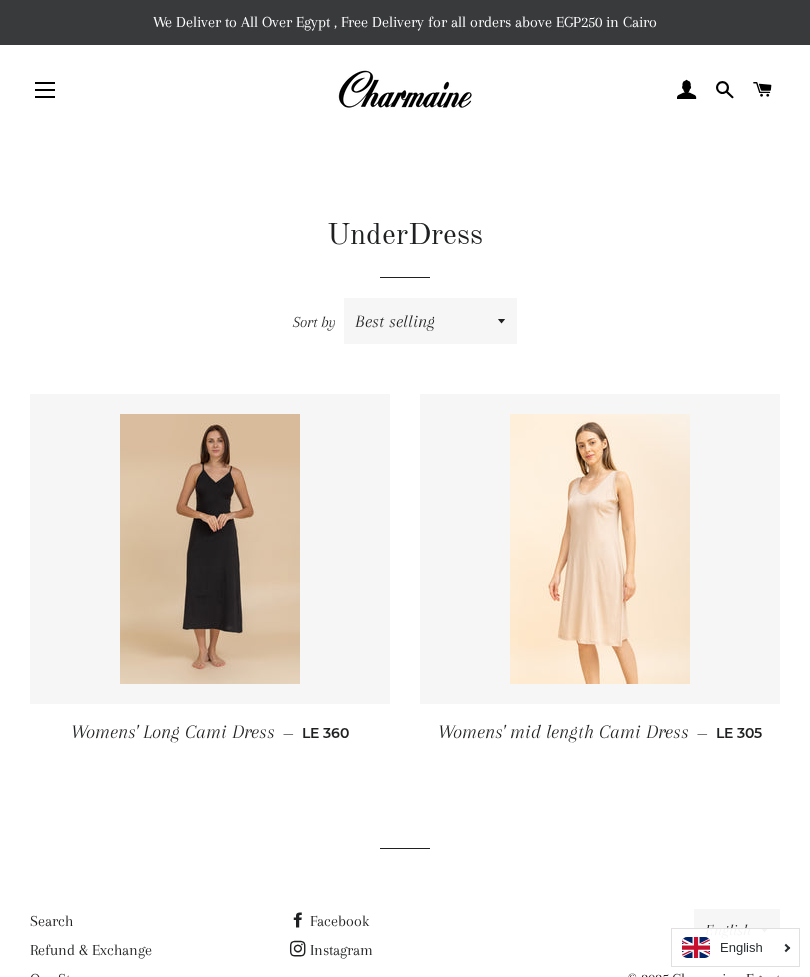 scroll, scrollTop: 0, scrollLeft: 0, axis: both 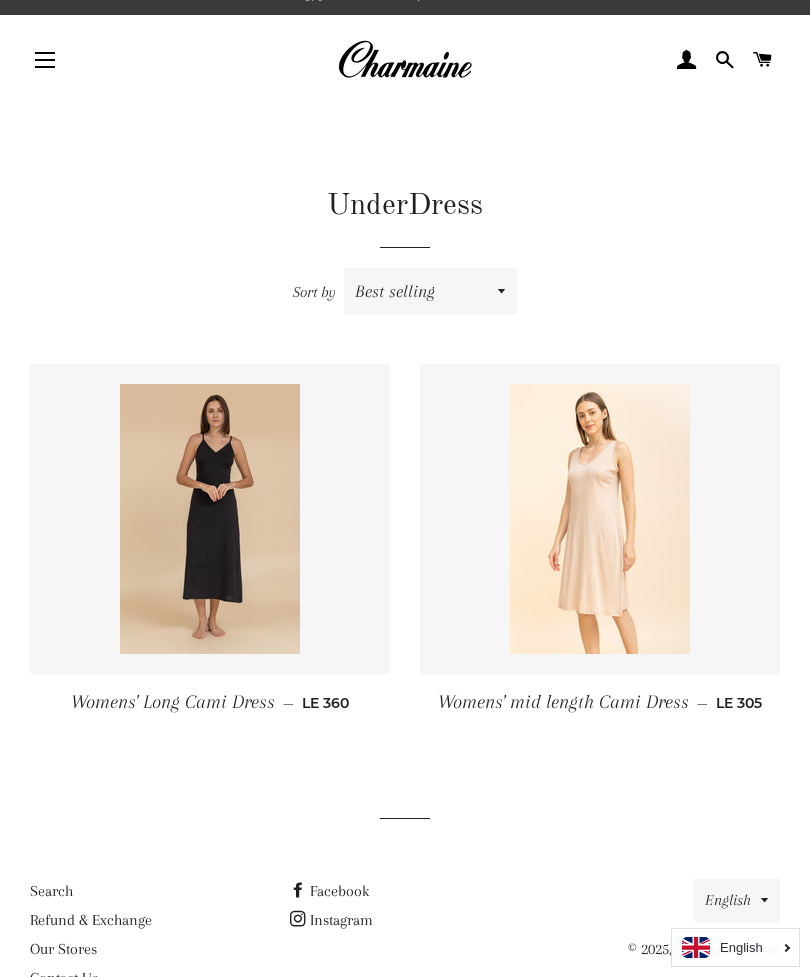 click on "Site navigation" at bounding box center [45, 60] 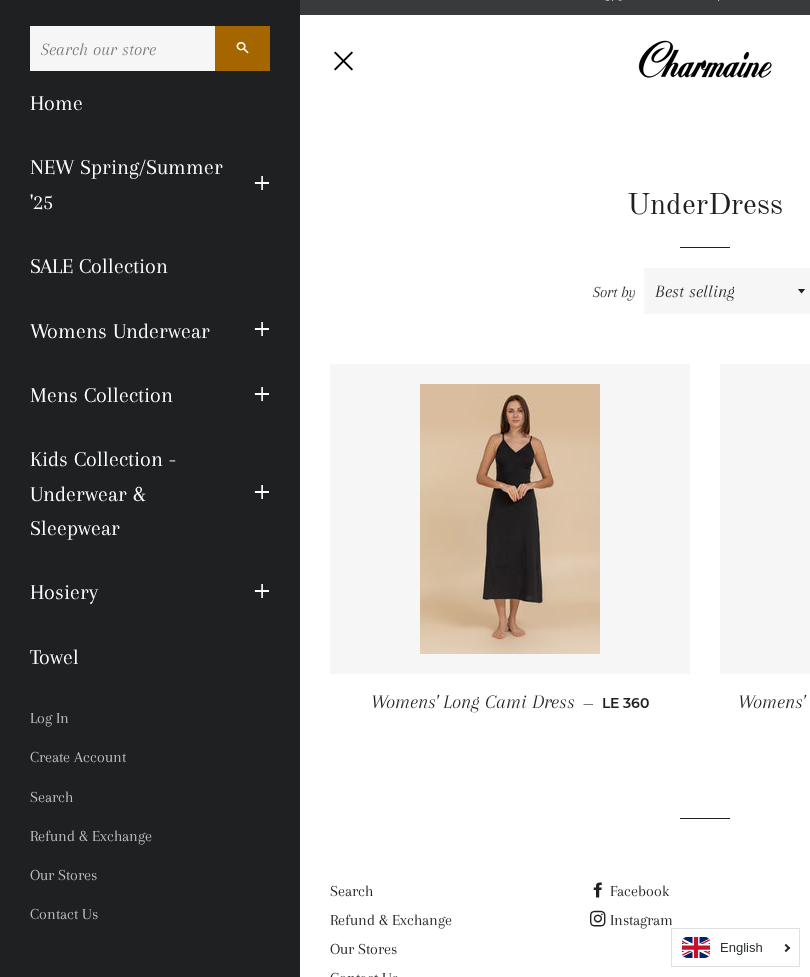 click on "Expand submenu NEW Spring/Summer '25
Collapse submenu NEW Spring/Summer '25" at bounding box center [262, 184] 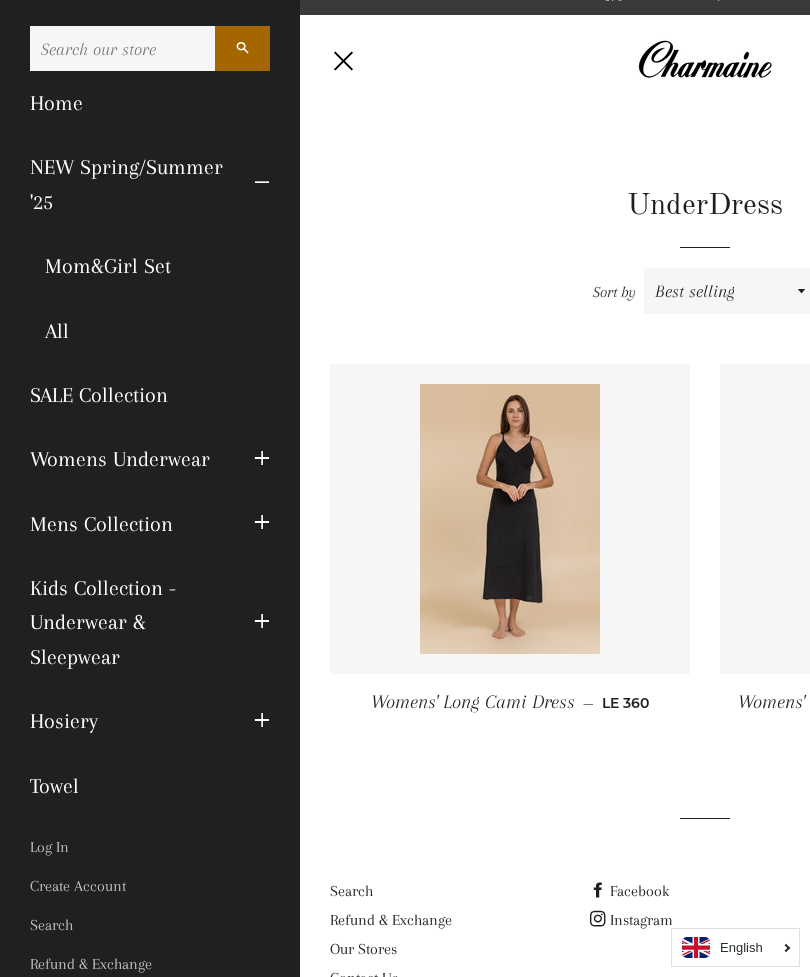 click on "All" at bounding box center [150, 331] 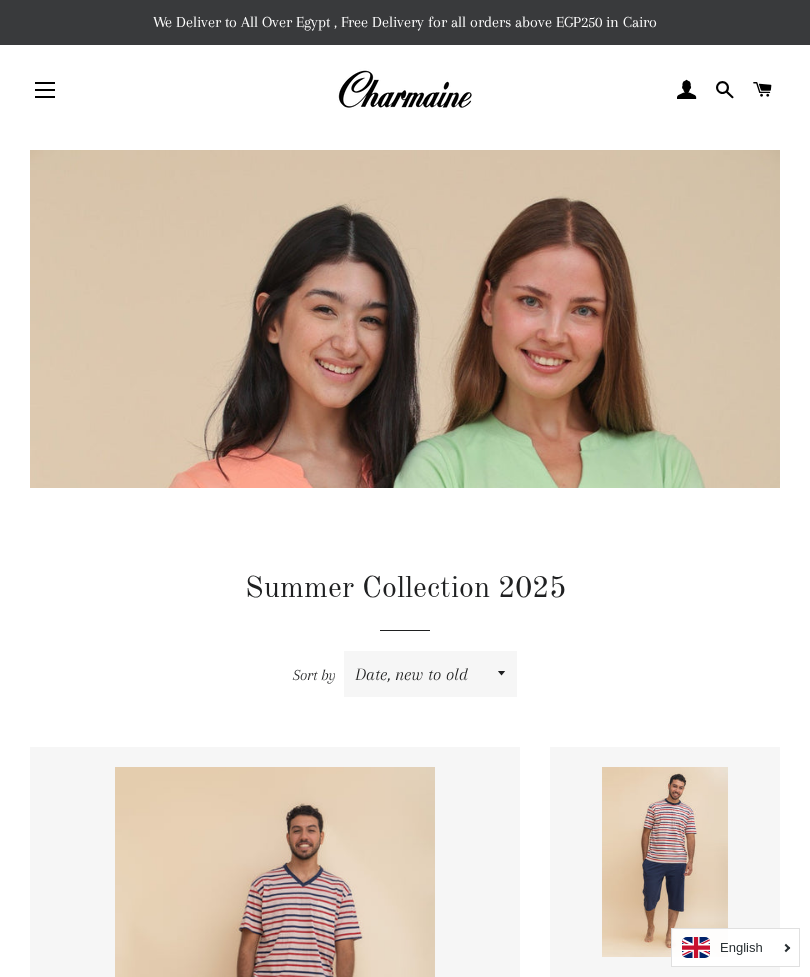 scroll, scrollTop: 0, scrollLeft: 0, axis: both 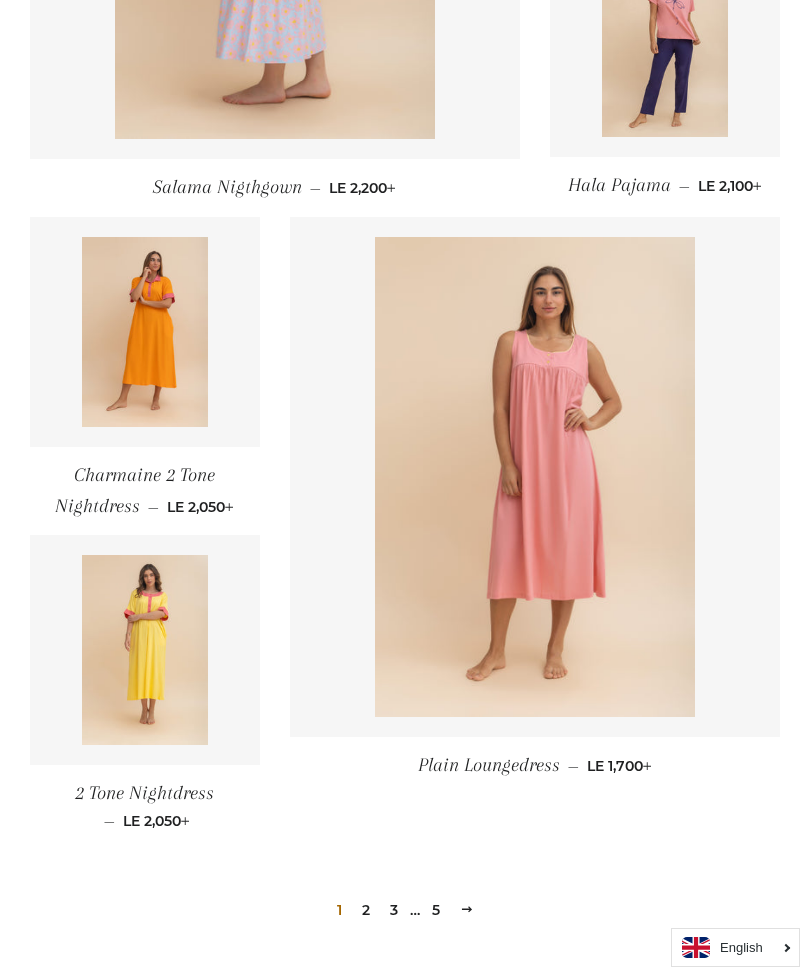 click on "2" at bounding box center (366, 910) 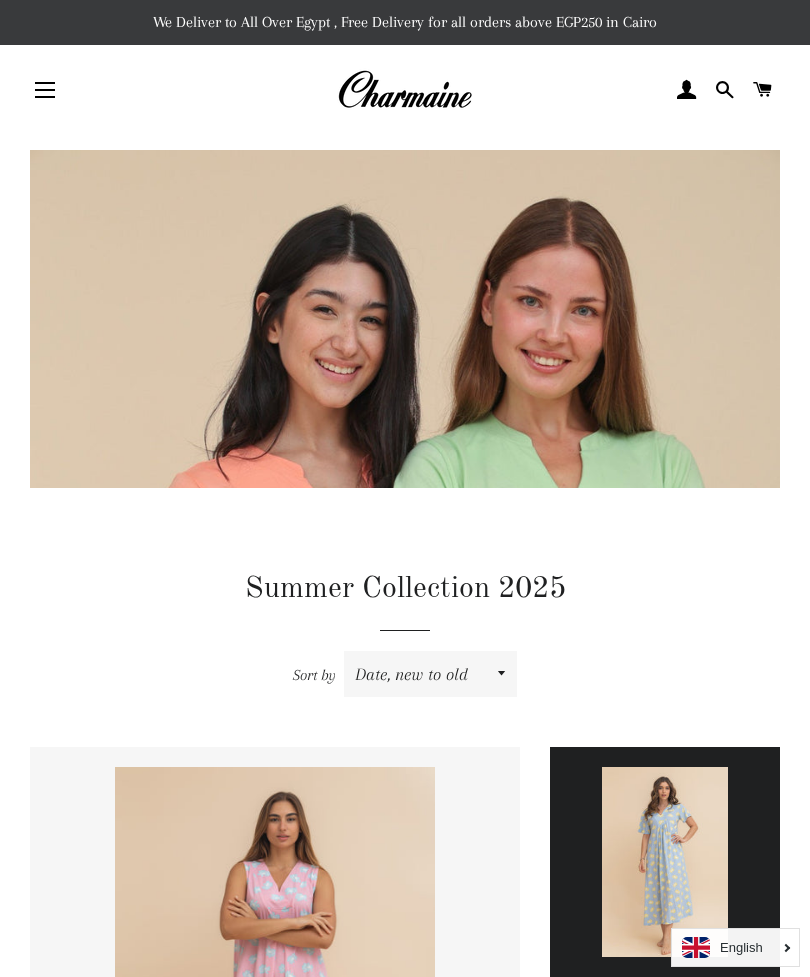 scroll, scrollTop: 0, scrollLeft: 0, axis: both 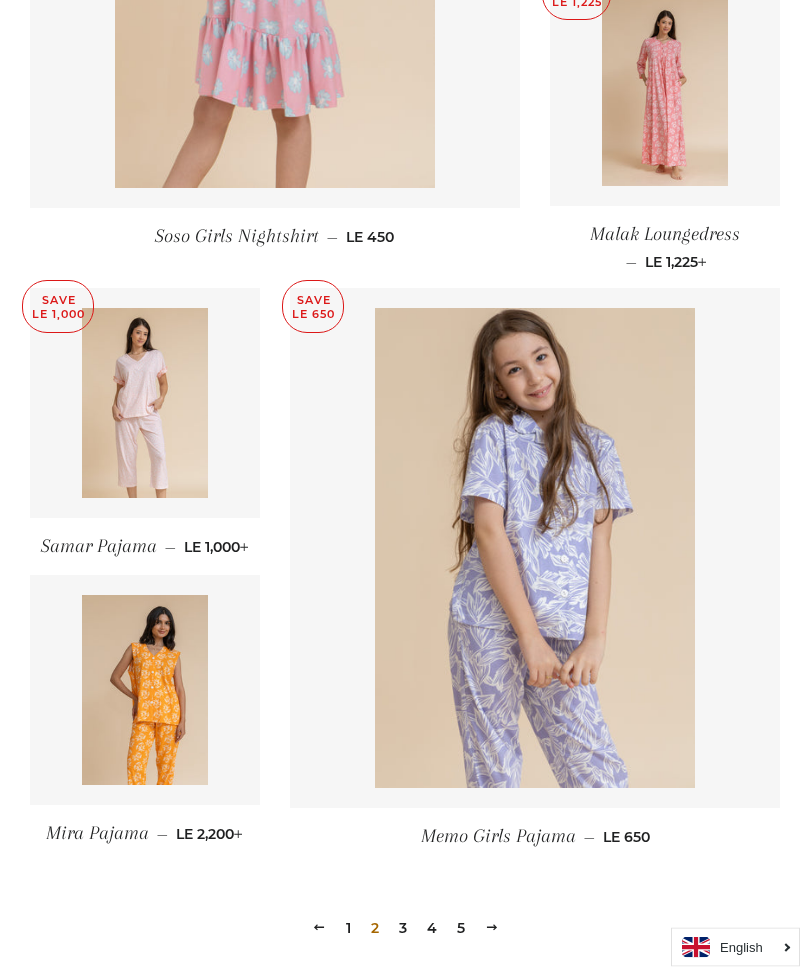 click on "4" at bounding box center (432, 929) 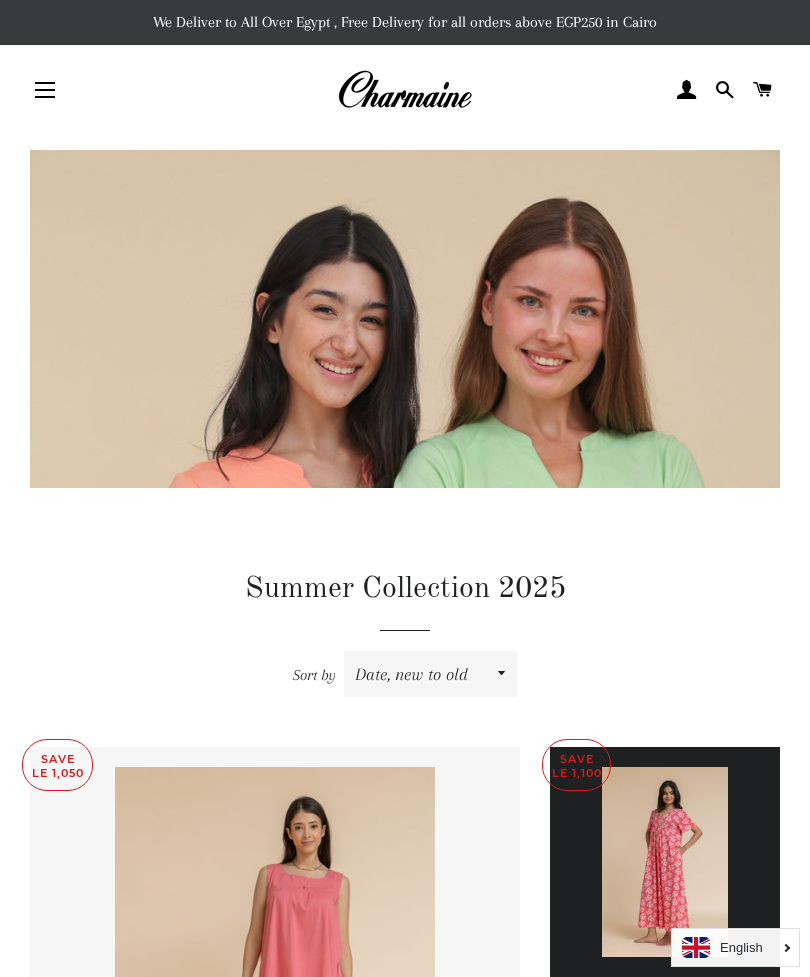 scroll, scrollTop: 0, scrollLeft: 0, axis: both 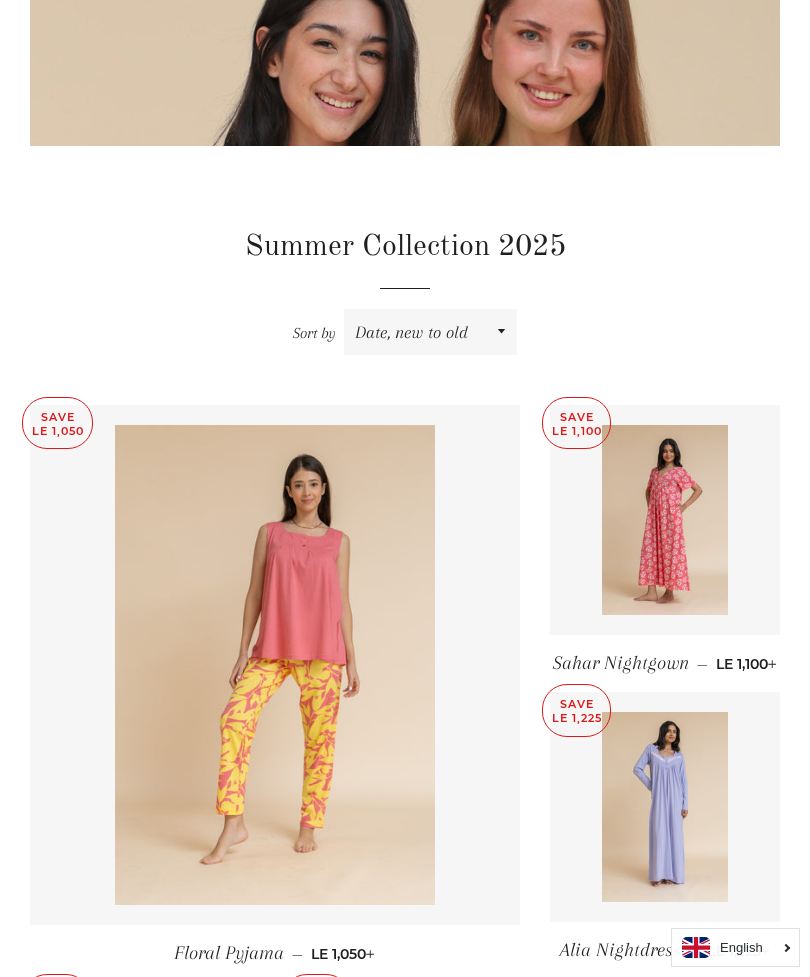click at bounding box center (665, 520) 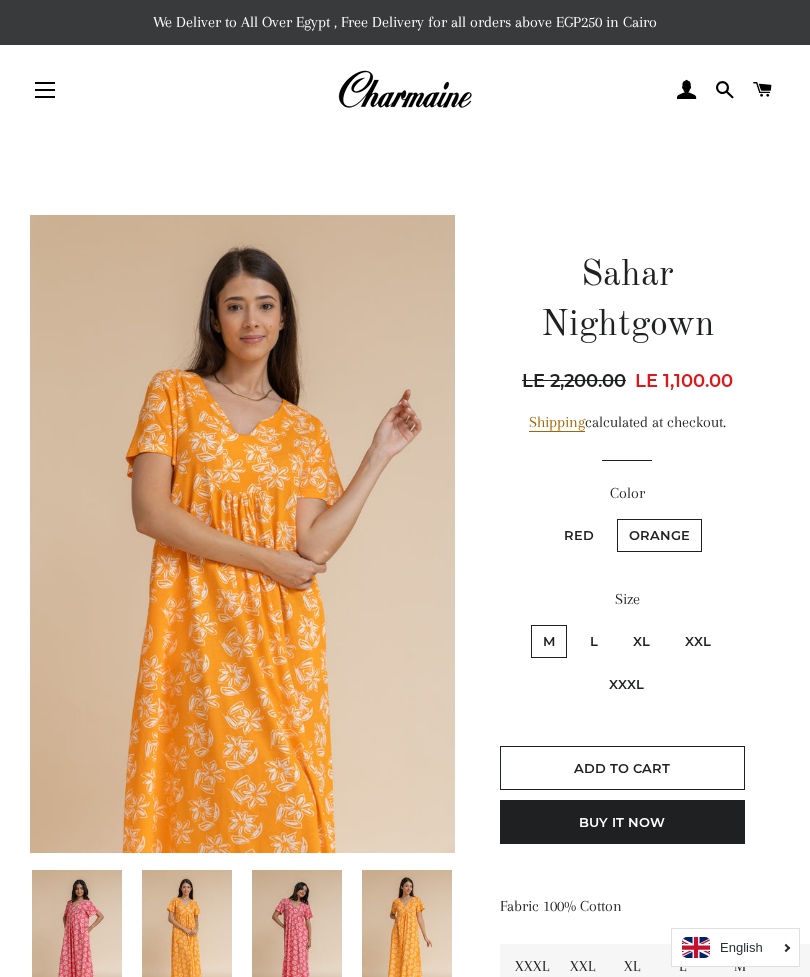 scroll, scrollTop: 0, scrollLeft: 0, axis: both 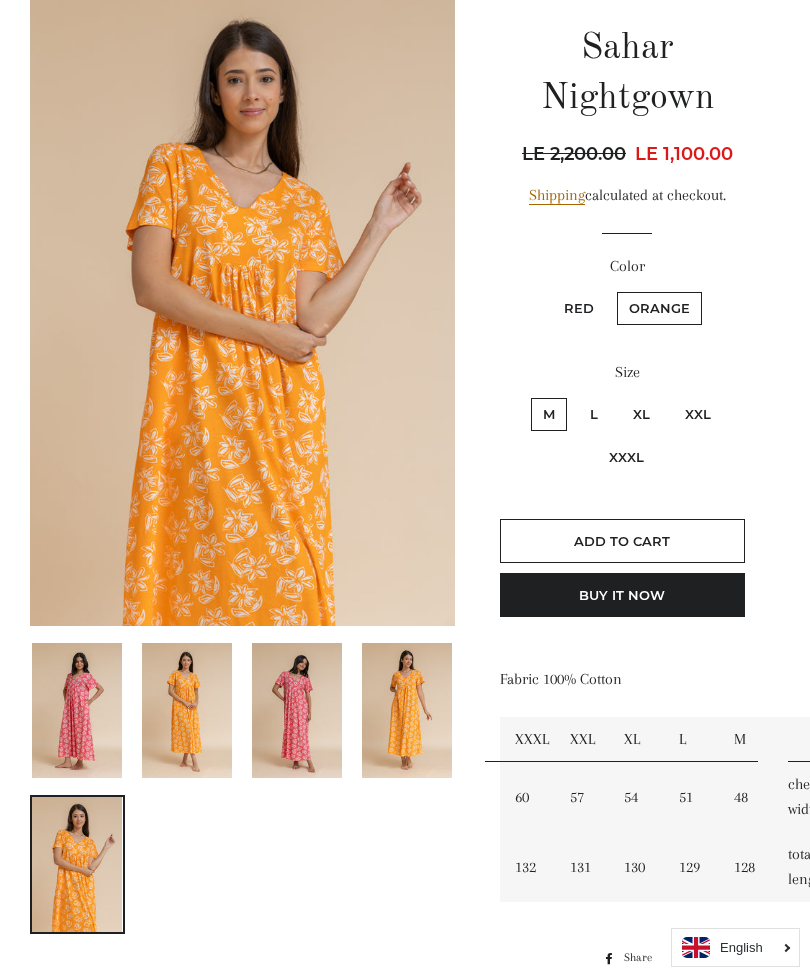 click at bounding box center [297, 710] 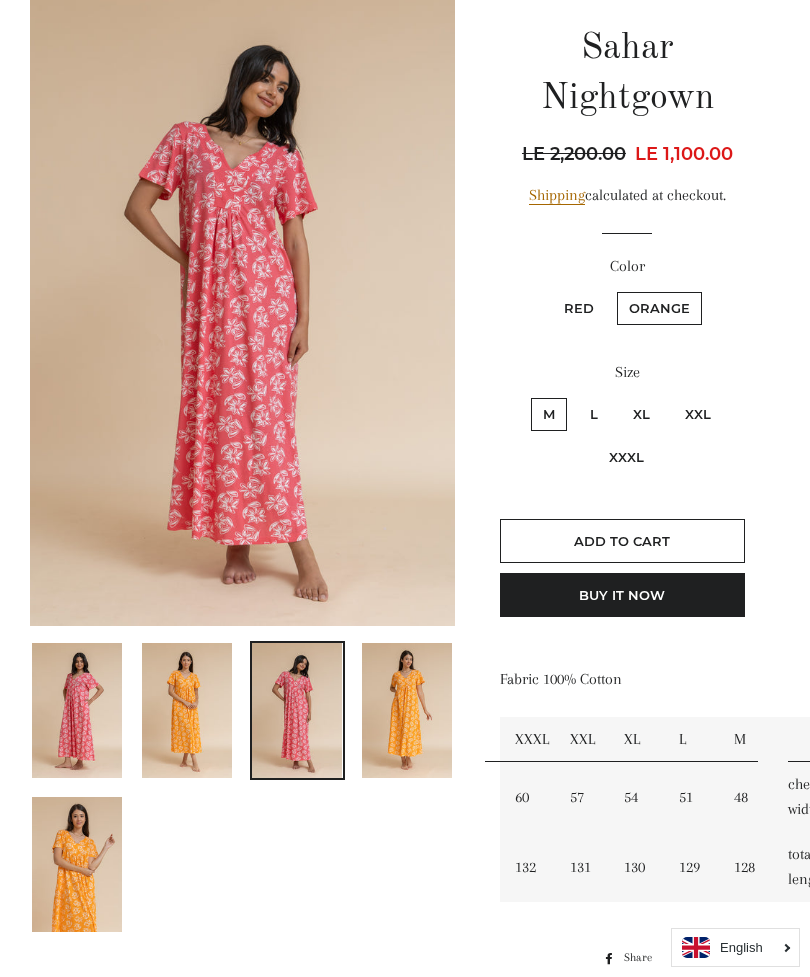 click at bounding box center [407, 710] 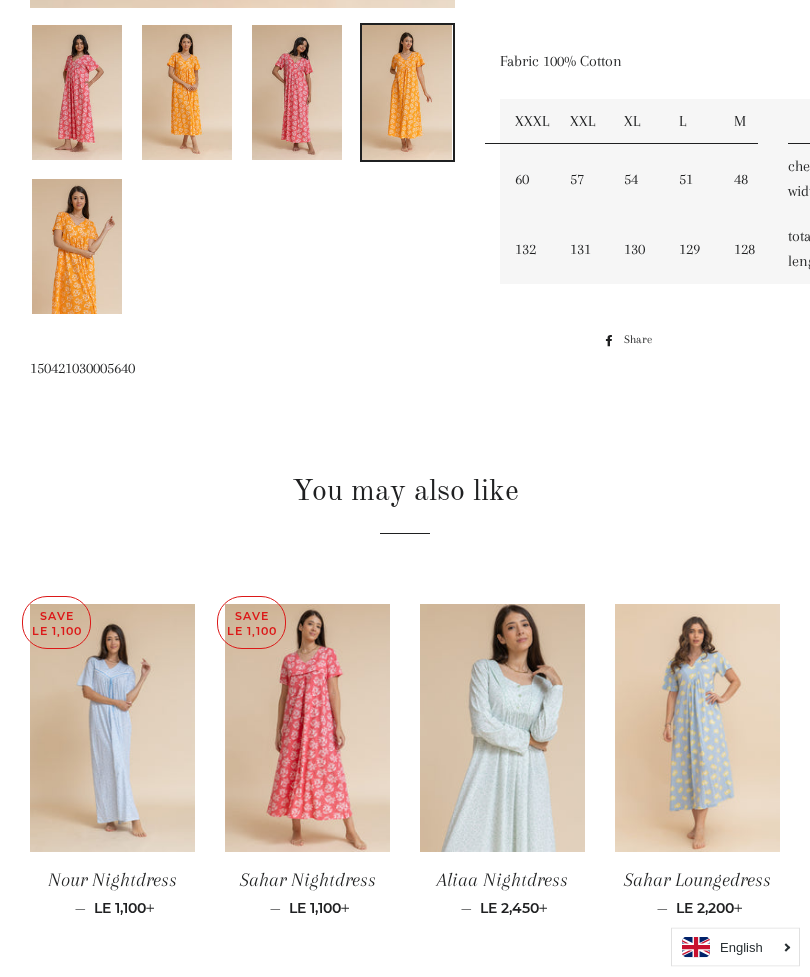 scroll, scrollTop: 845, scrollLeft: 0, axis: vertical 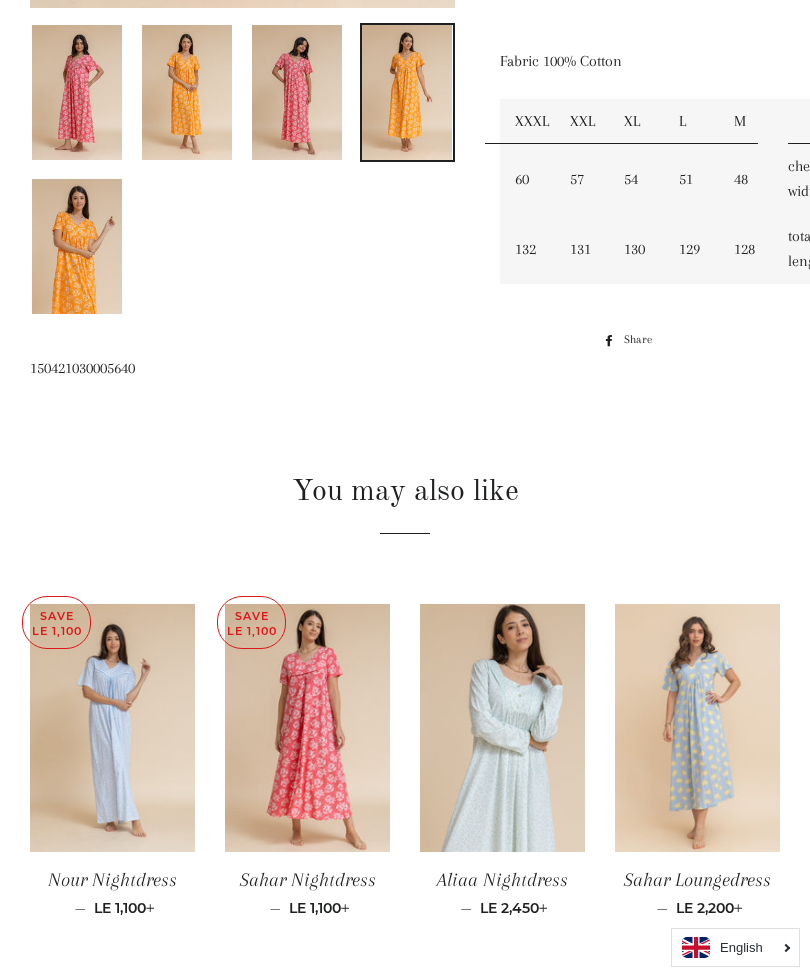 click at bounding box center [697, 728] 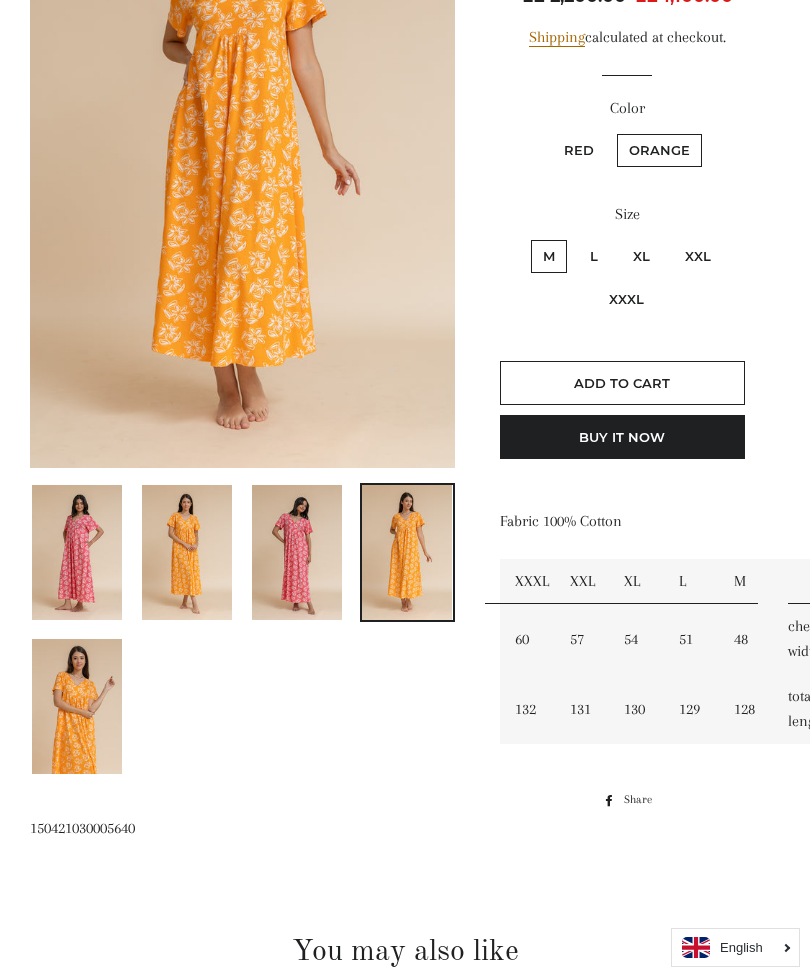 scroll, scrollTop: 383, scrollLeft: 0, axis: vertical 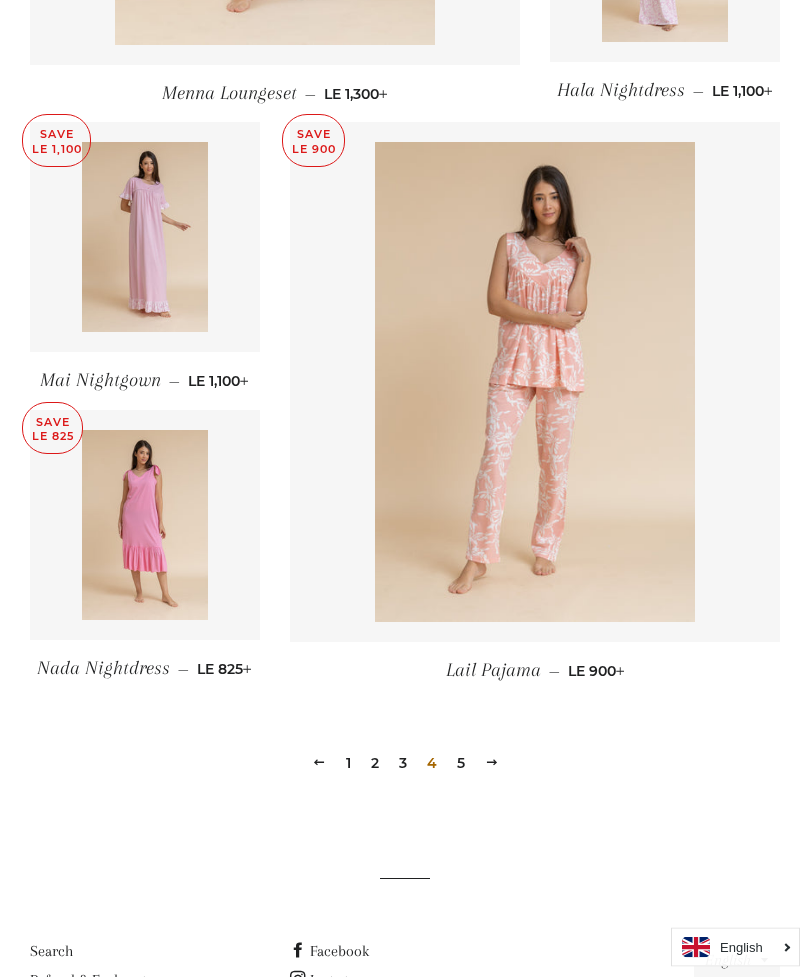 click at bounding box center (492, 763) 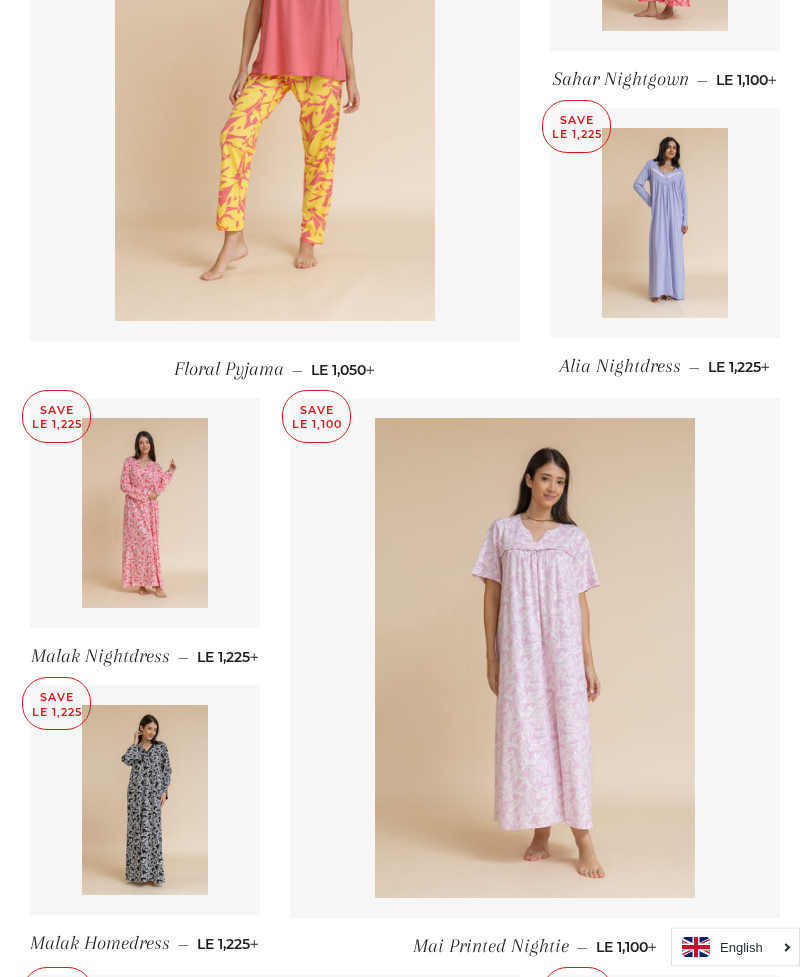 scroll, scrollTop: 926, scrollLeft: 0, axis: vertical 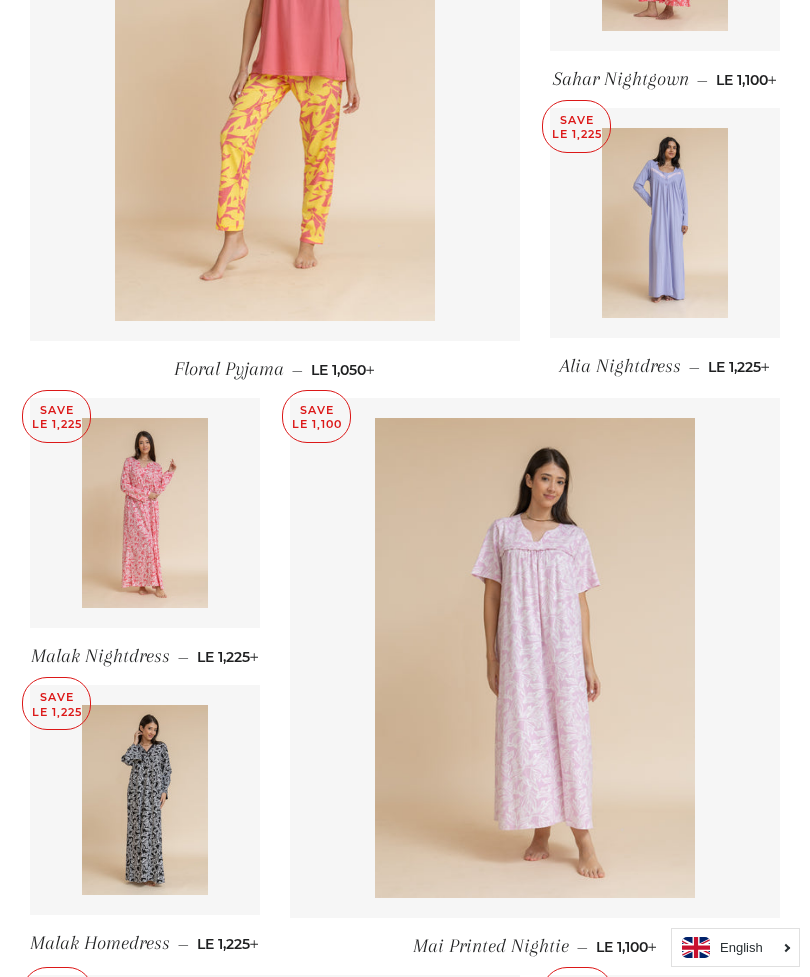click at bounding box center (535, 658) 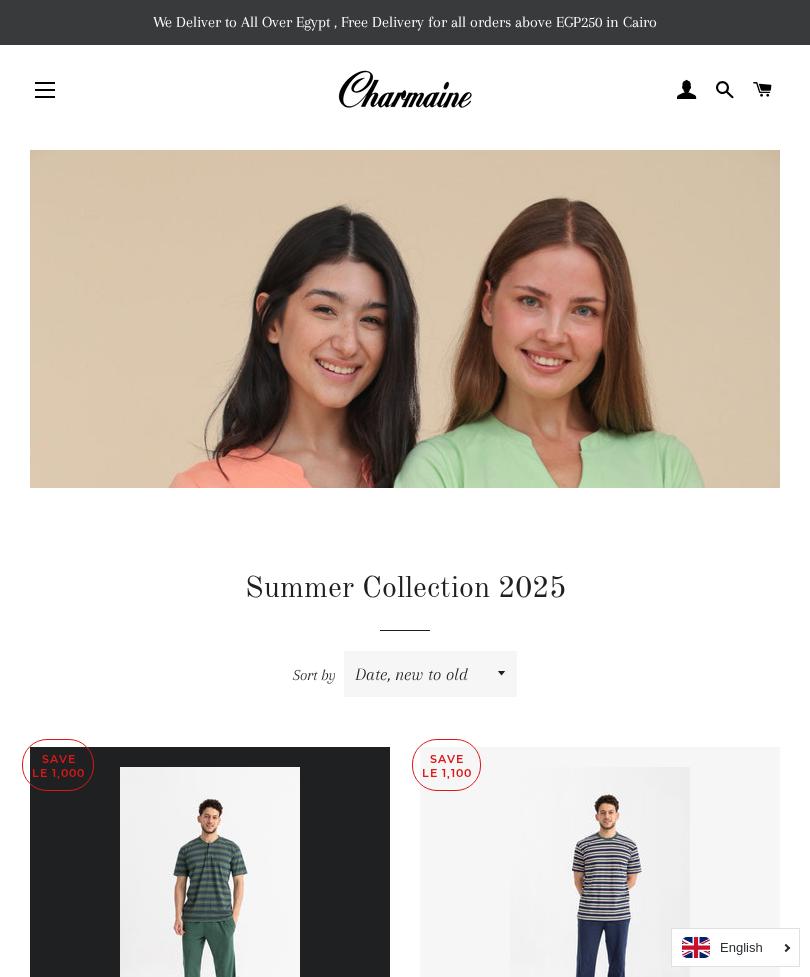 scroll, scrollTop: 0, scrollLeft: 0, axis: both 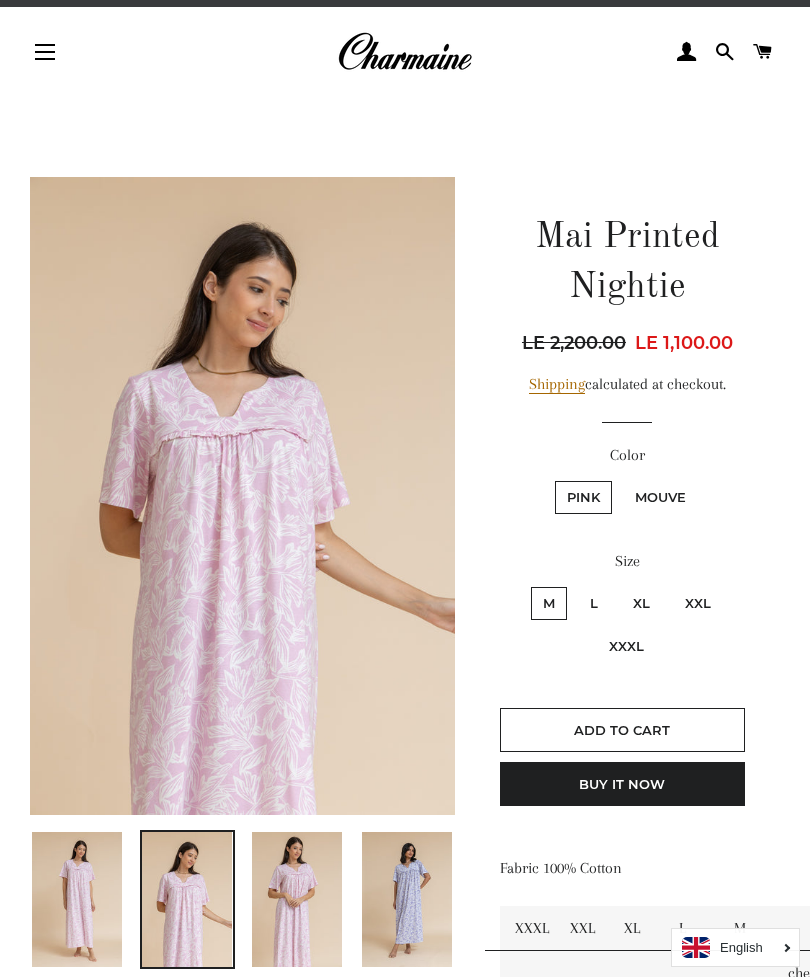 click at bounding box center [407, 899] 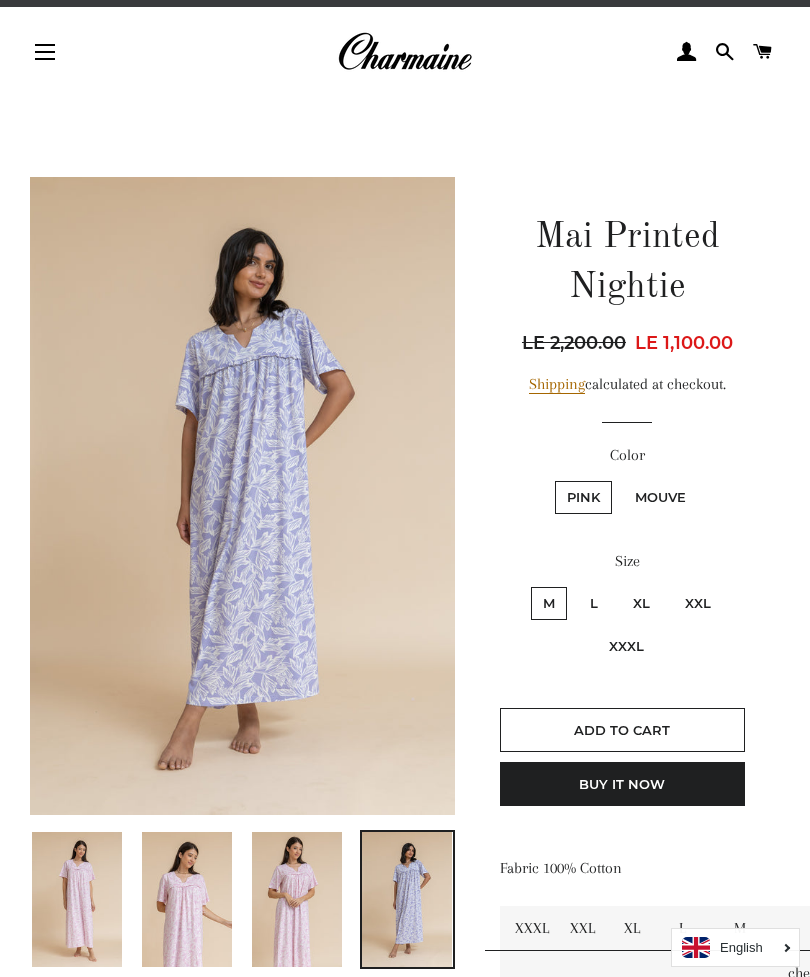 click at bounding box center (242, 495) 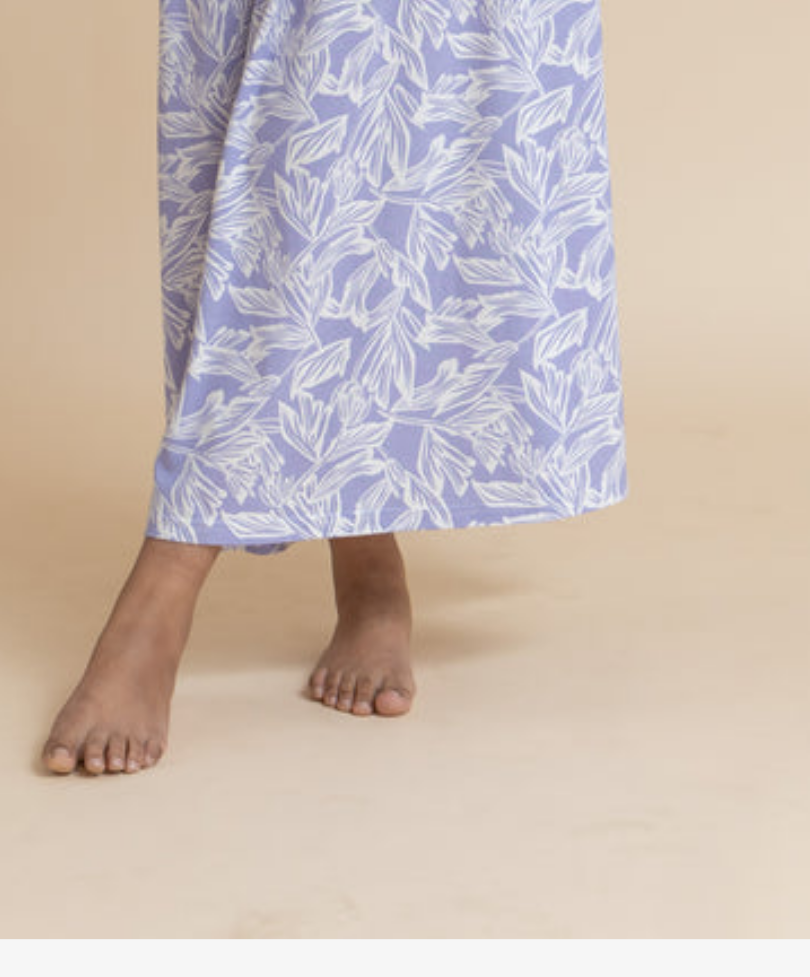 scroll, scrollTop: 31, scrollLeft: 13, axis: both 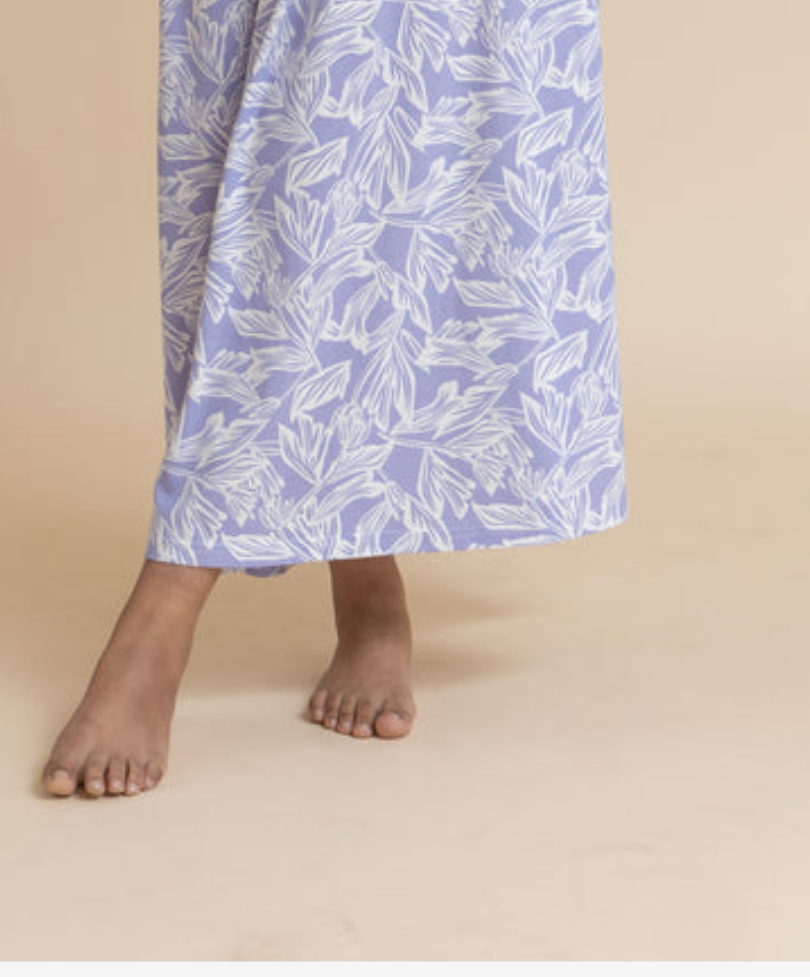 click at bounding box center (405, 488) 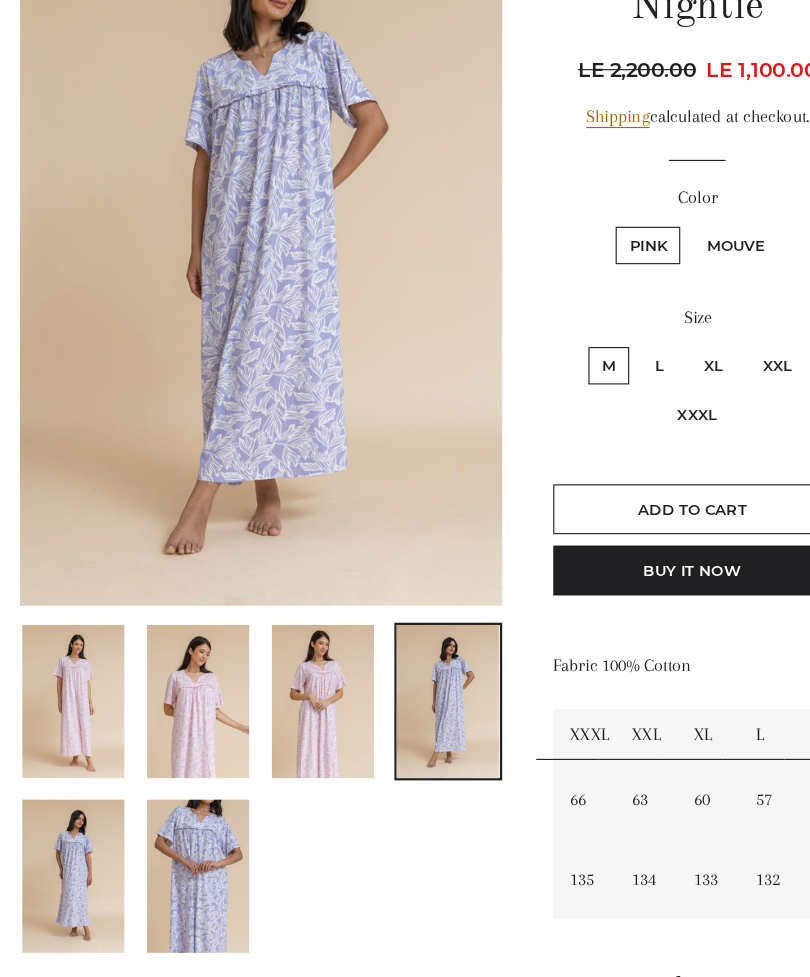 scroll, scrollTop: 337, scrollLeft: 0, axis: vertical 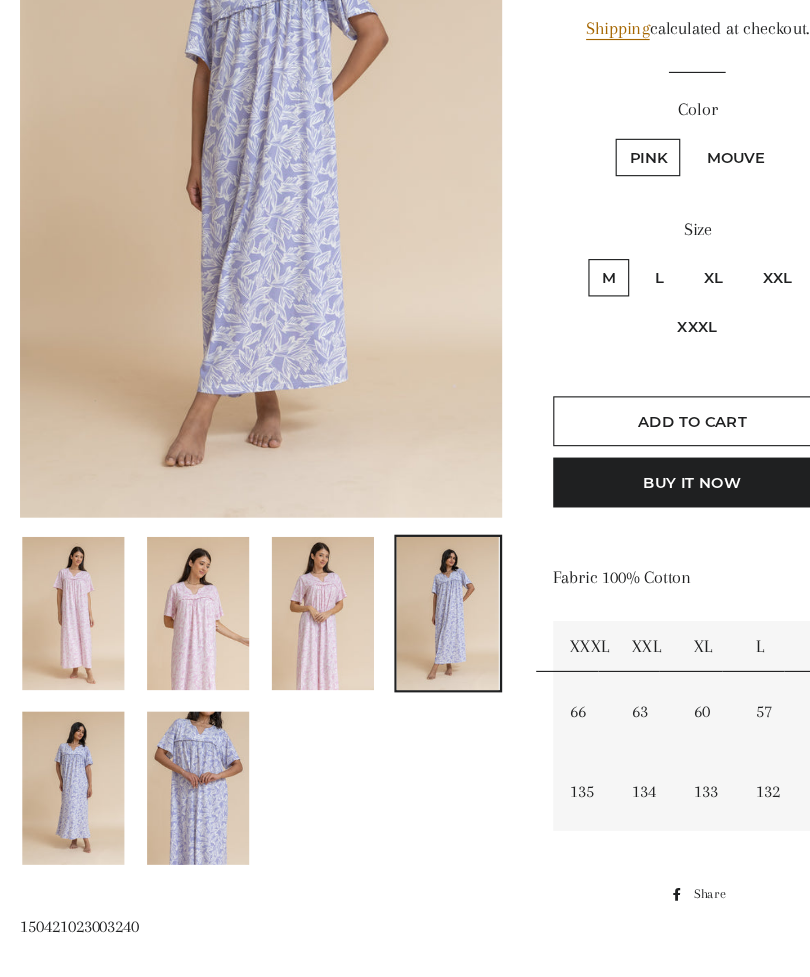 click at bounding box center (297, 600) 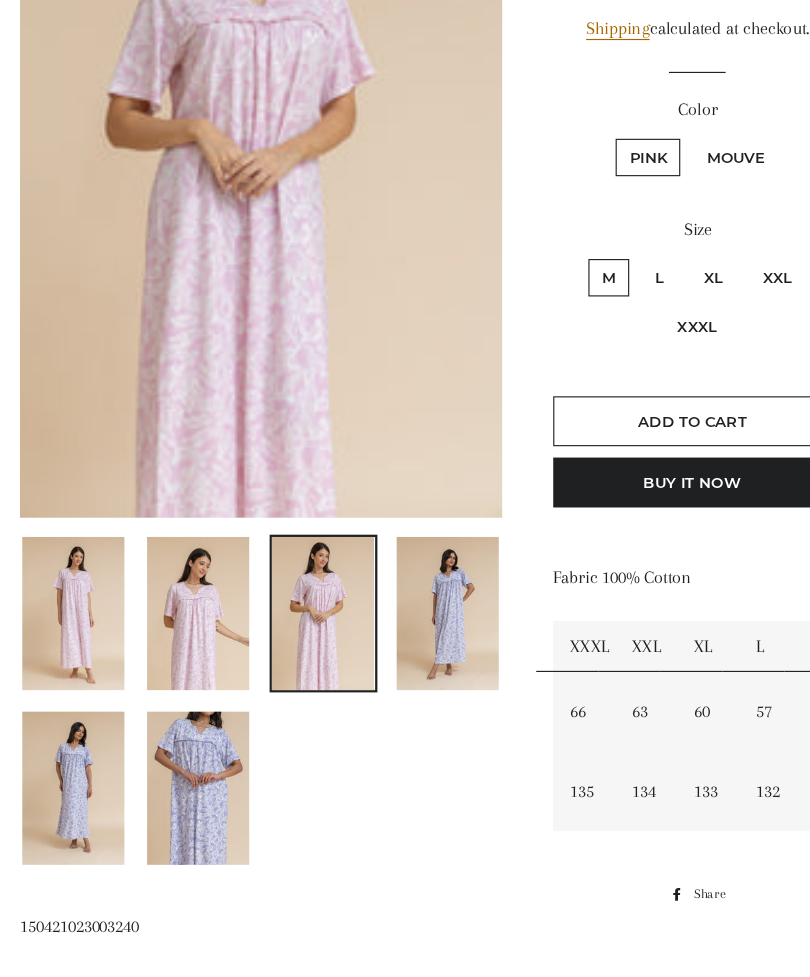 scroll, scrollTop: 338, scrollLeft: 0, axis: vertical 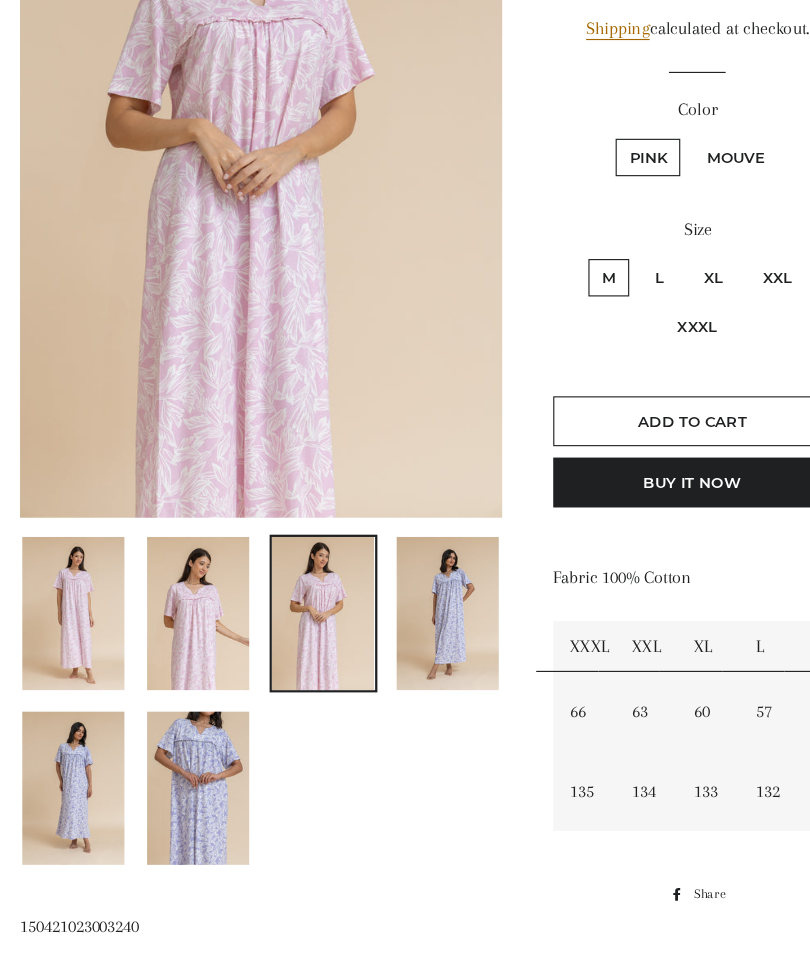 click at bounding box center (297, 599) 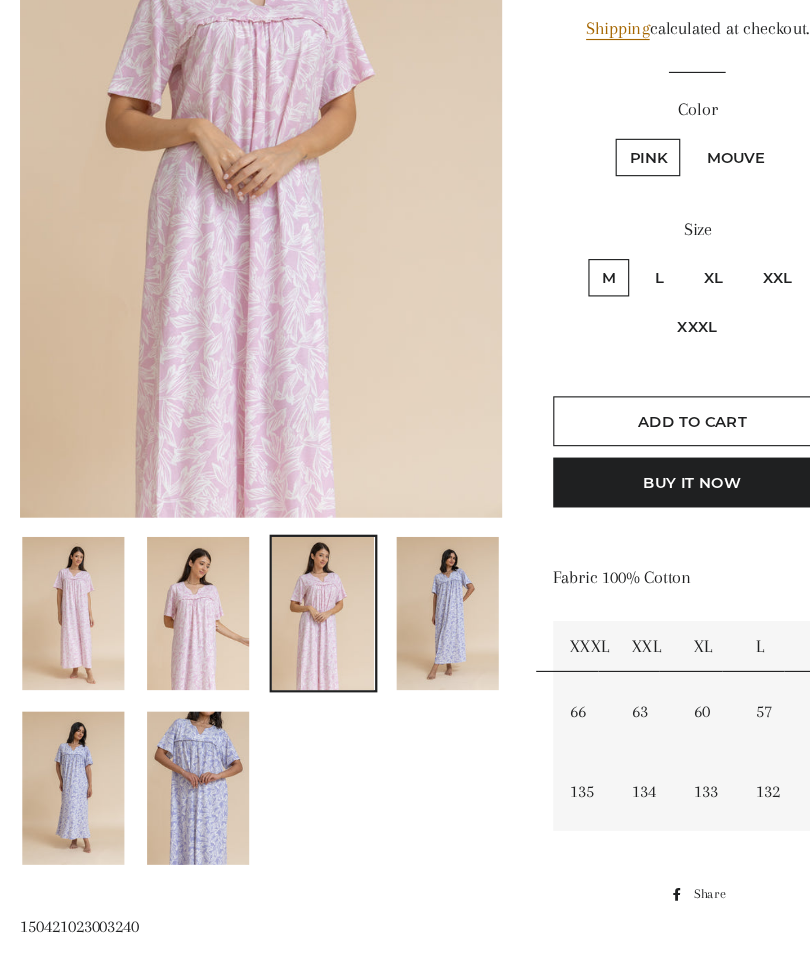 click at bounding box center [77, 599] 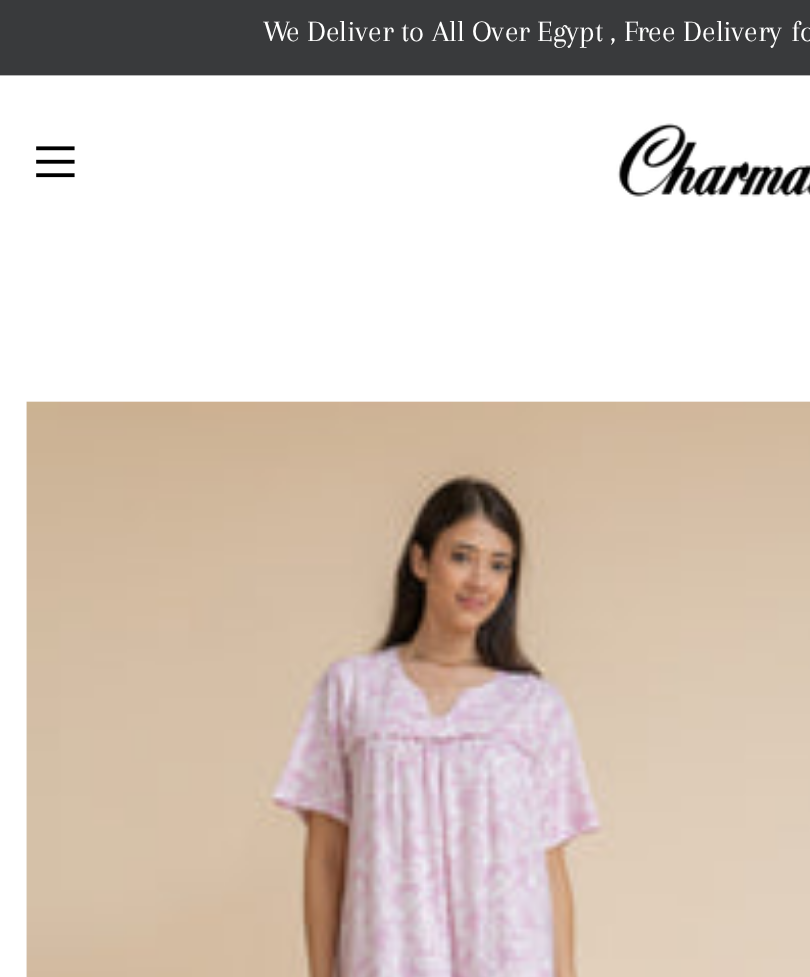 scroll, scrollTop: 0, scrollLeft: 0, axis: both 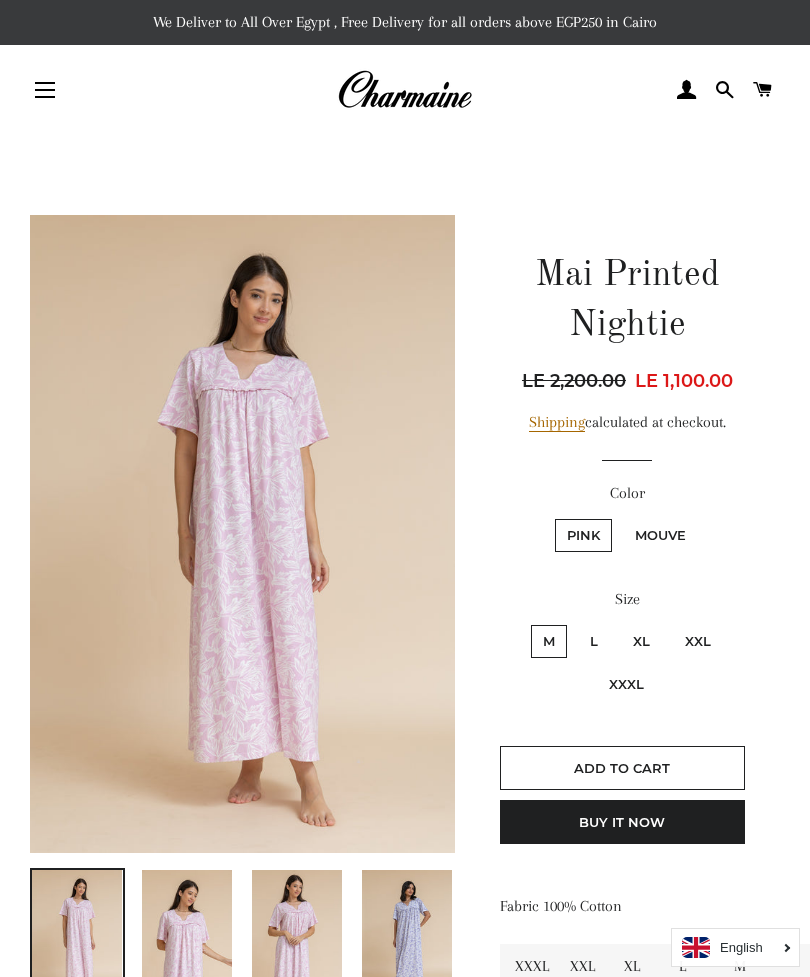click on "Site navigation" at bounding box center (45, 90) 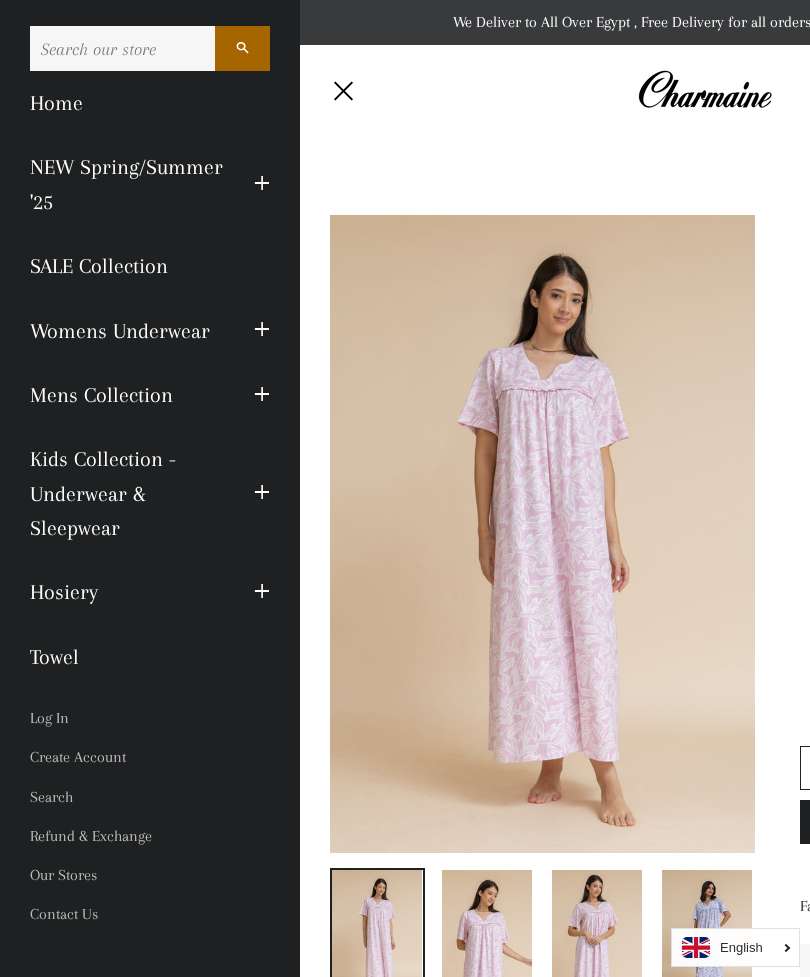 click at bounding box center (262, 330) 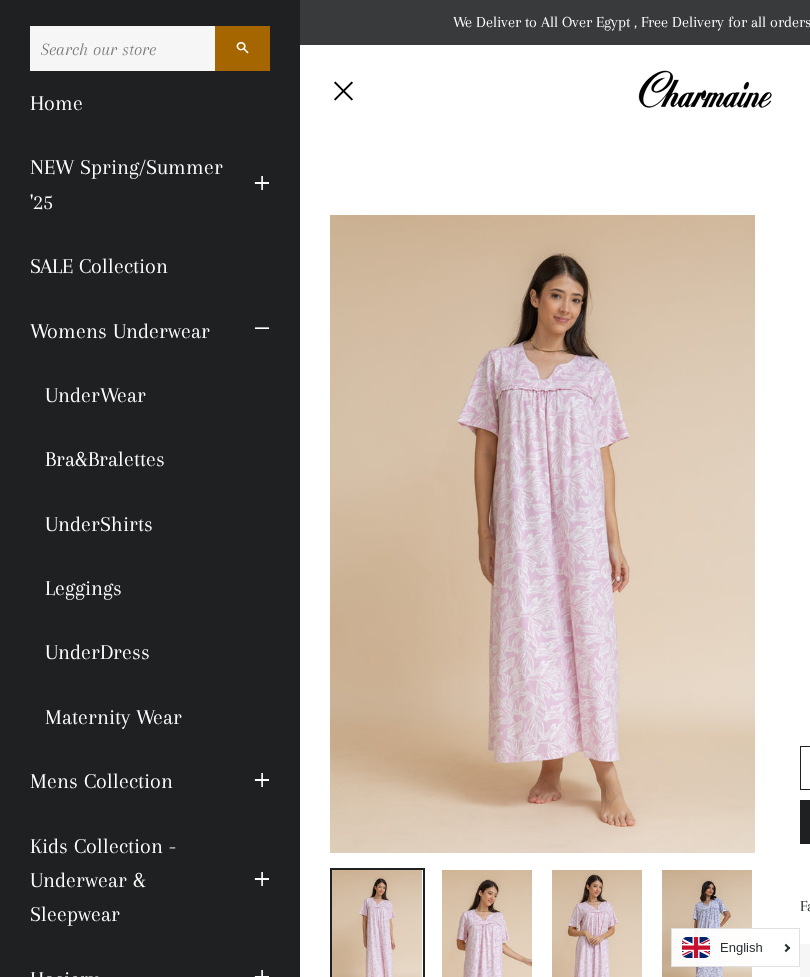 click on "Bra&Bralettes" at bounding box center (150, 459) 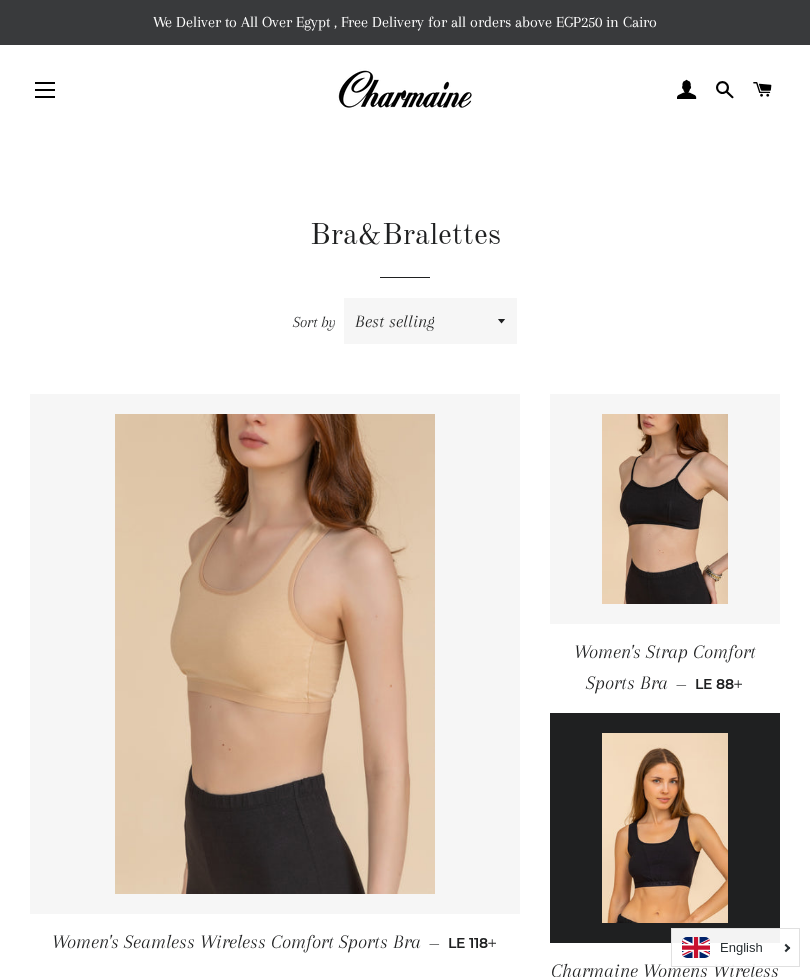 scroll, scrollTop: 0, scrollLeft: 0, axis: both 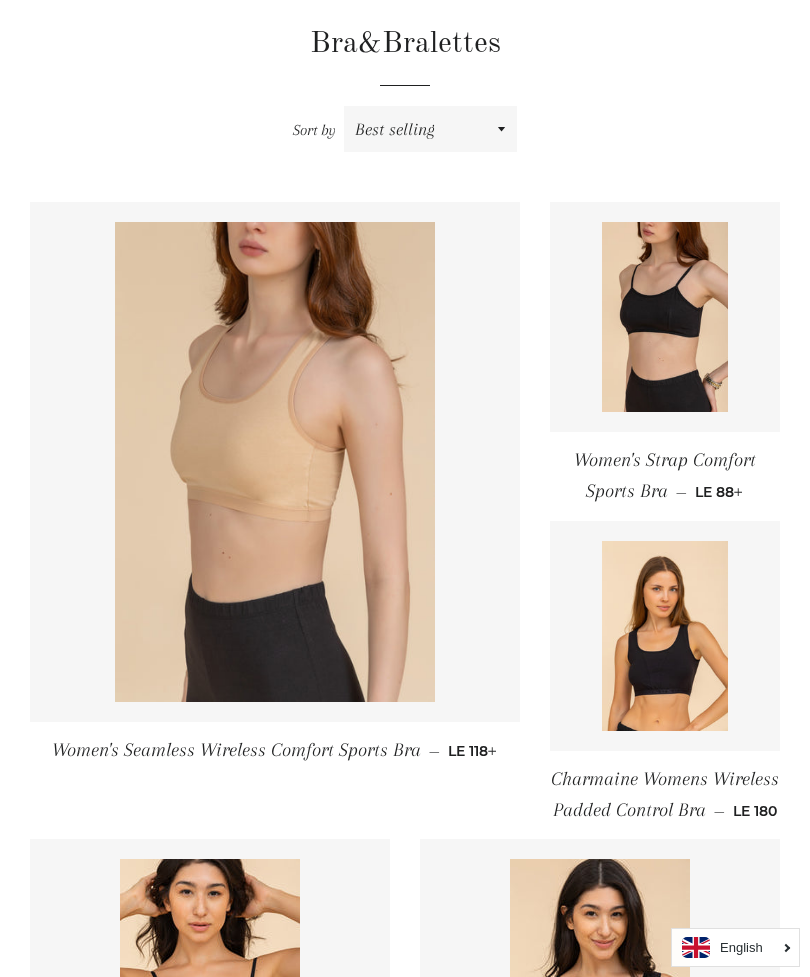 click at bounding box center [275, 462] 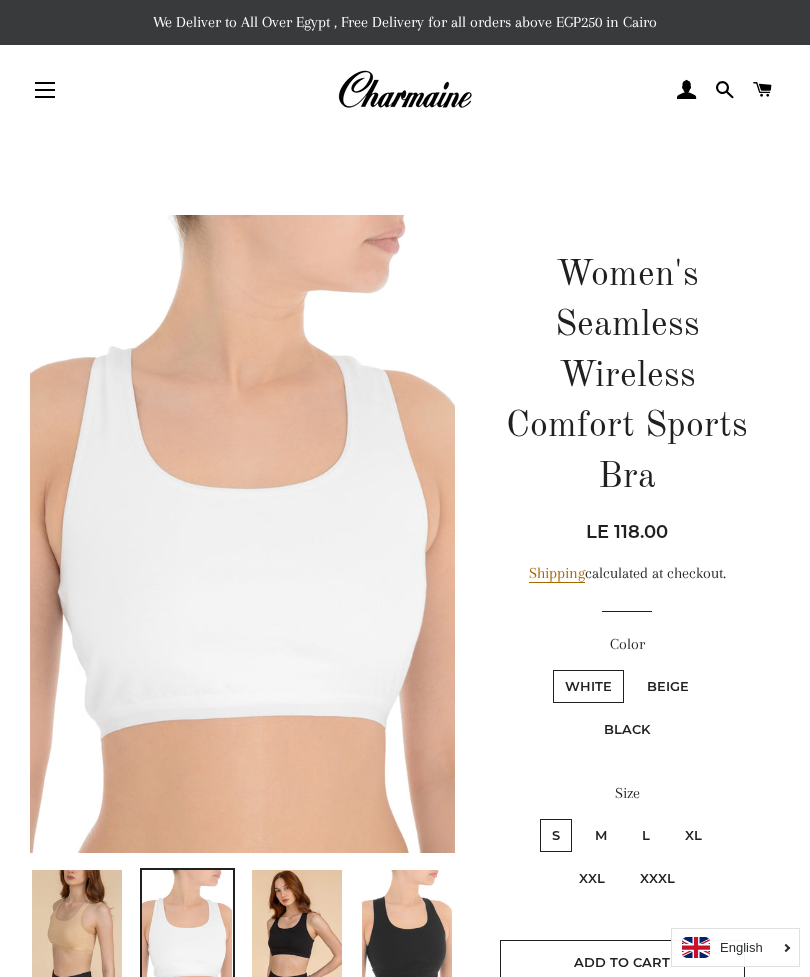 scroll, scrollTop: 0, scrollLeft: 0, axis: both 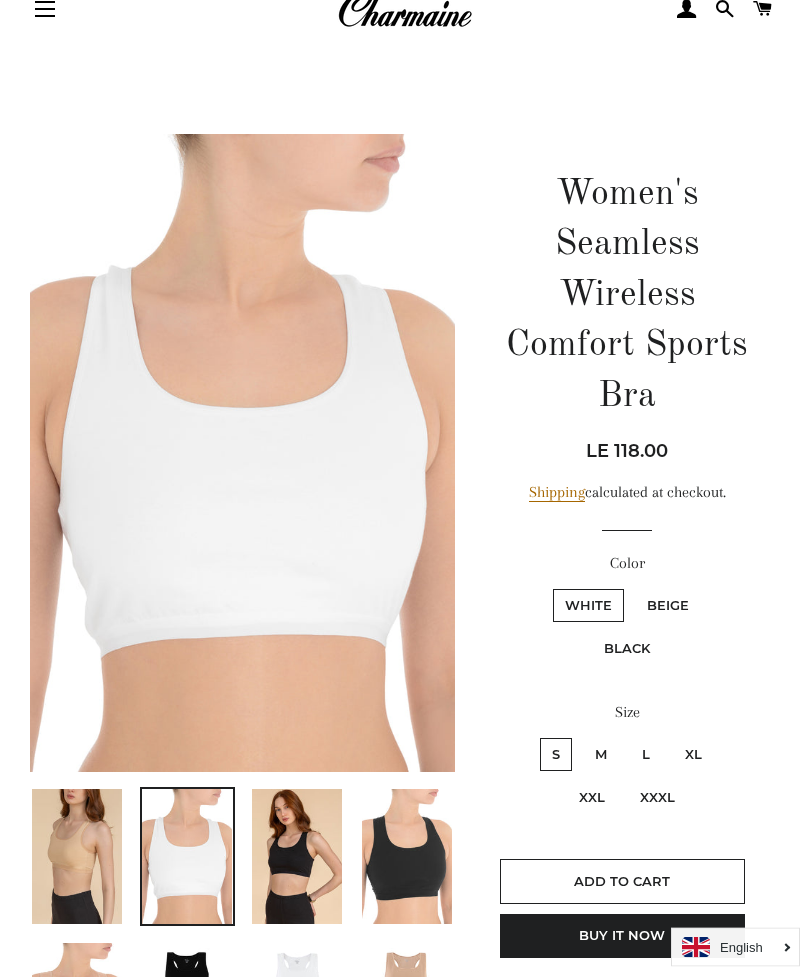 click at bounding box center [297, 857] 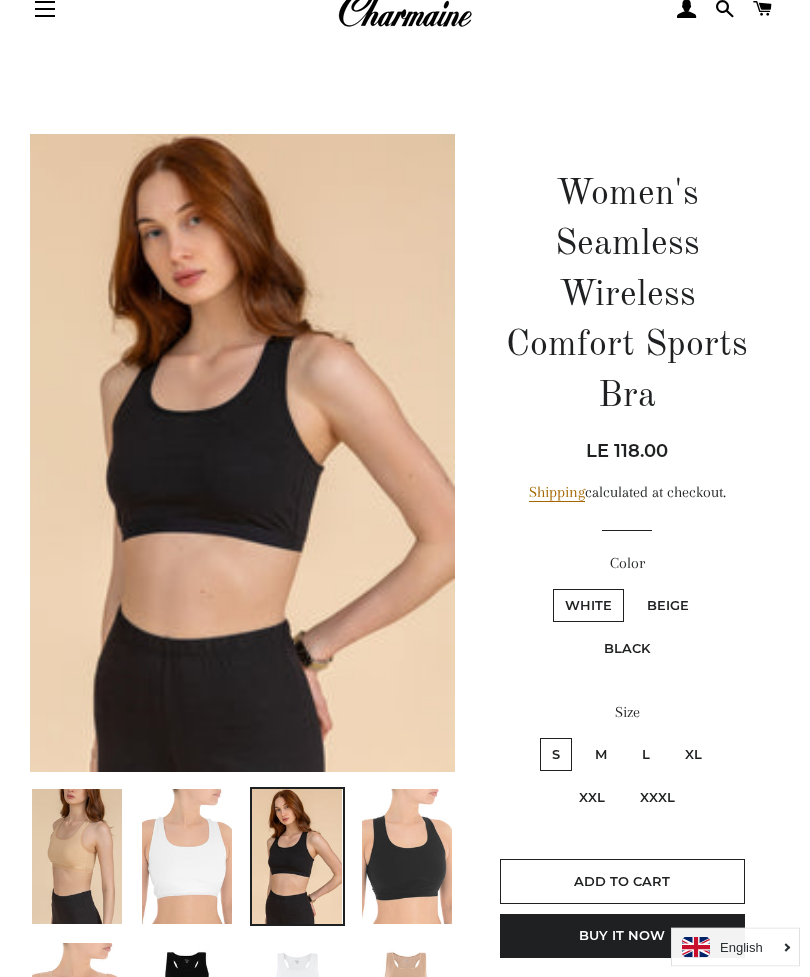 scroll, scrollTop: 81, scrollLeft: 0, axis: vertical 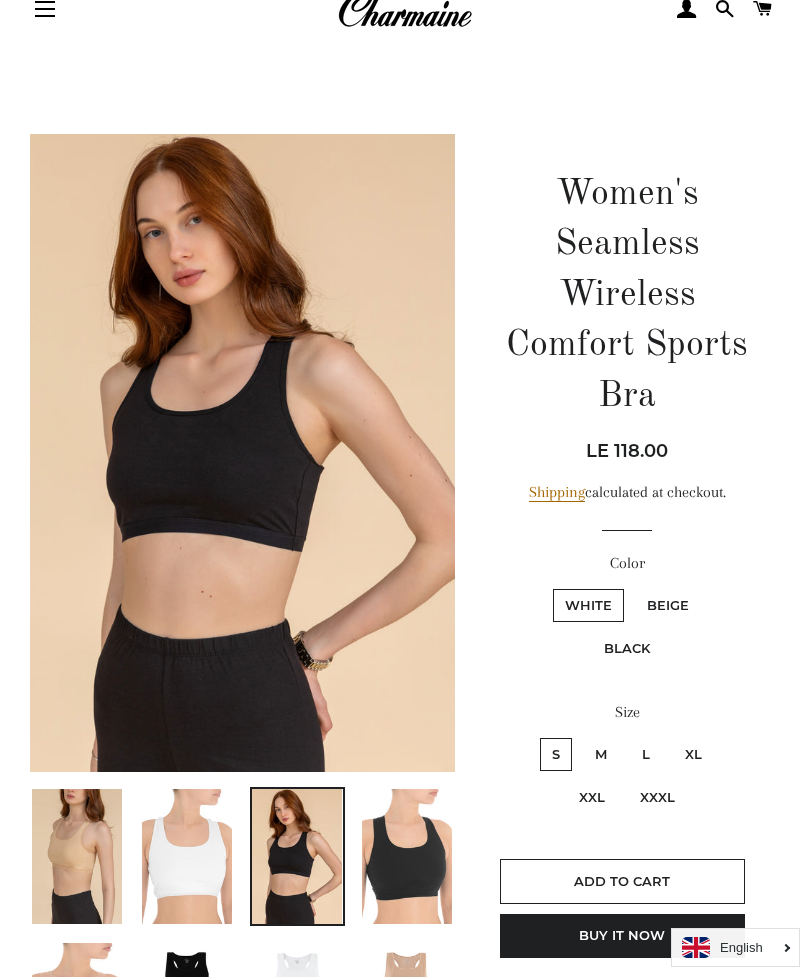 click on "XXL" at bounding box center [592, 797] 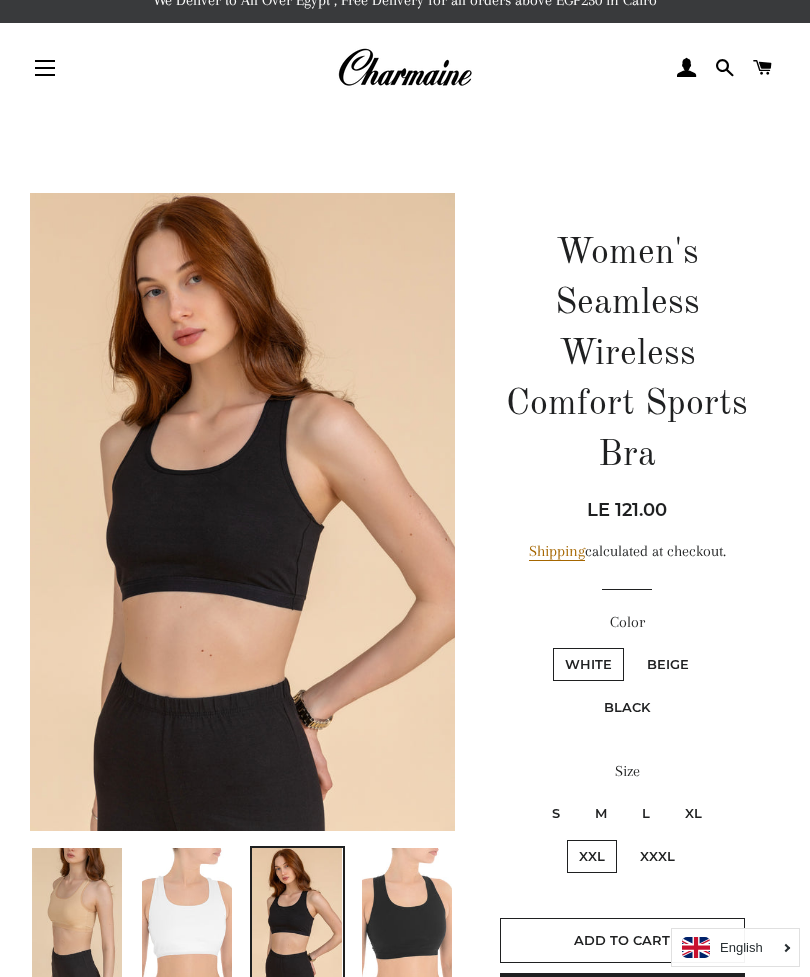 scroll, scrollTop: 0, scrollLeft: 0, axis: both 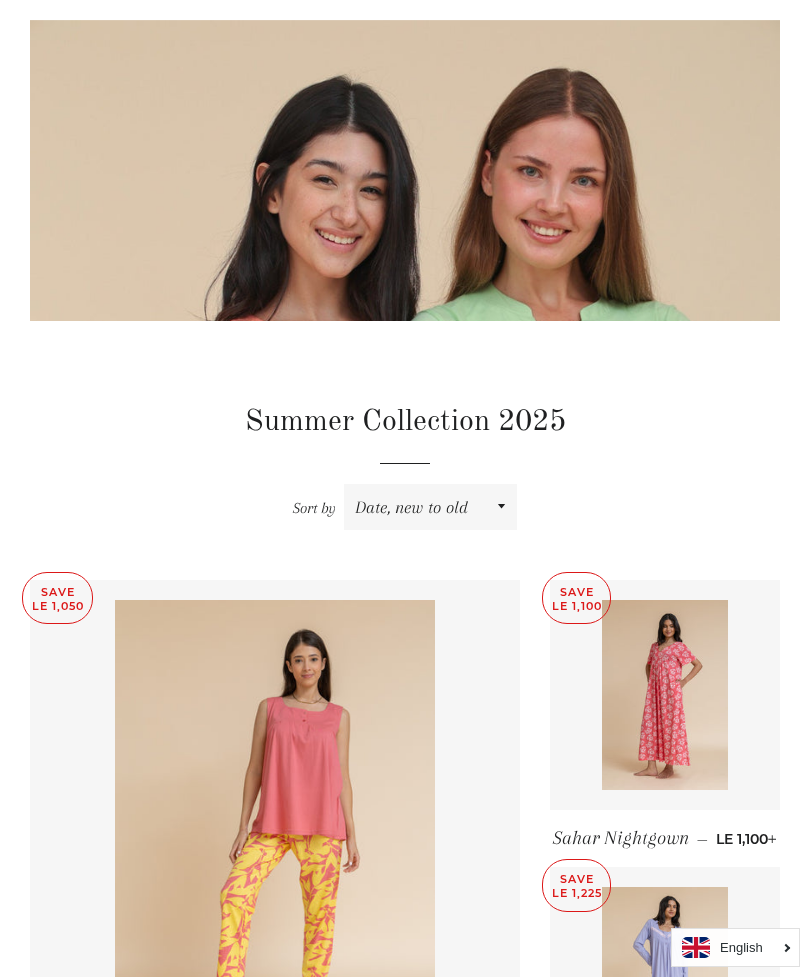 click at bounding box center [665, 695] 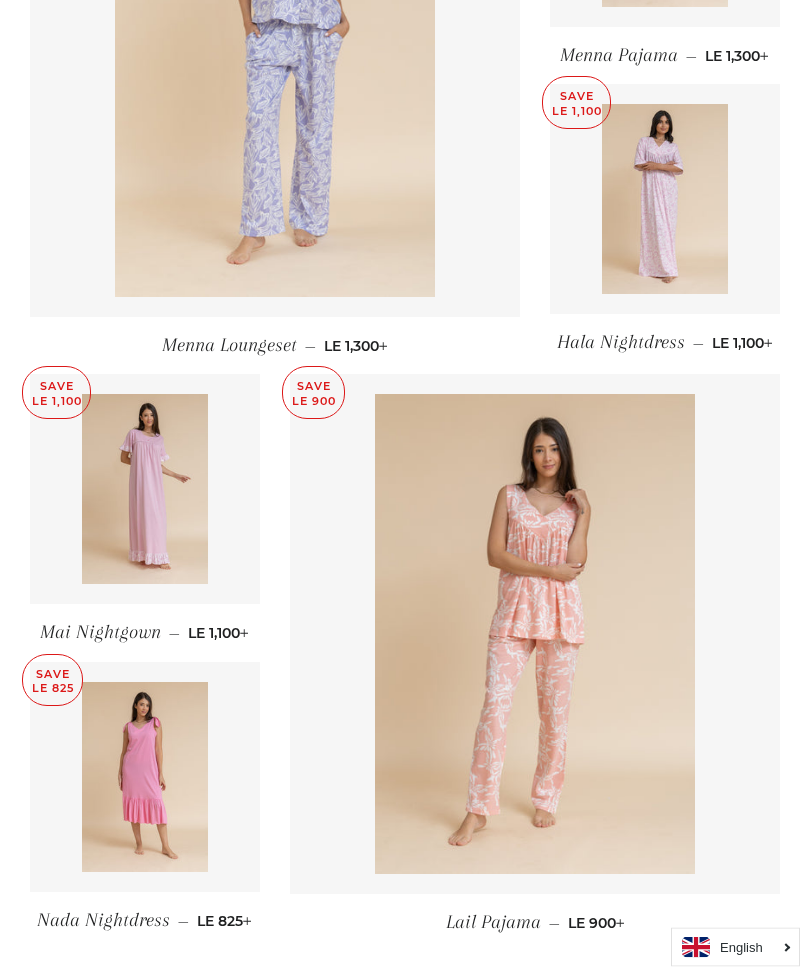 scroll, scrollTop: 2104, scrollLeft: 0, axis: vertical 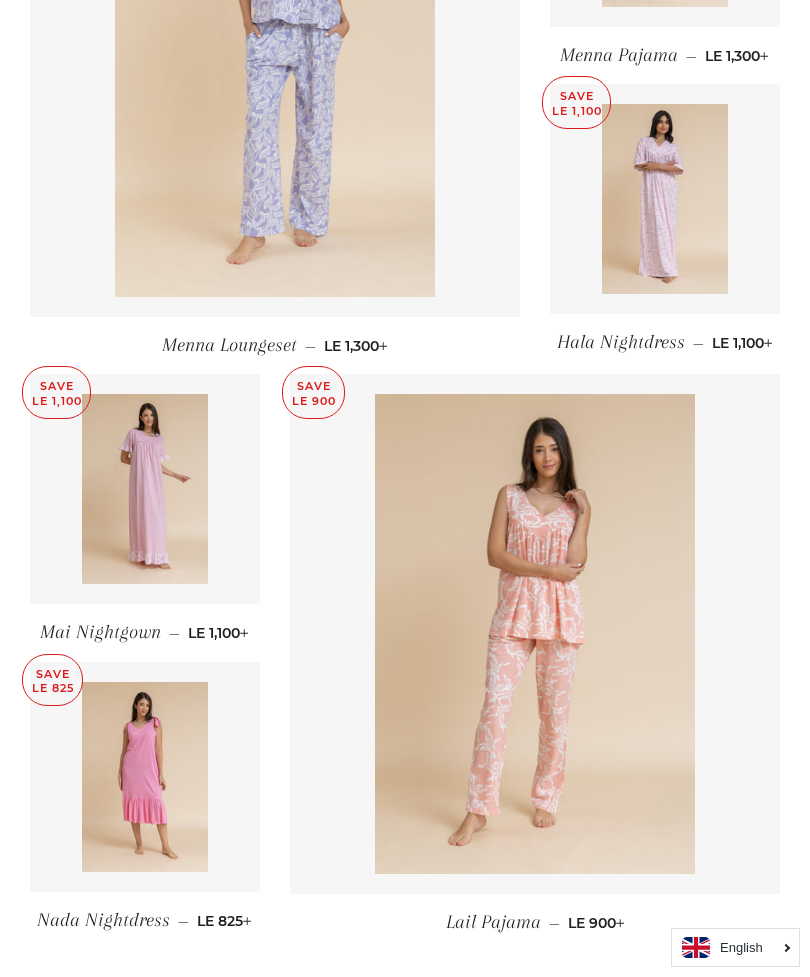 click at bounding box center [145, 777] 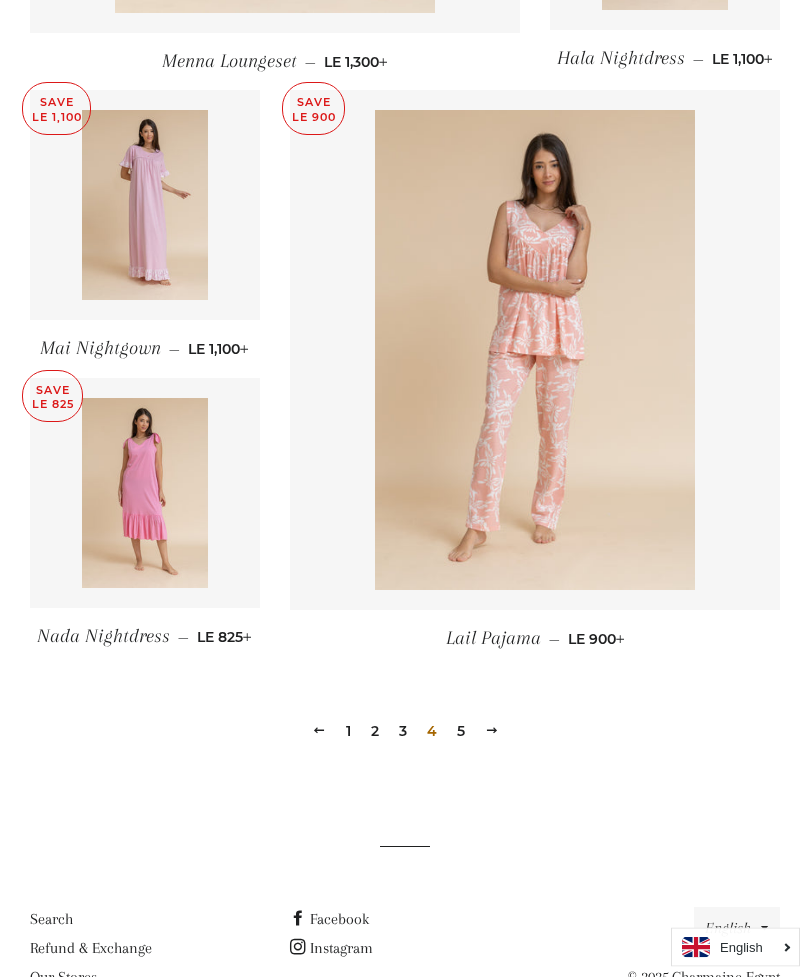 scroll, scrollTop: 2479, scrollLeft: 0, axis: vertical 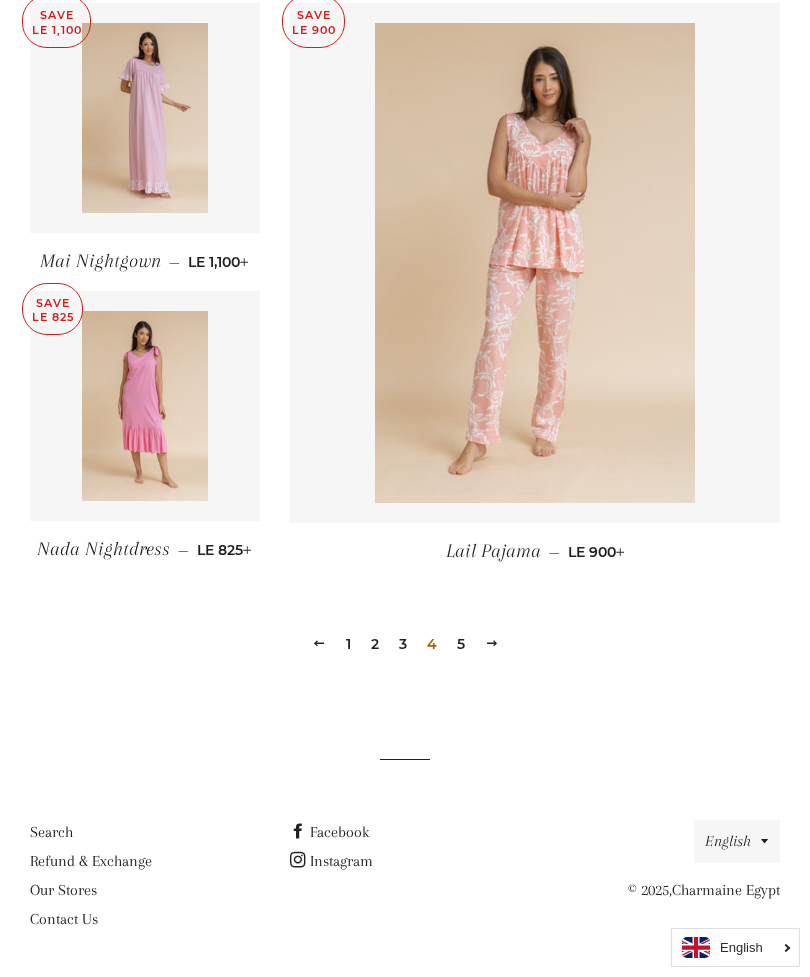 click at bounding box center (492, 643) 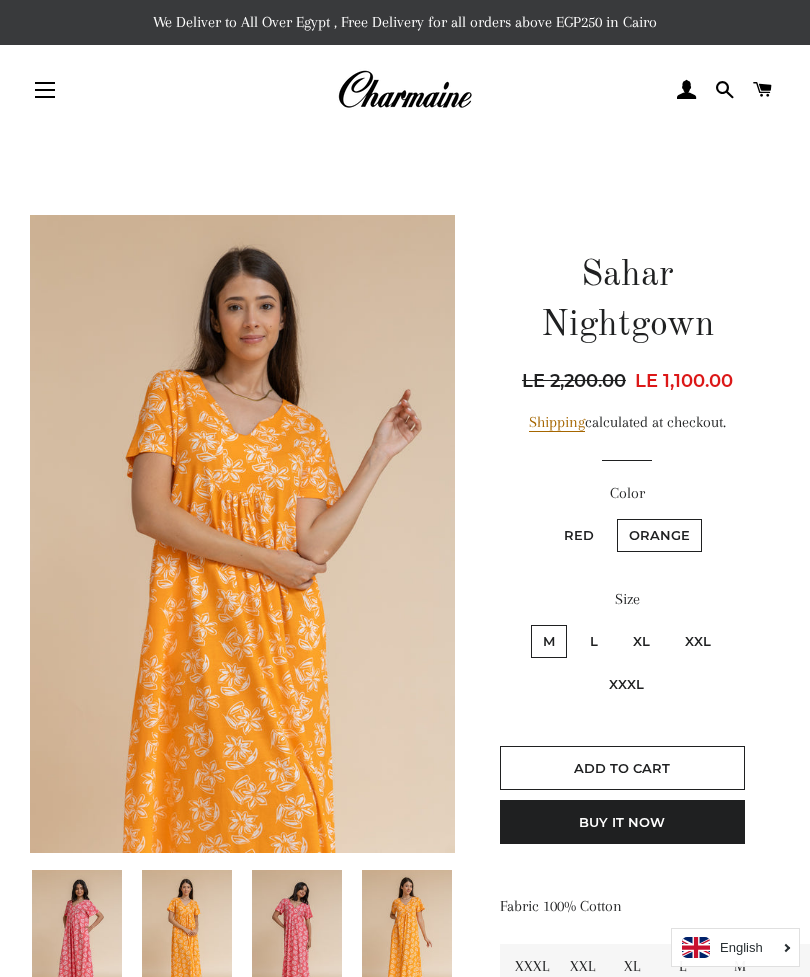 scroll, scrollTop: 0, scrollLeft: 0, axis: both 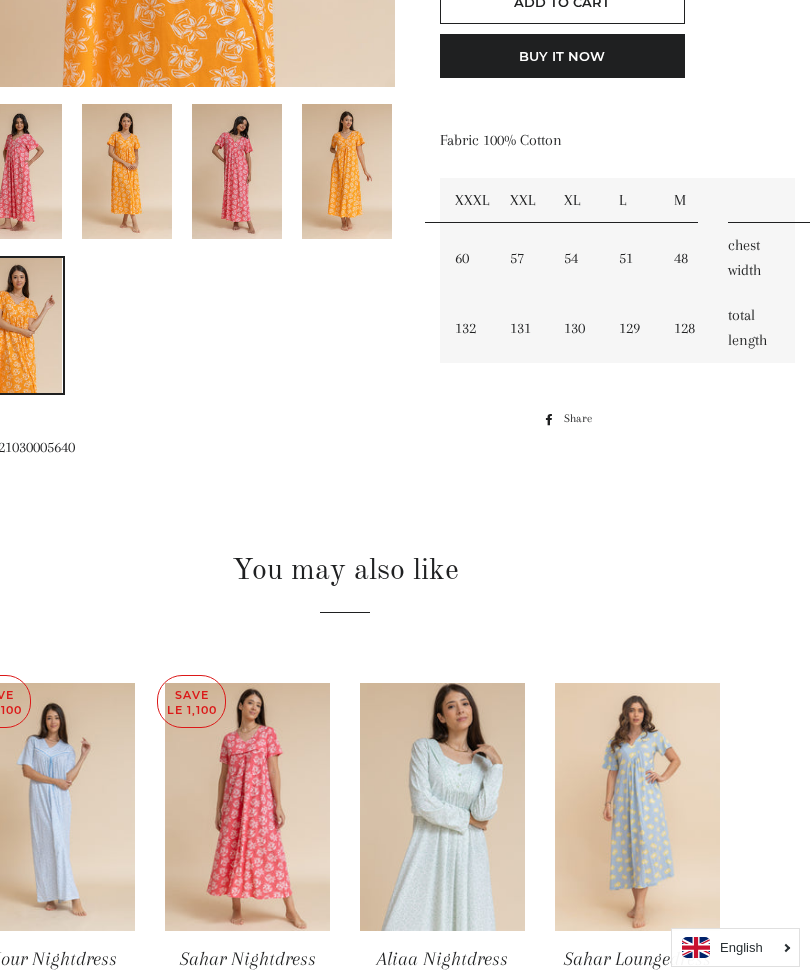 click at bounding box center (637, 807) 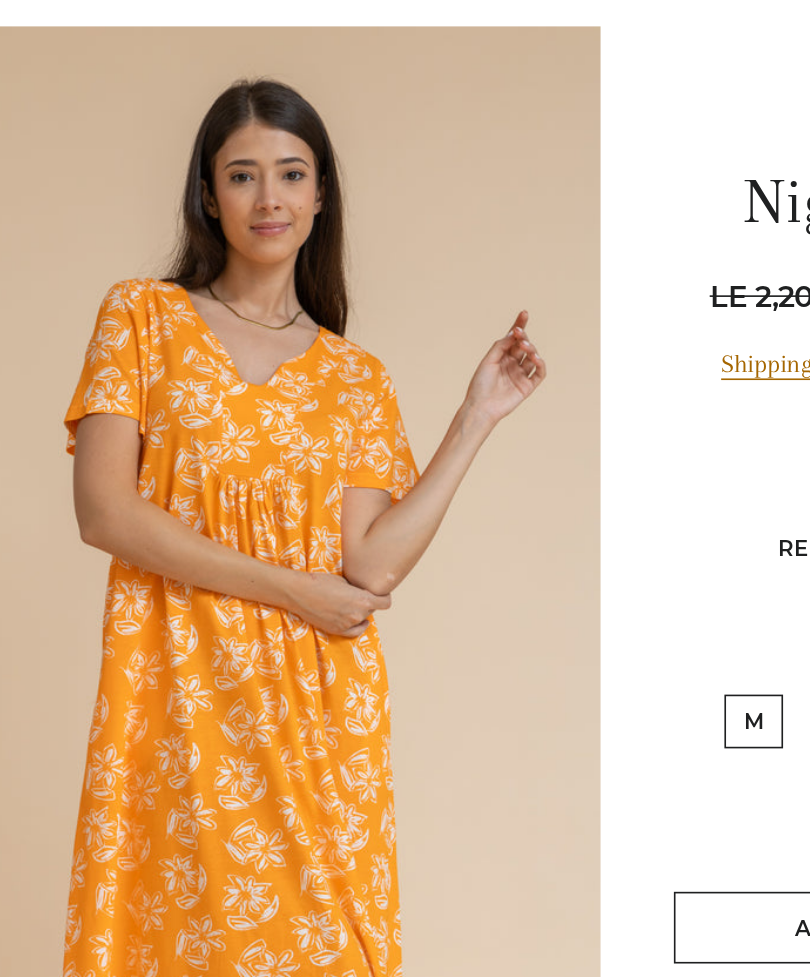 scroll, scrollTop: 0, scrollLeft: 0, axis: both 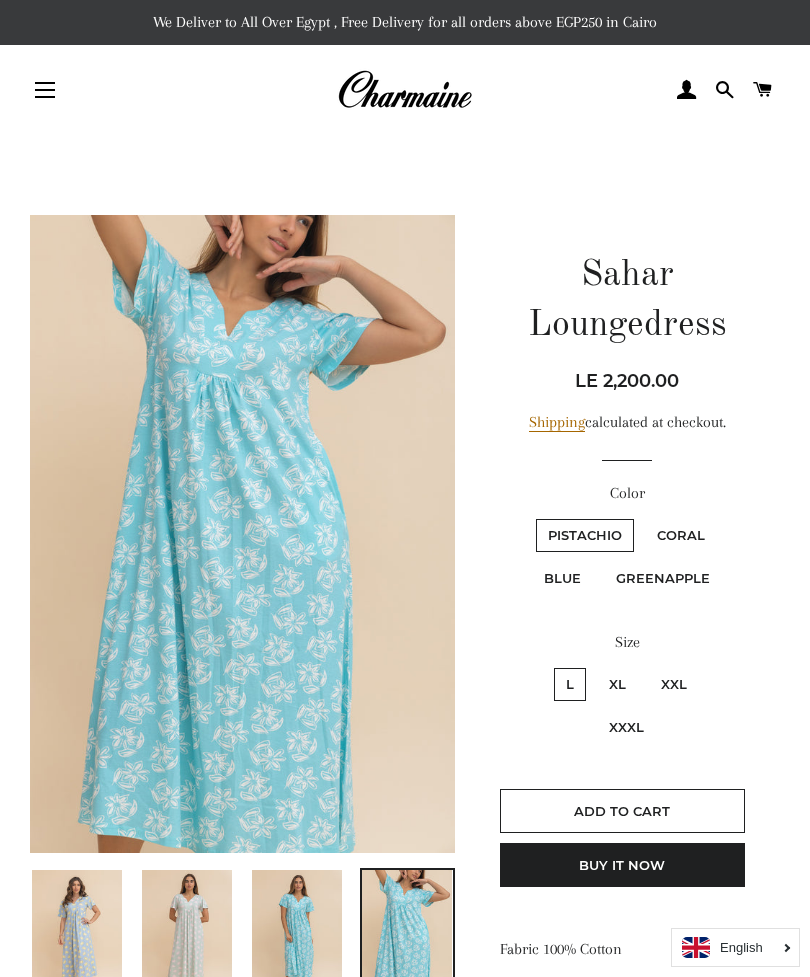 click at bounding box center (407, 937) 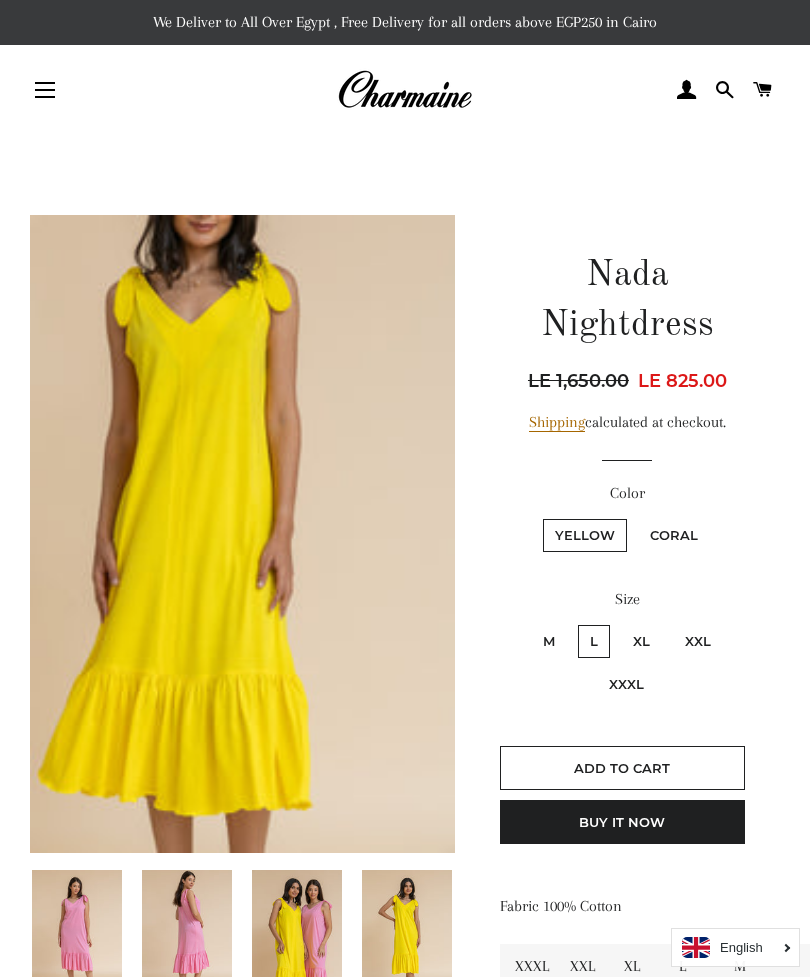 scroll, scrollTop: 0, scrollLeft: 0, axis: both 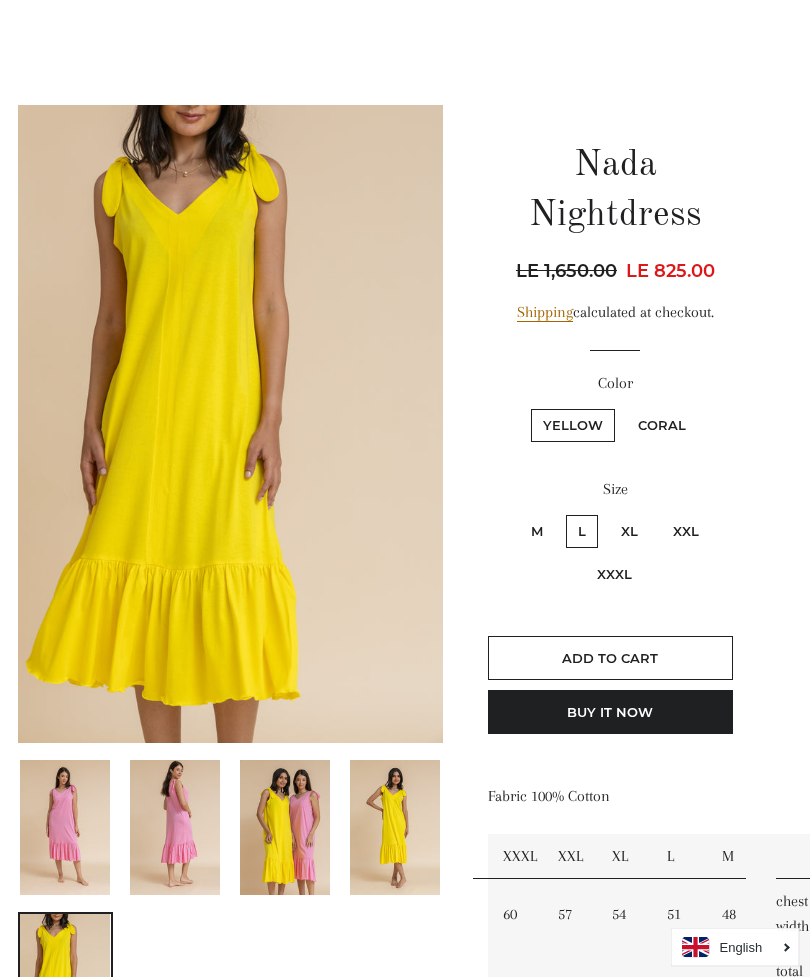 click at bounding box center (396, 828) 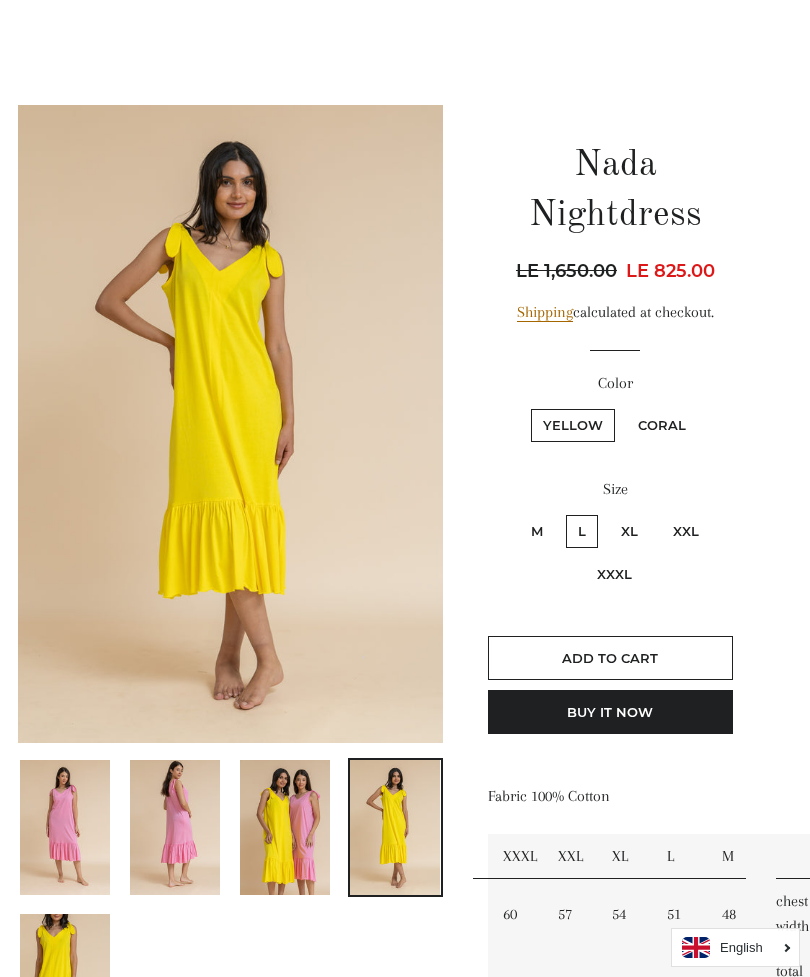 click at bounding box center (285, 827) 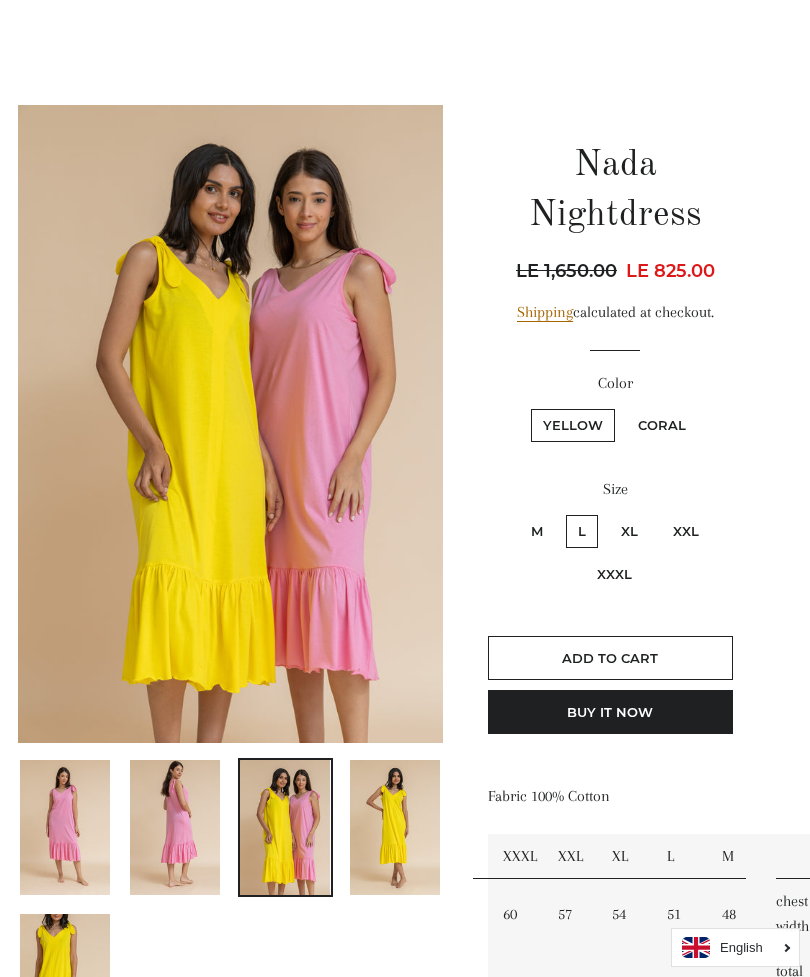 click at bounding box center (175, 827) 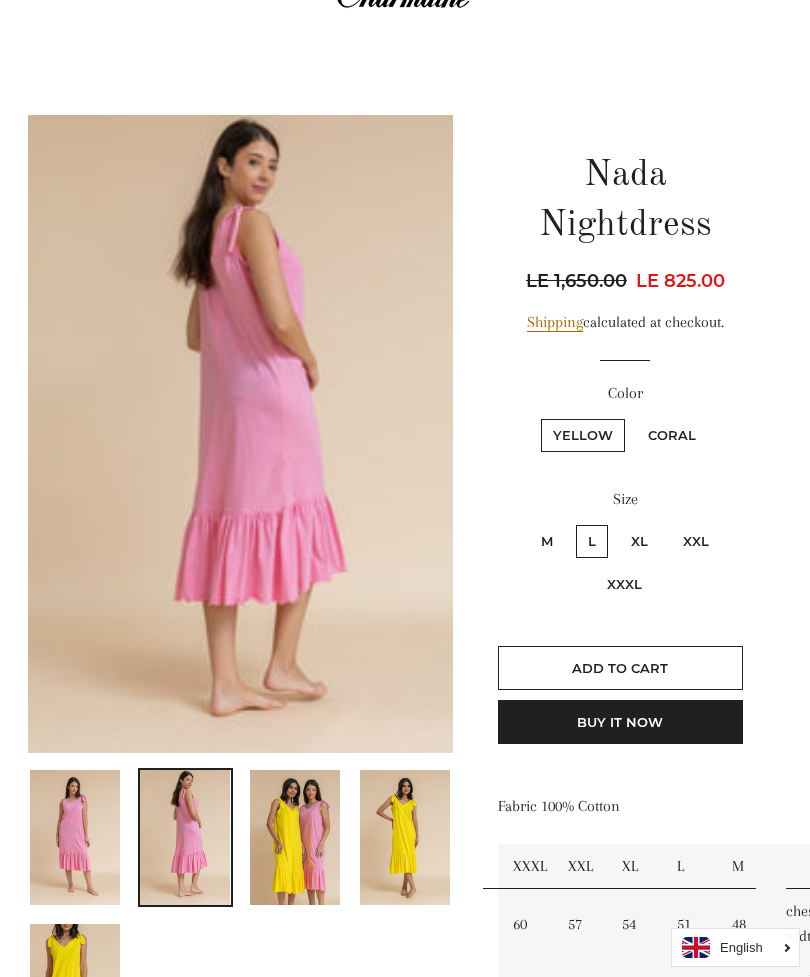 scroll, scrollTop: 100, scrollLeft: 0, axis: vertical 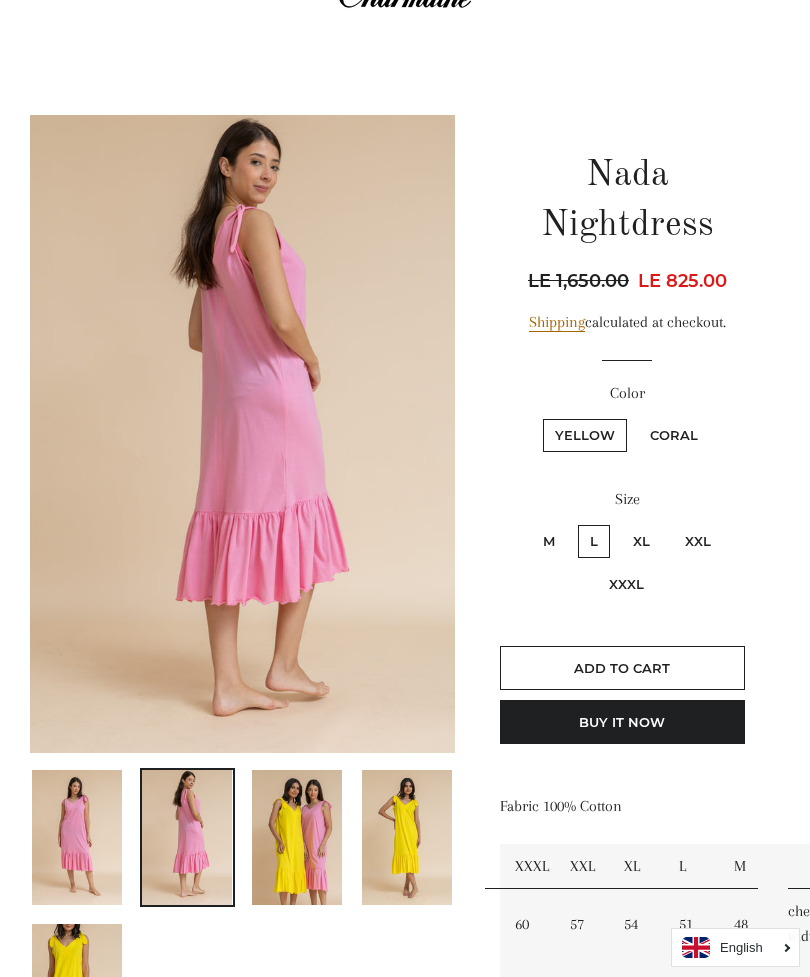 click at bounding box center (77, 991) 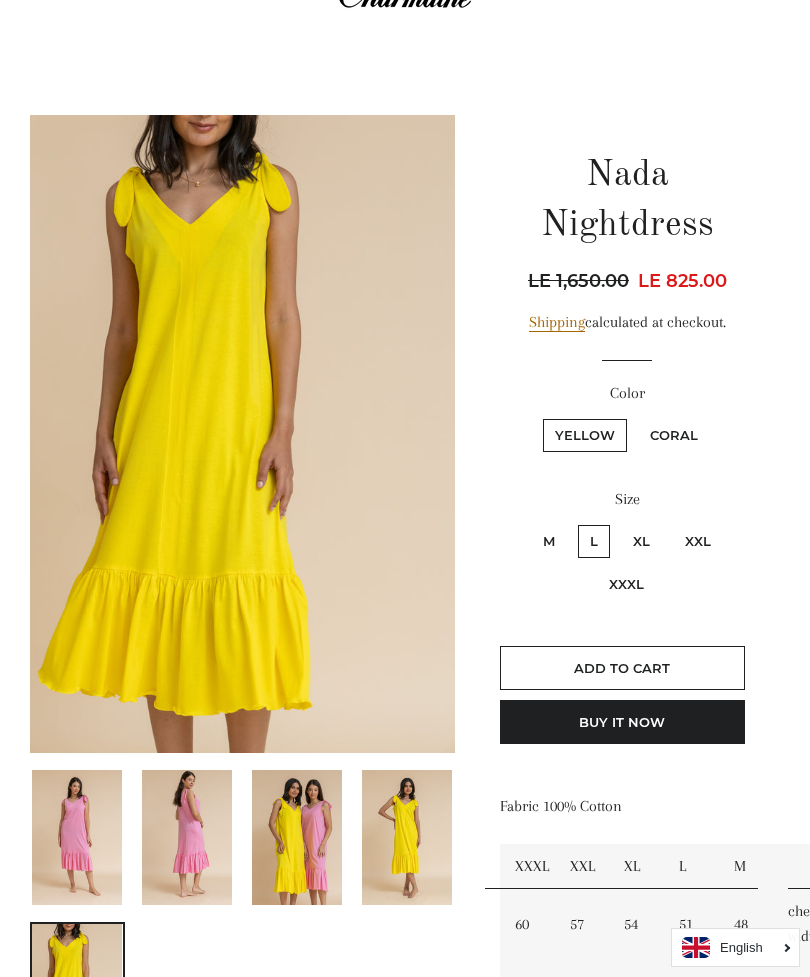 click at bounding box center [242, 433] 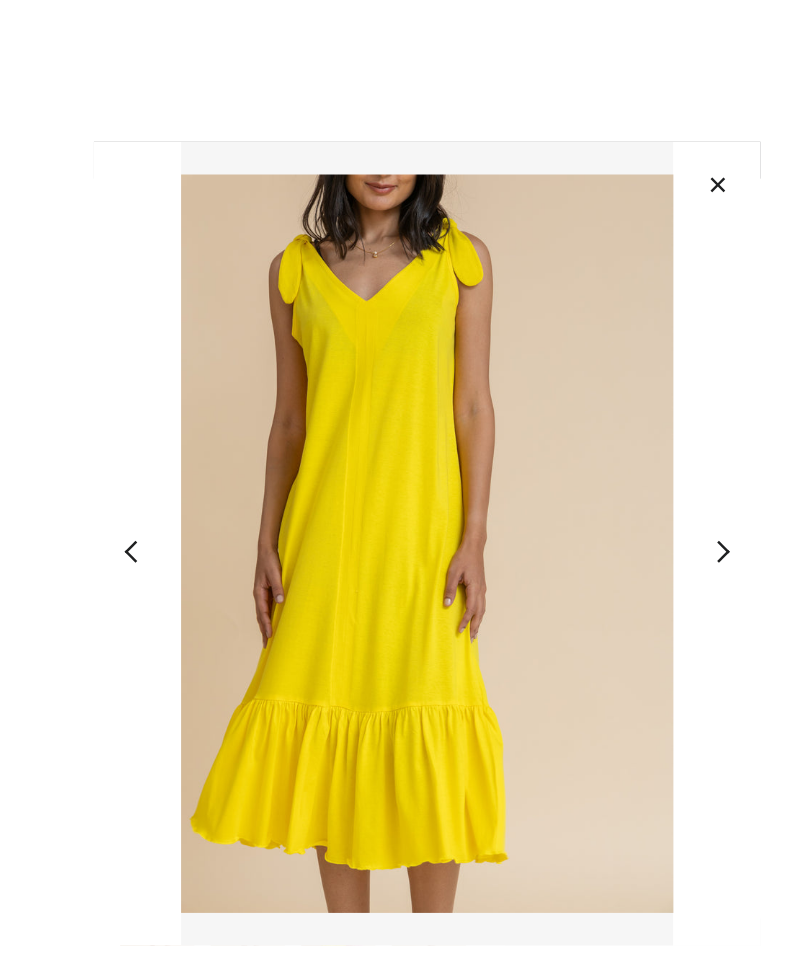 scroll, scrollTop: 25, scrollLeft: 0, axis: vertical 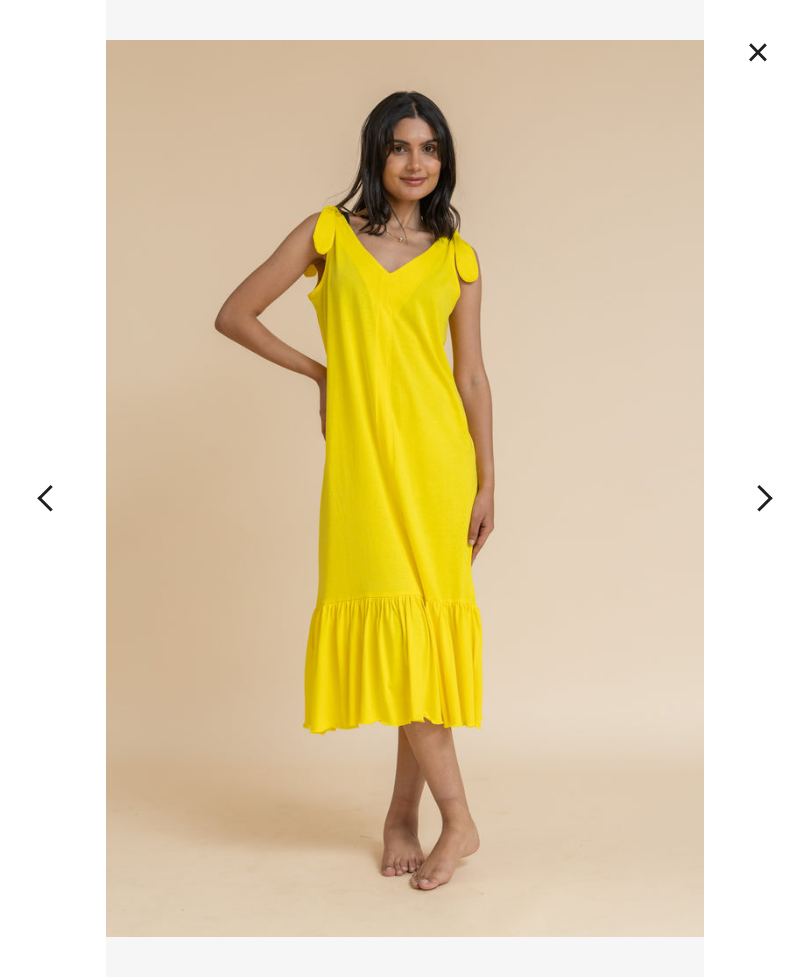 click on "×" at bounding box center (758, 52) 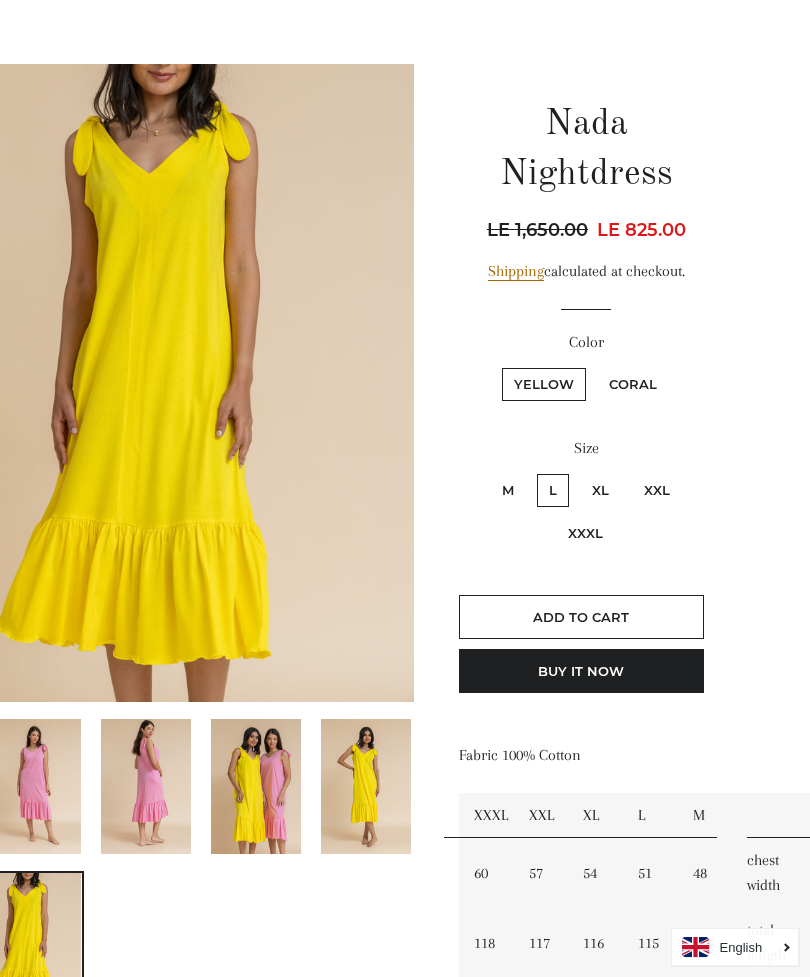 scroll, scrollTop: 151, scrollLeft: 41, axis: both 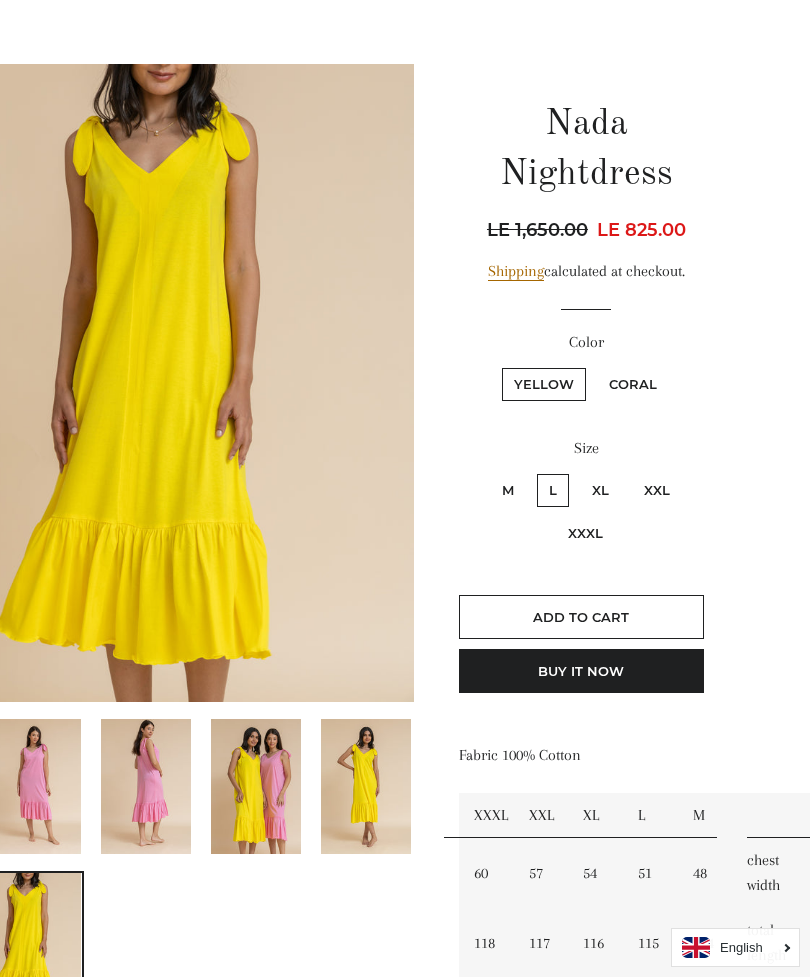 click on "XXL" at bounding box center [657, 490] 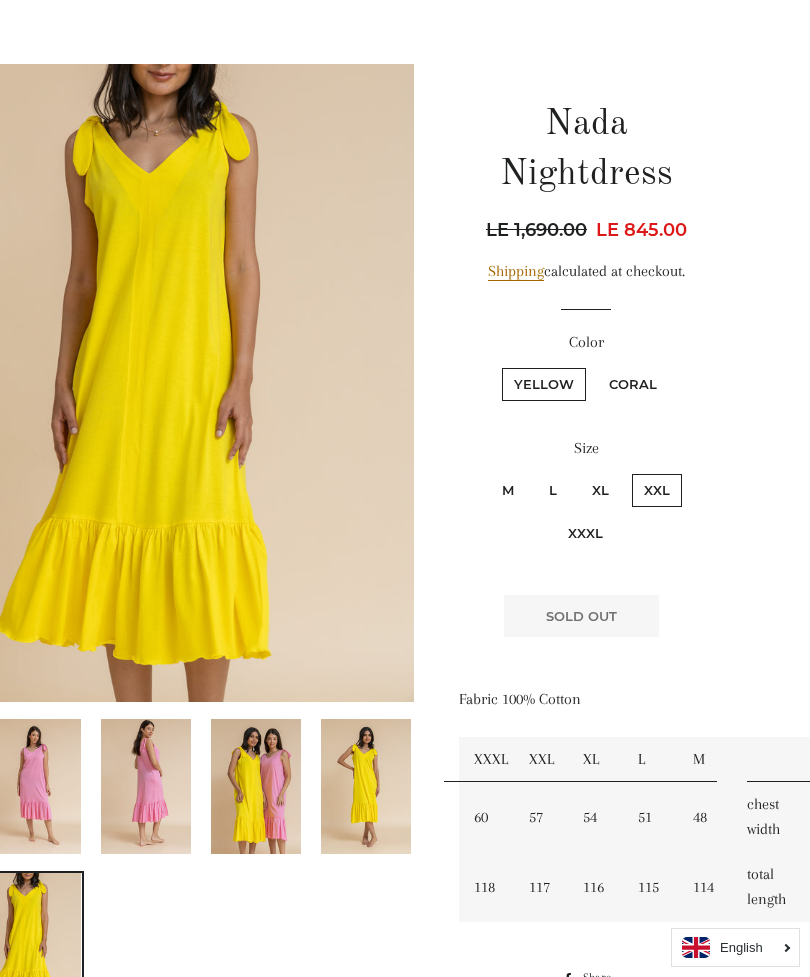 click on "XXXL" at bounding box center (585, 533) 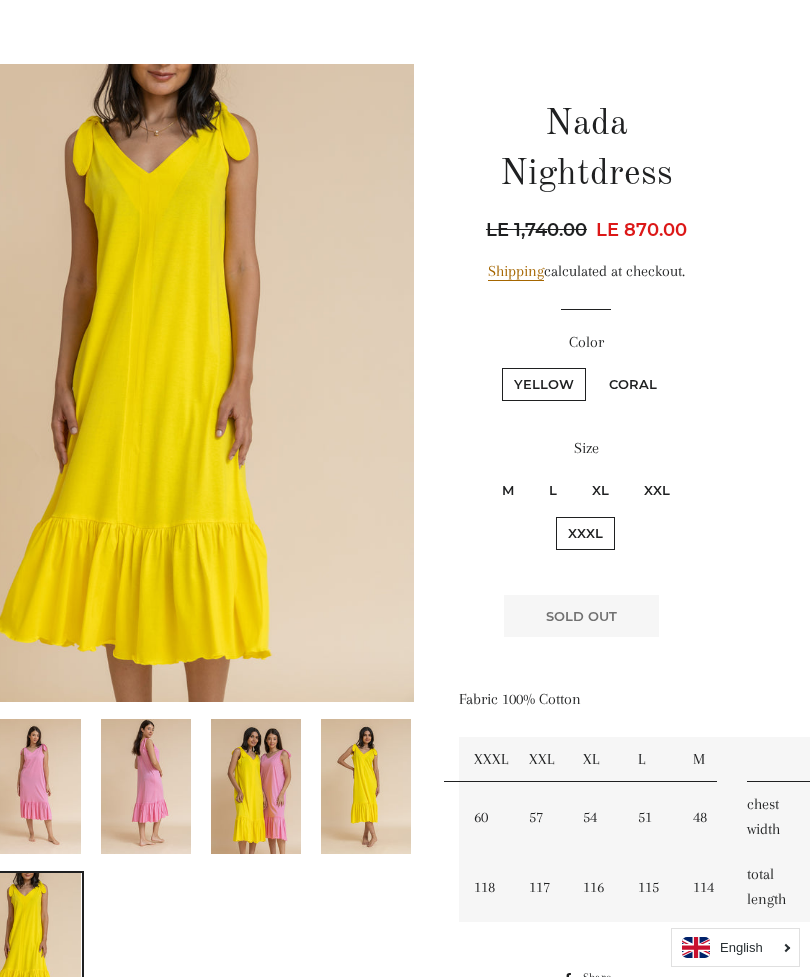 click on "XL" at bounding box center (600, 490) 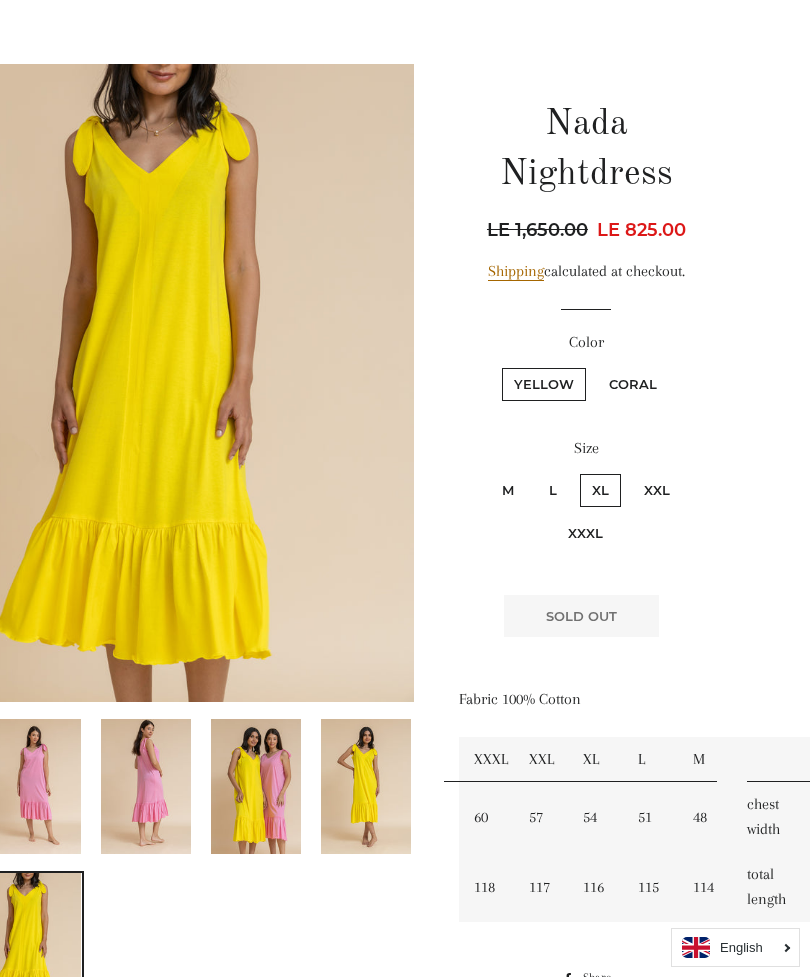 click on "L" at bounding box center (553, 490) 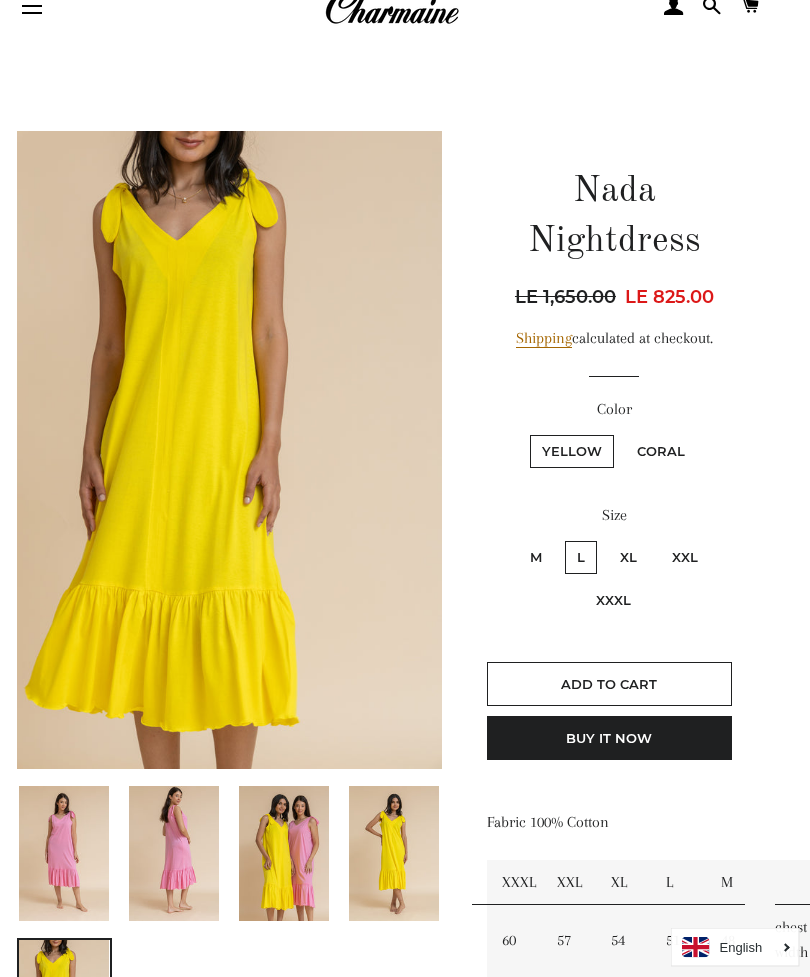 scroll, scrollTop: 84, scrollLeft: 13, axis: both 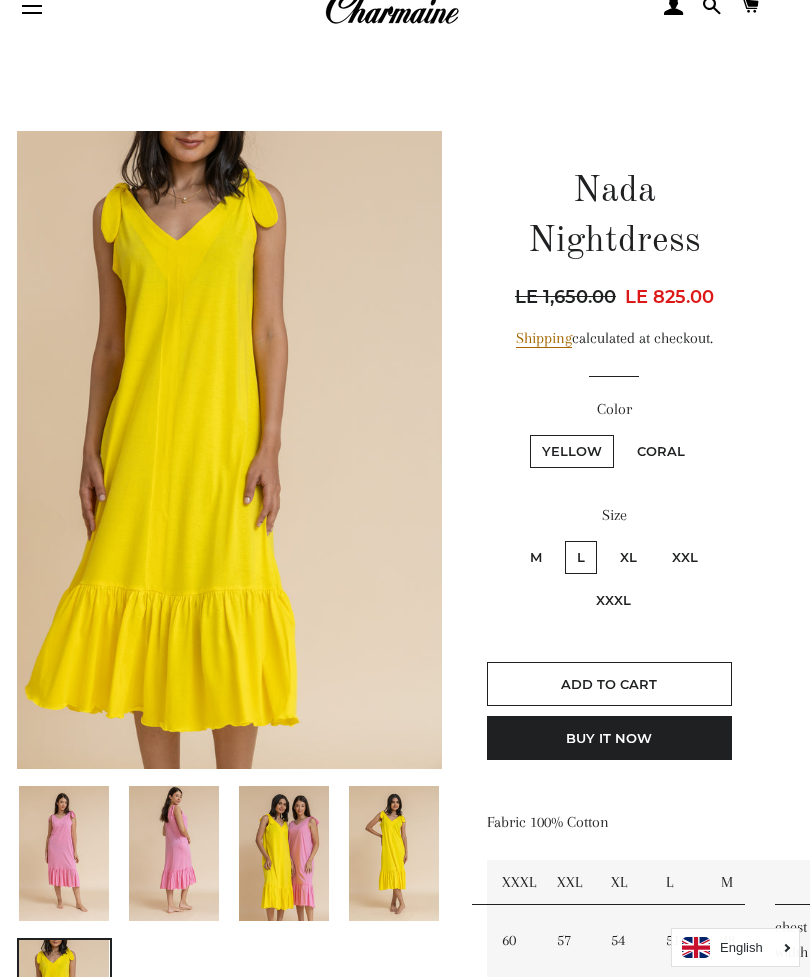 click at bounding box center [64, 853] 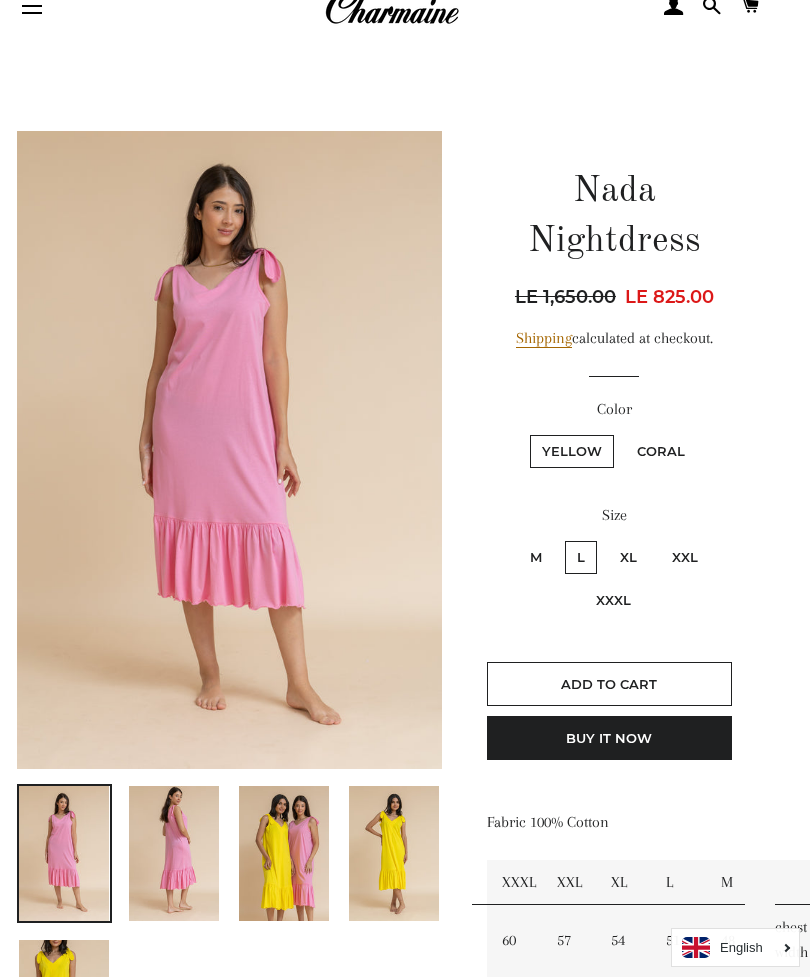 click on "XXL" at bounding box center [685, 557] 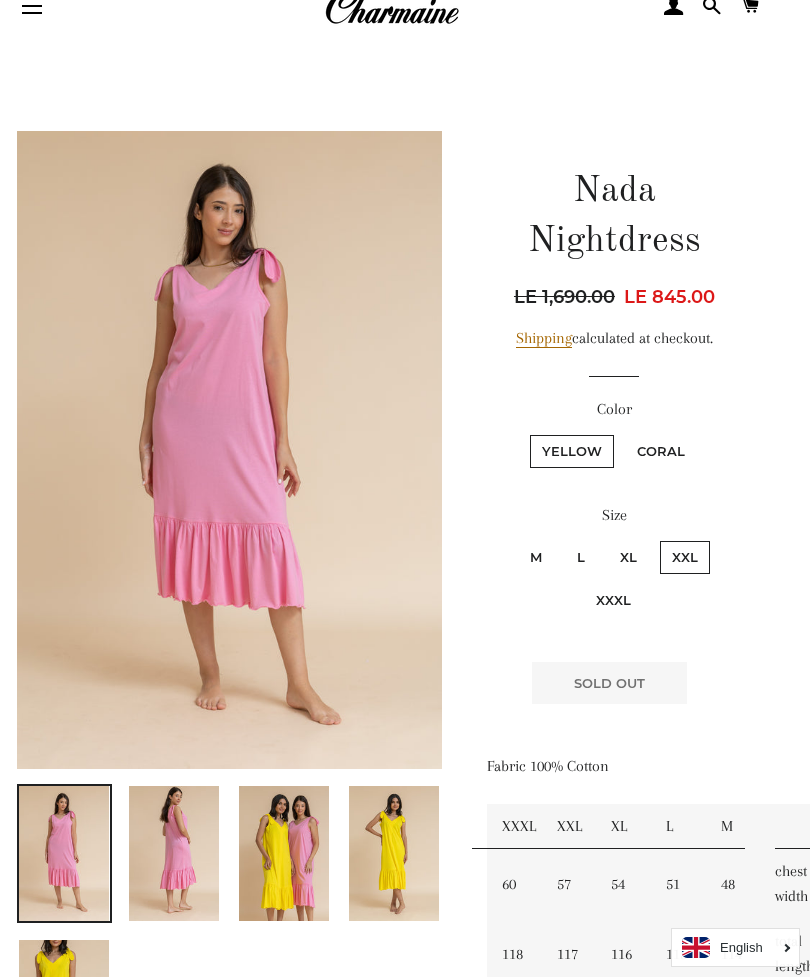 click on "XXXL" at bounding box center (613, 600) 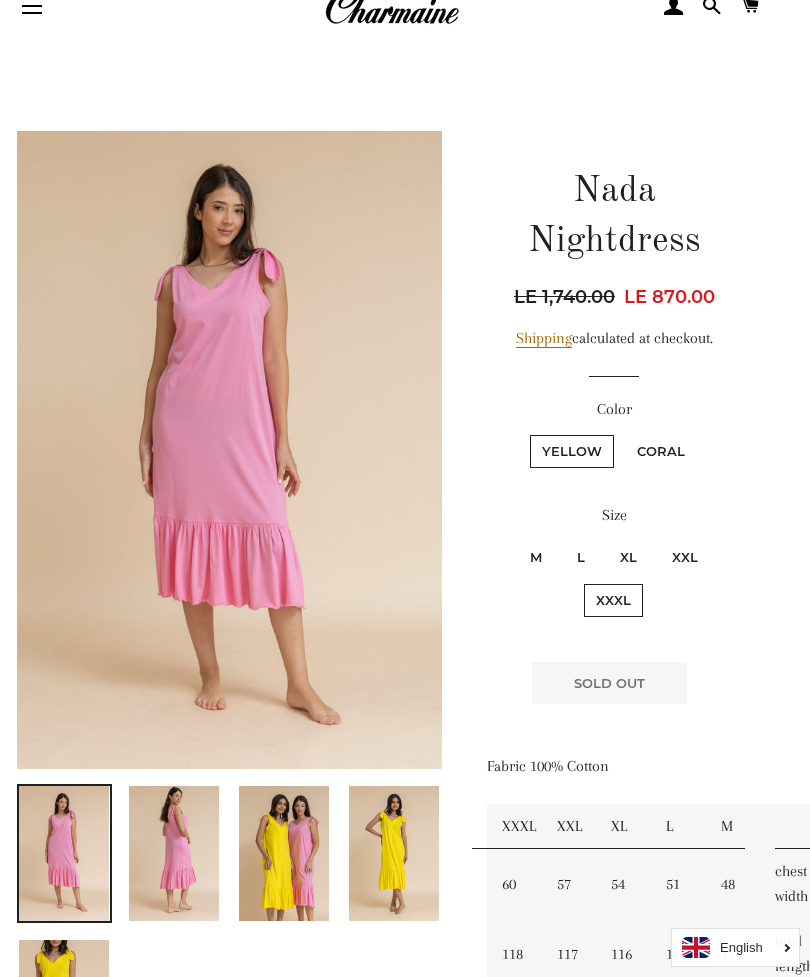 click on "XL" at bounding box center [628, 557] 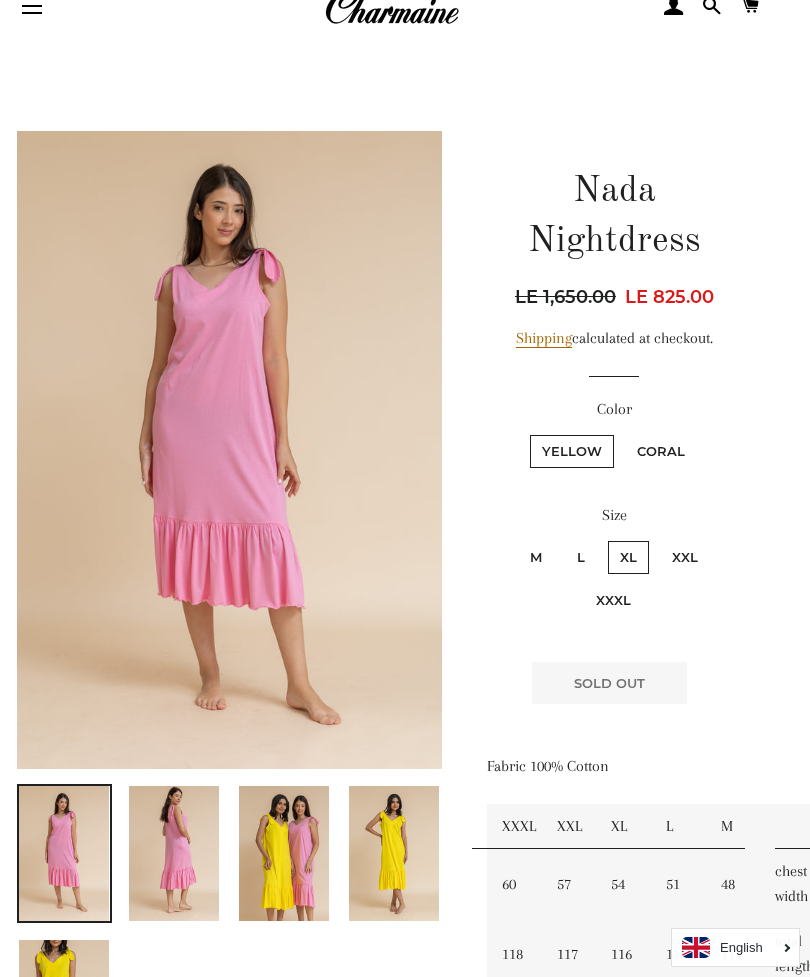 click on "L" at bounding box center [581, 557] 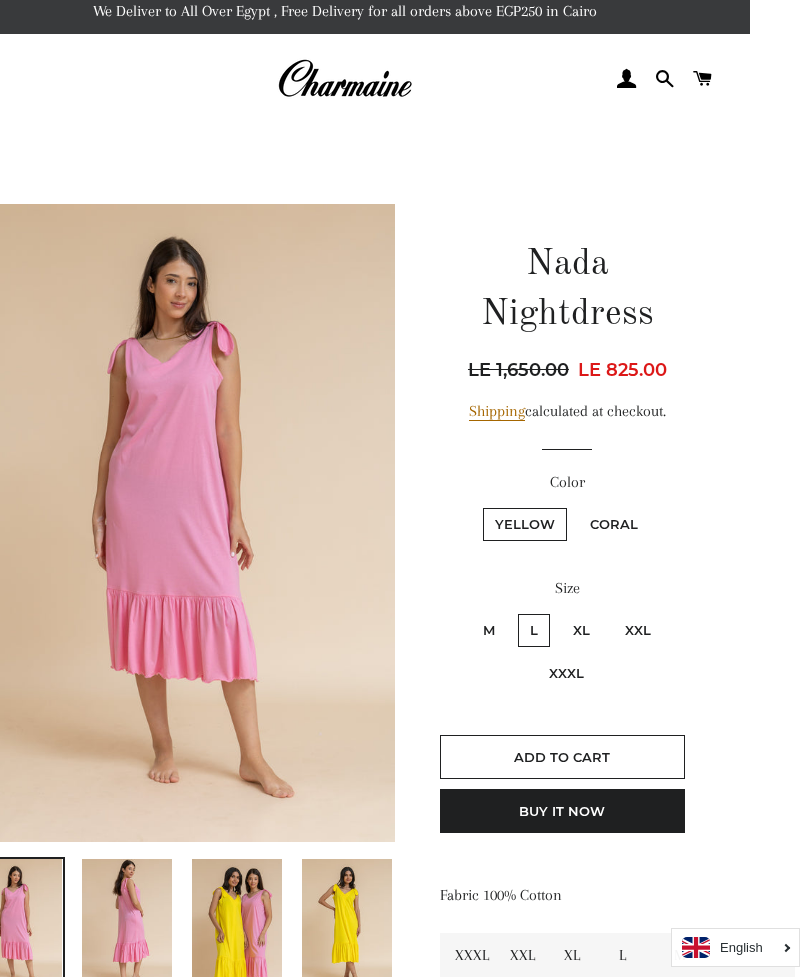 scroll, scrollTop: 0, scrollLeft: 60, axis: horizontal 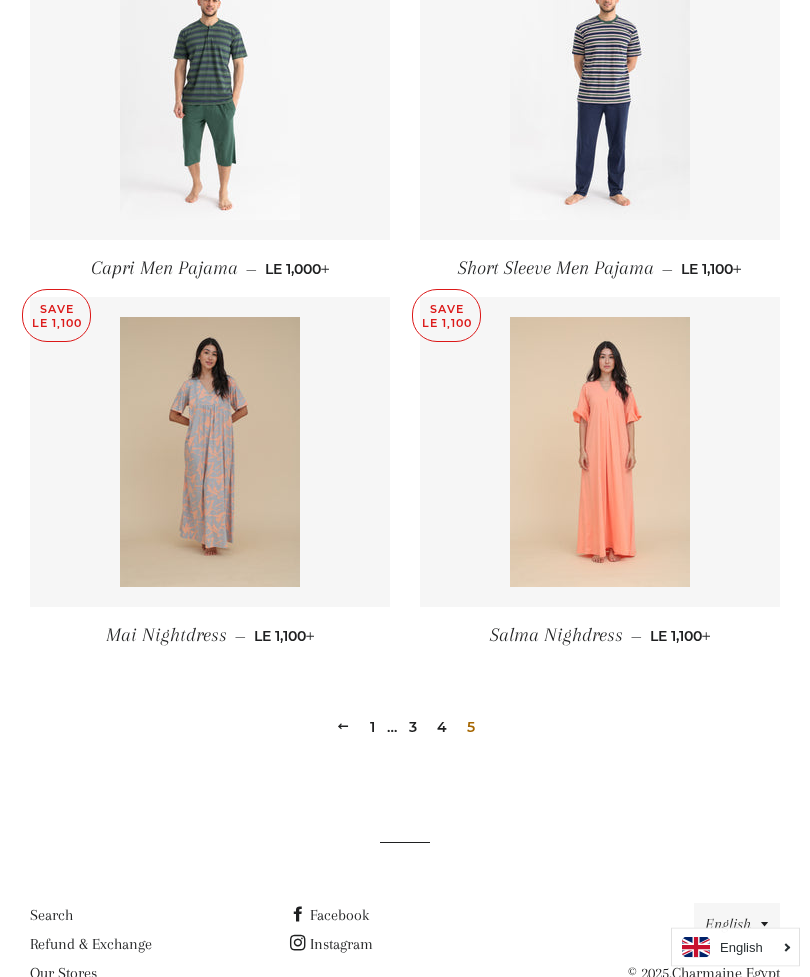 click on "3" at bounding box center [413, 728] 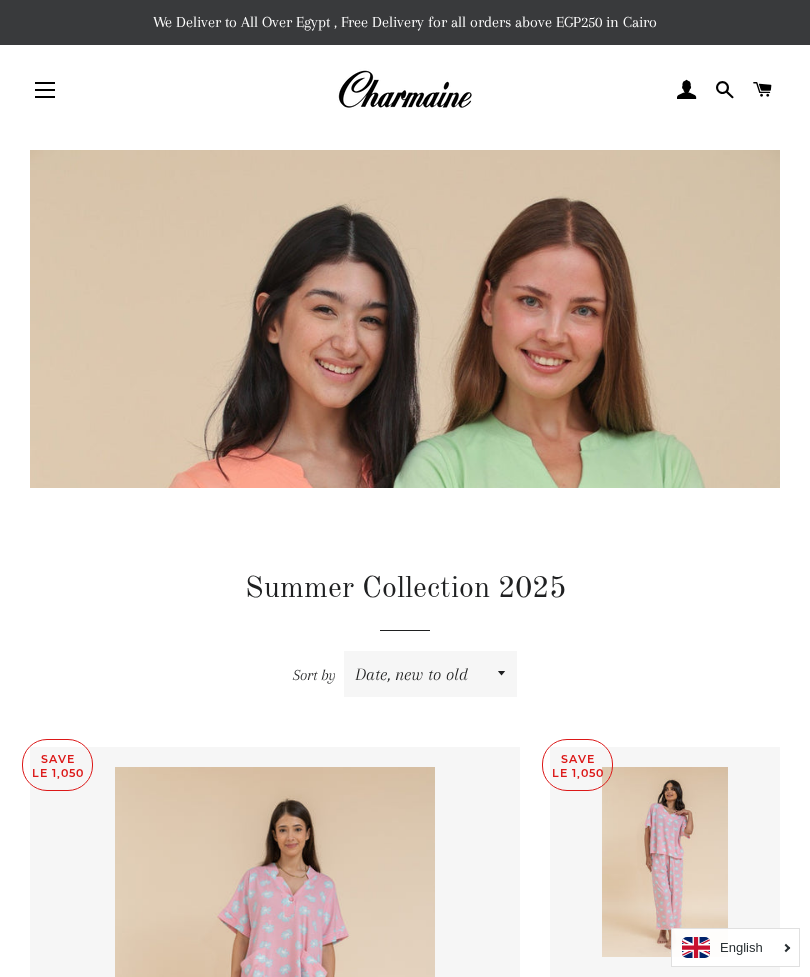 scroll, scrollTop: 0, scrollLeft: 0, axis: both 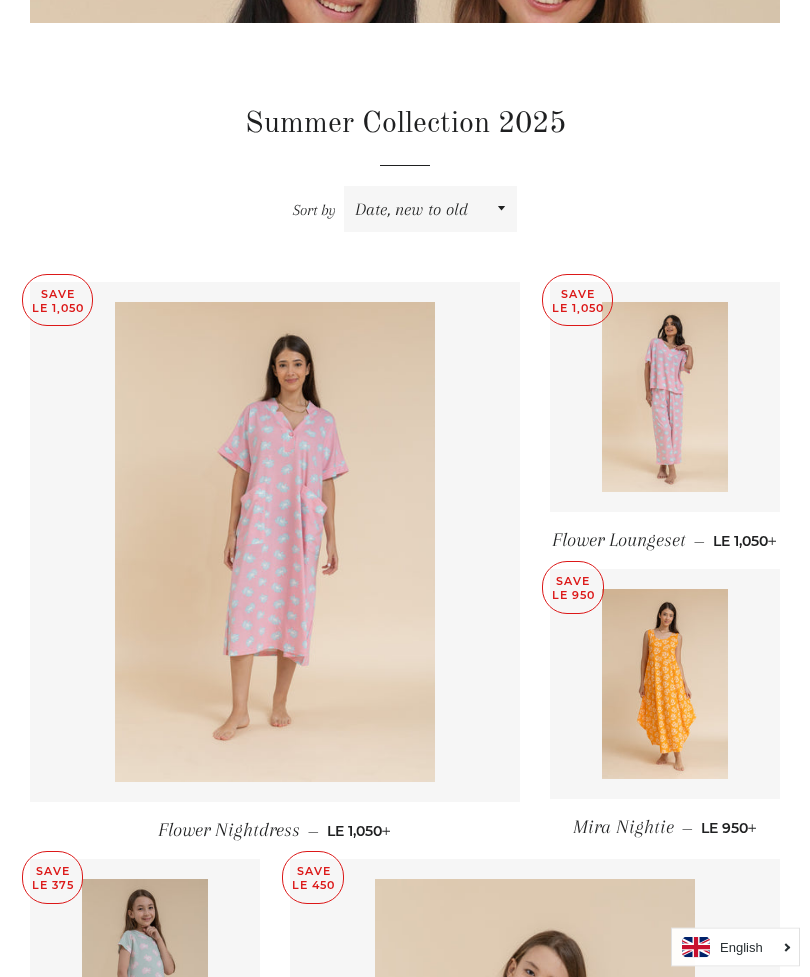 click at bounding box center (665, 685) 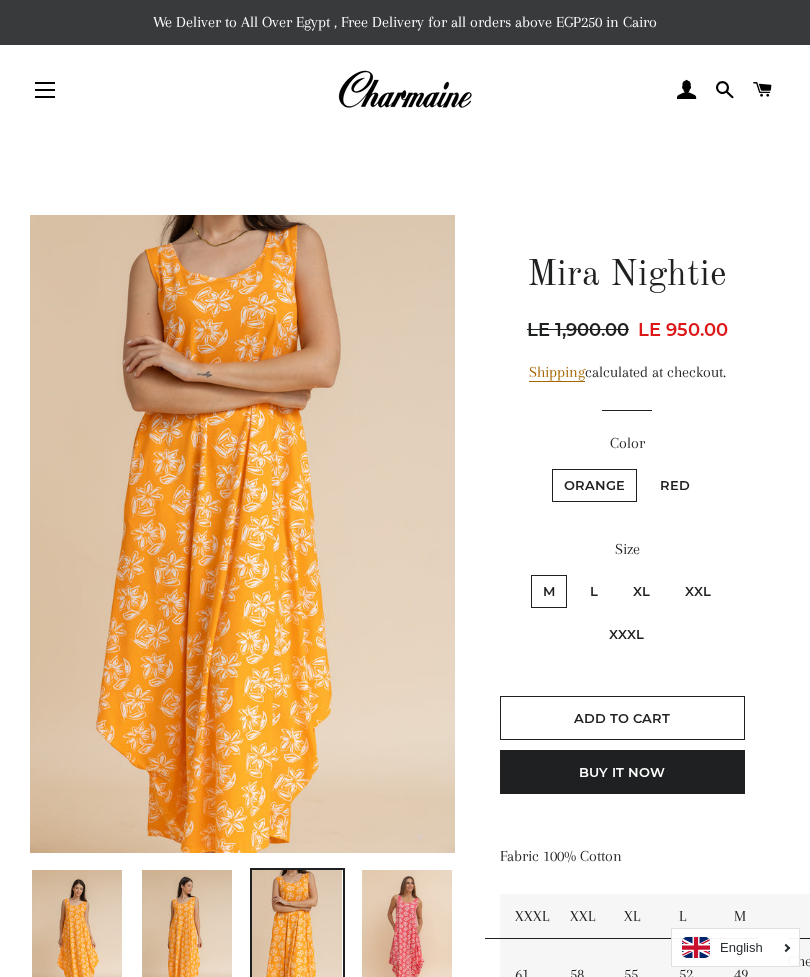 scroll, scrollTop: 0, scrollLeft: 0, axis: both 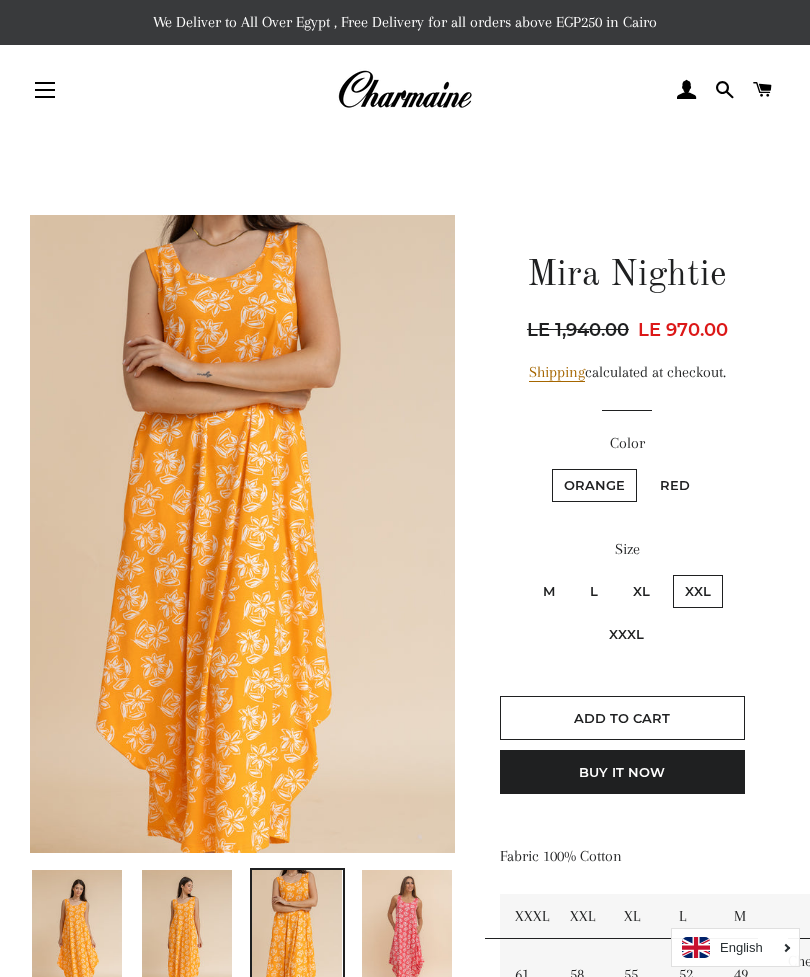 click on "XXXL" at bounding box center (626, 634) 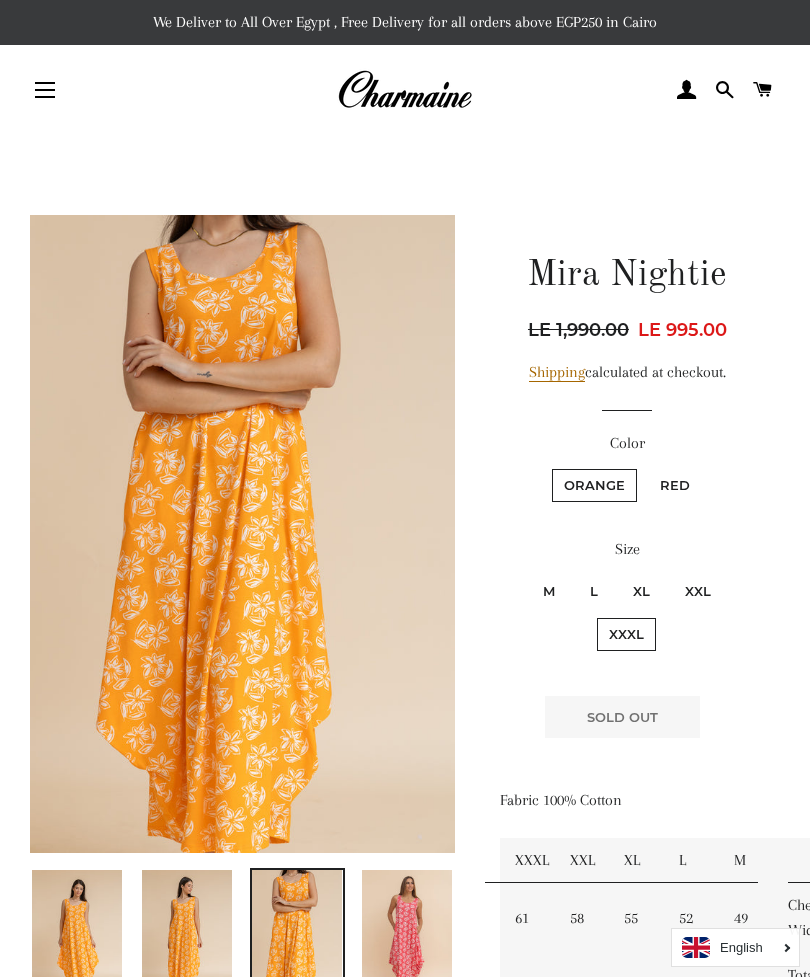 click on "XXL" at bounding box center [698, 591] 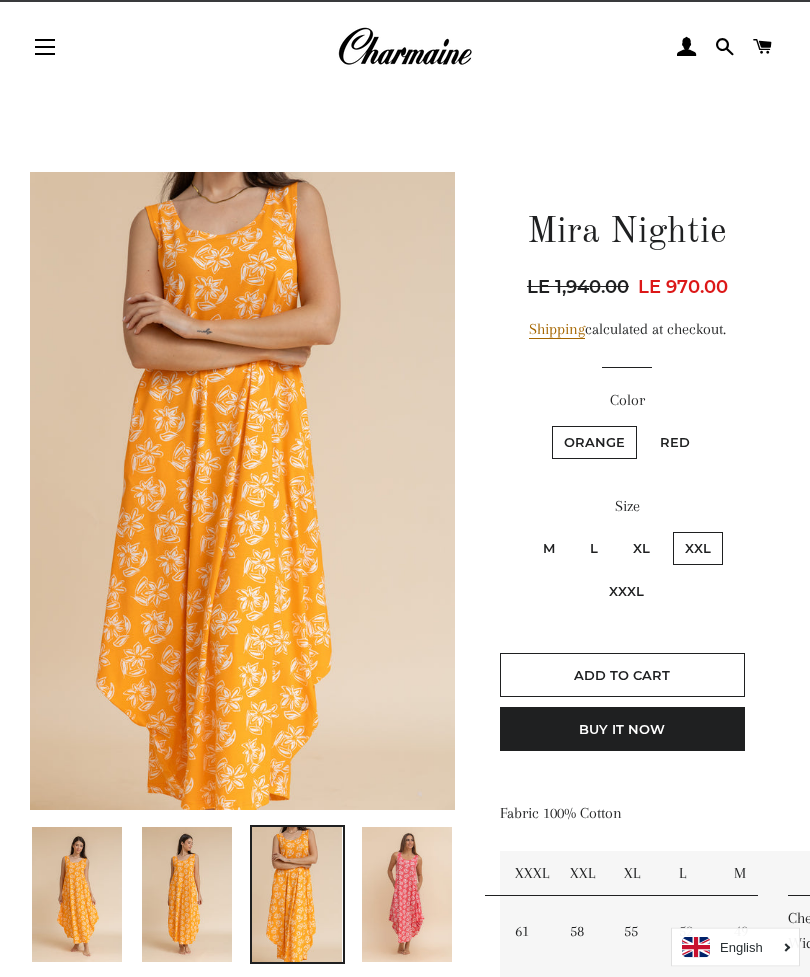 scroll, scrollTop: 43, scrollLeft: 0, axis: vertical 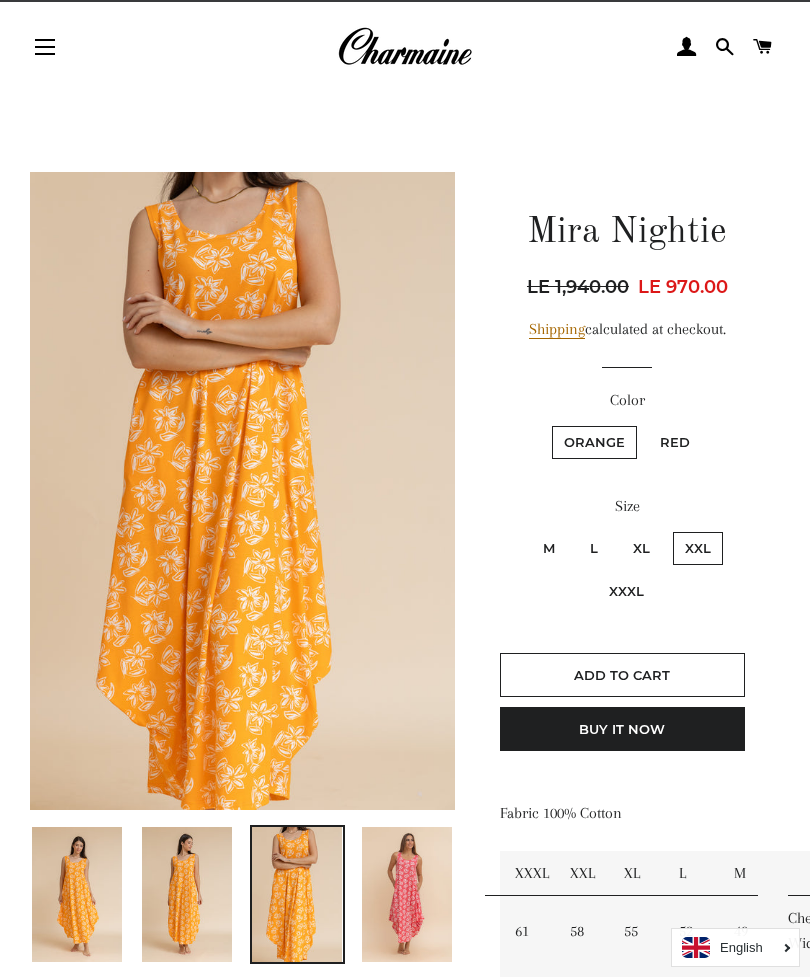 click at bounding box center (407, 894) 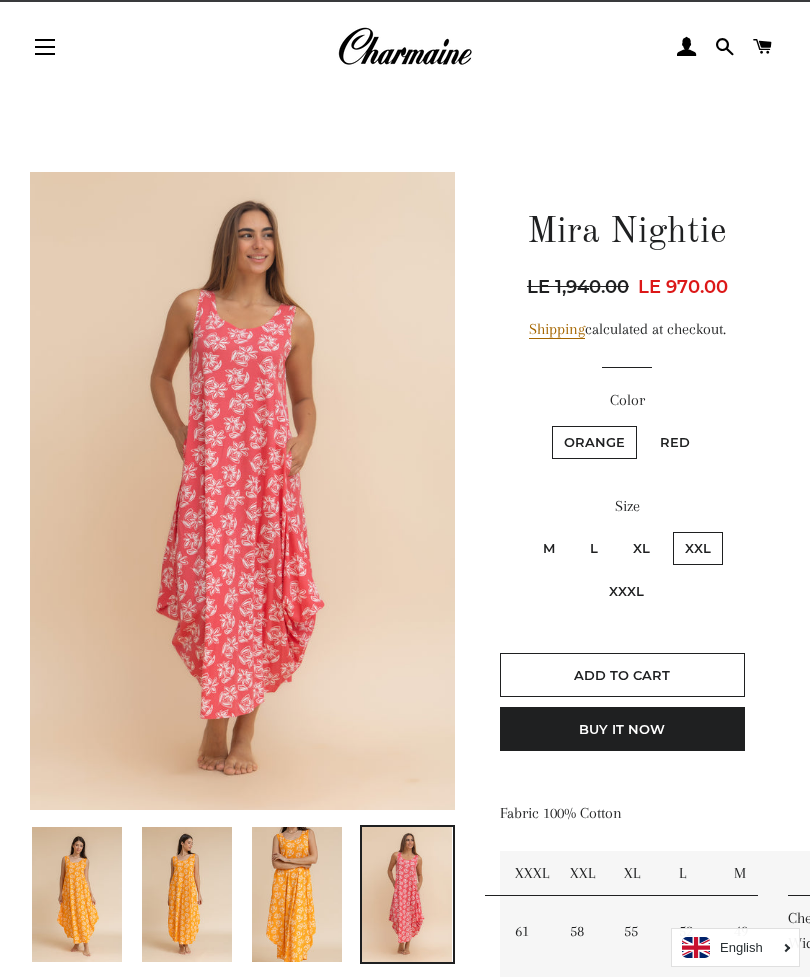 click at bounding box center [242, 490] 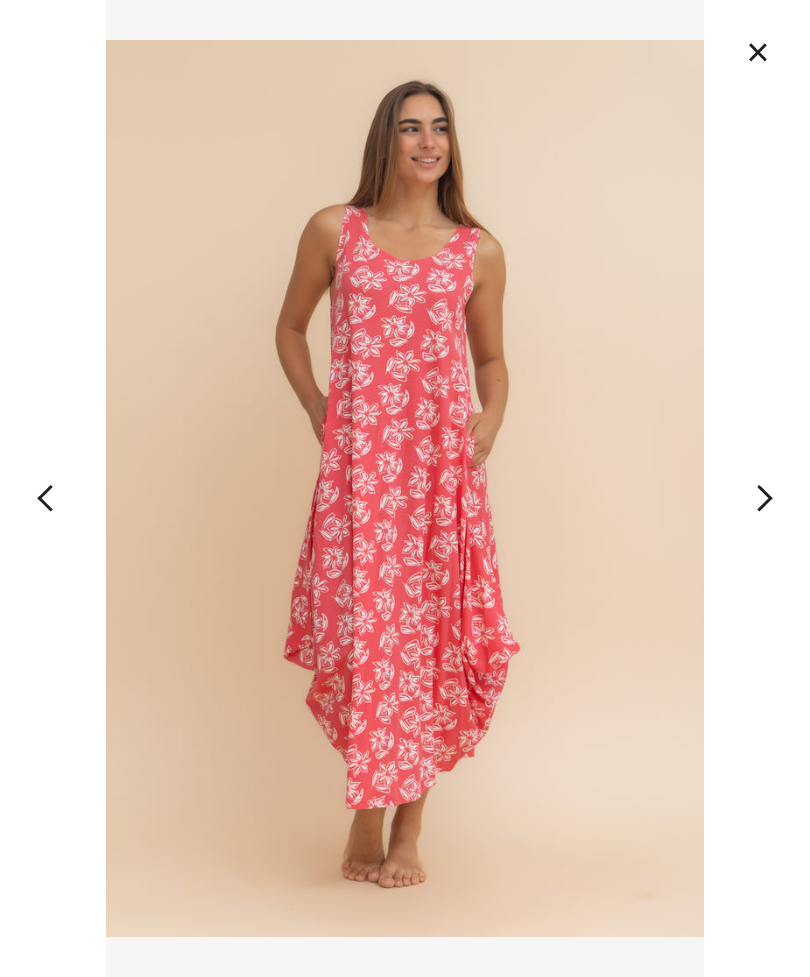 scroll, scrollTop: 26, scrollLeft: 60, axis: both 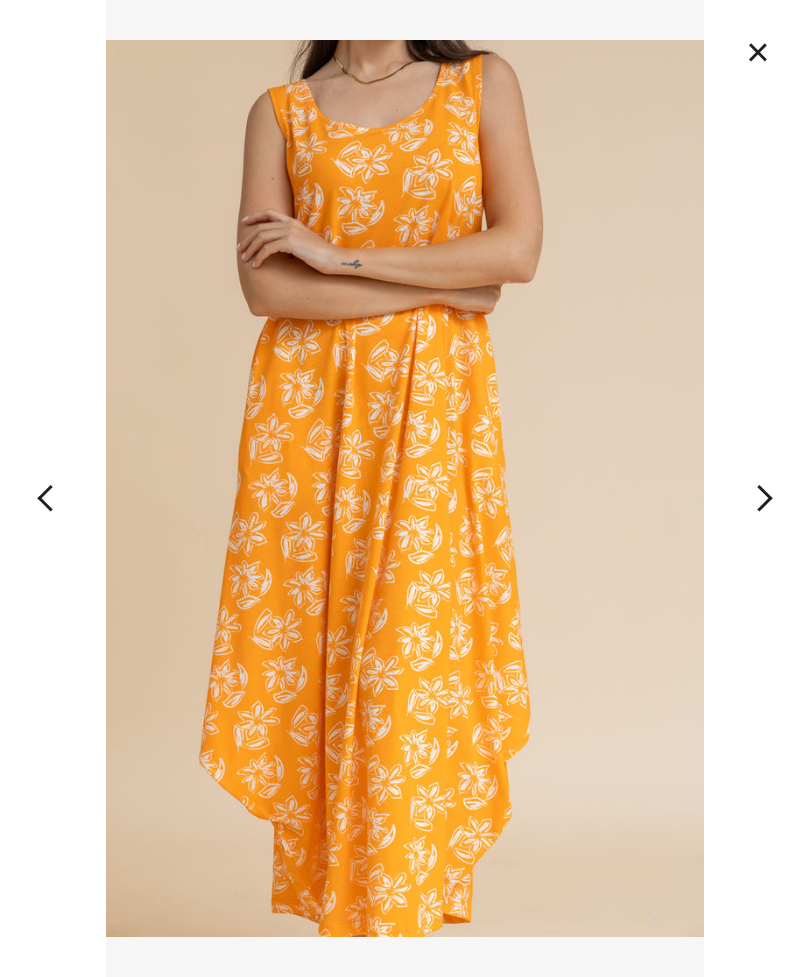 click on "×" at bounding box center [758, 52] 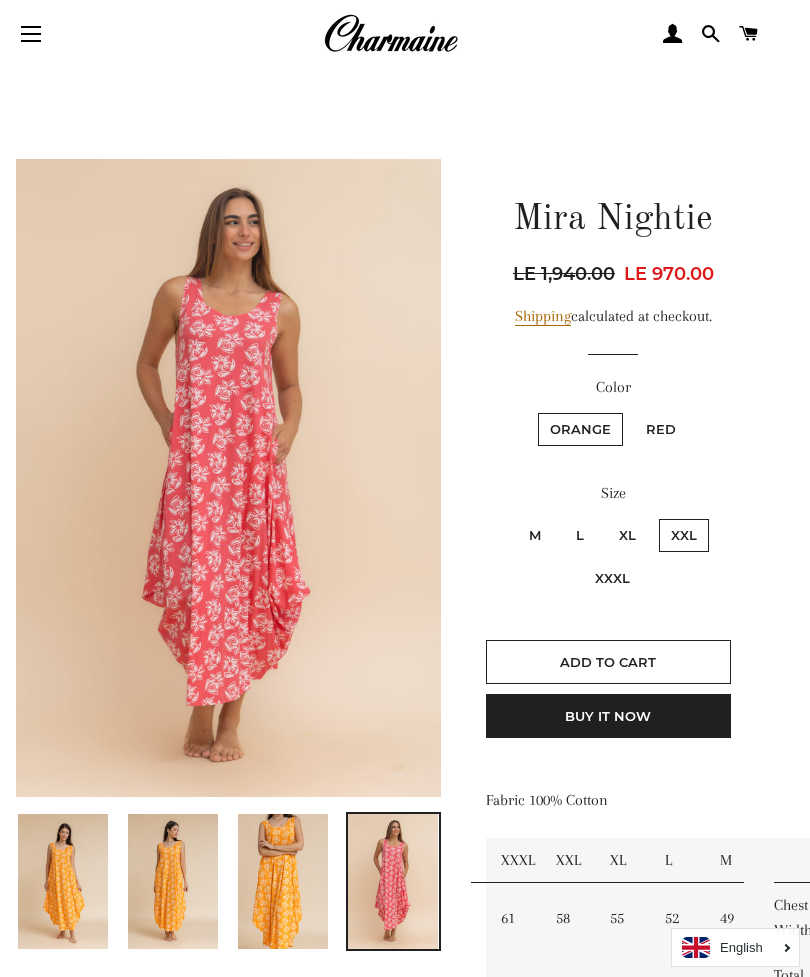 scroll, scrollTop: 58, scrollLeft: 14, axis: both 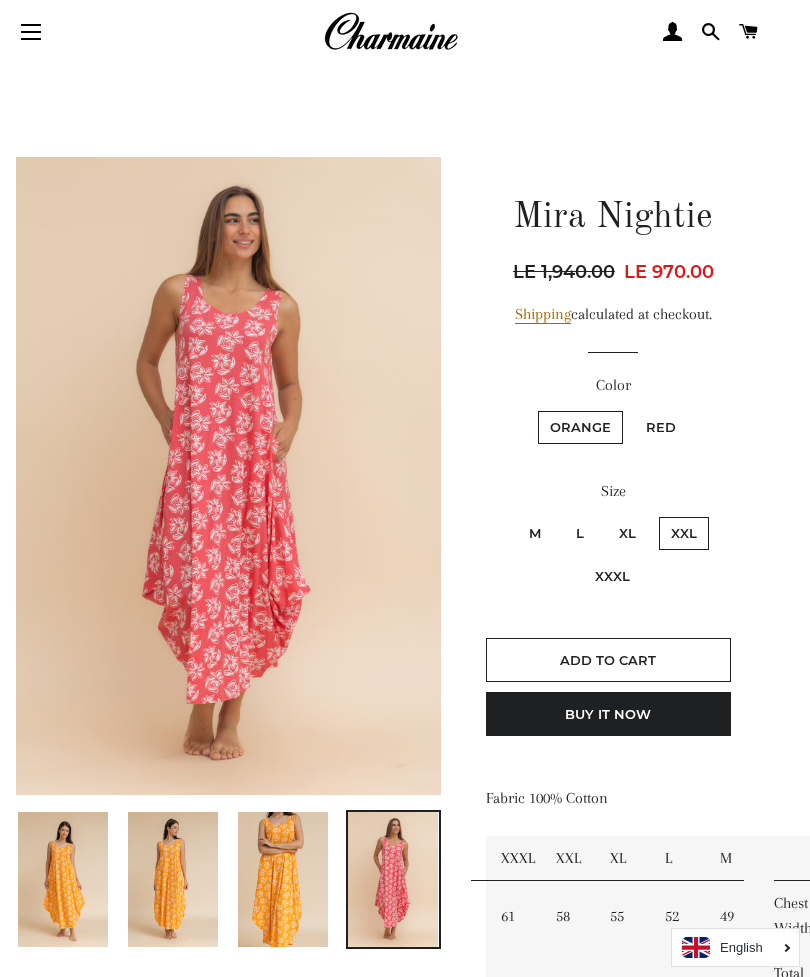 click at bounding box center [173, 879] 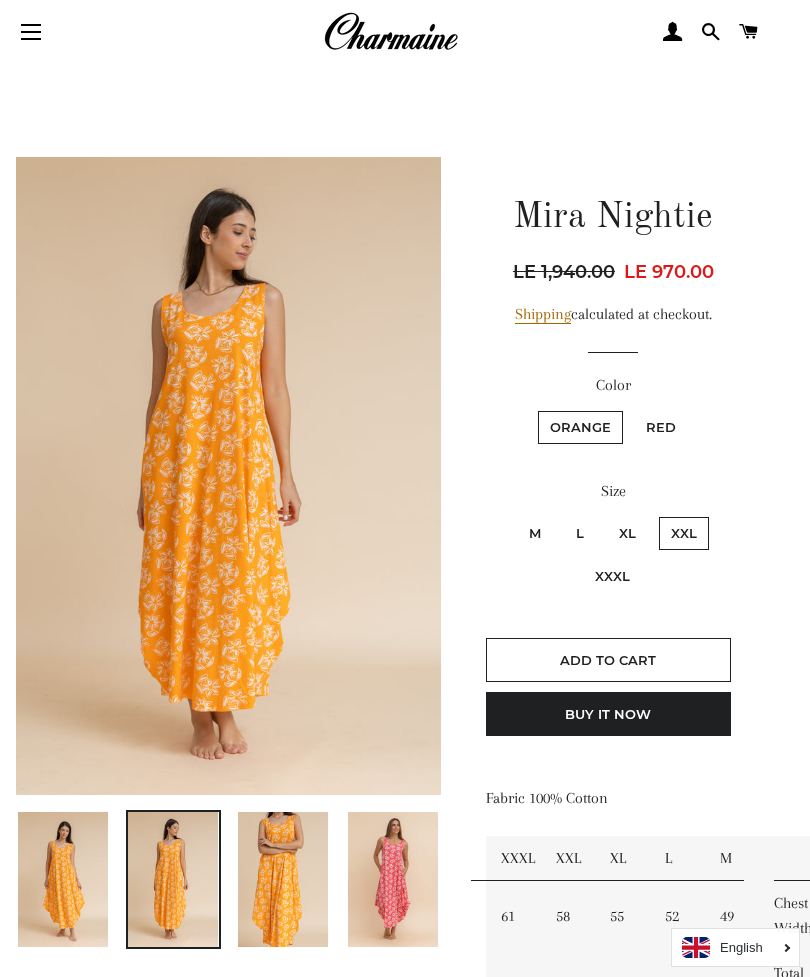 click on "Add to Cart" at bounding box center [608, 660] 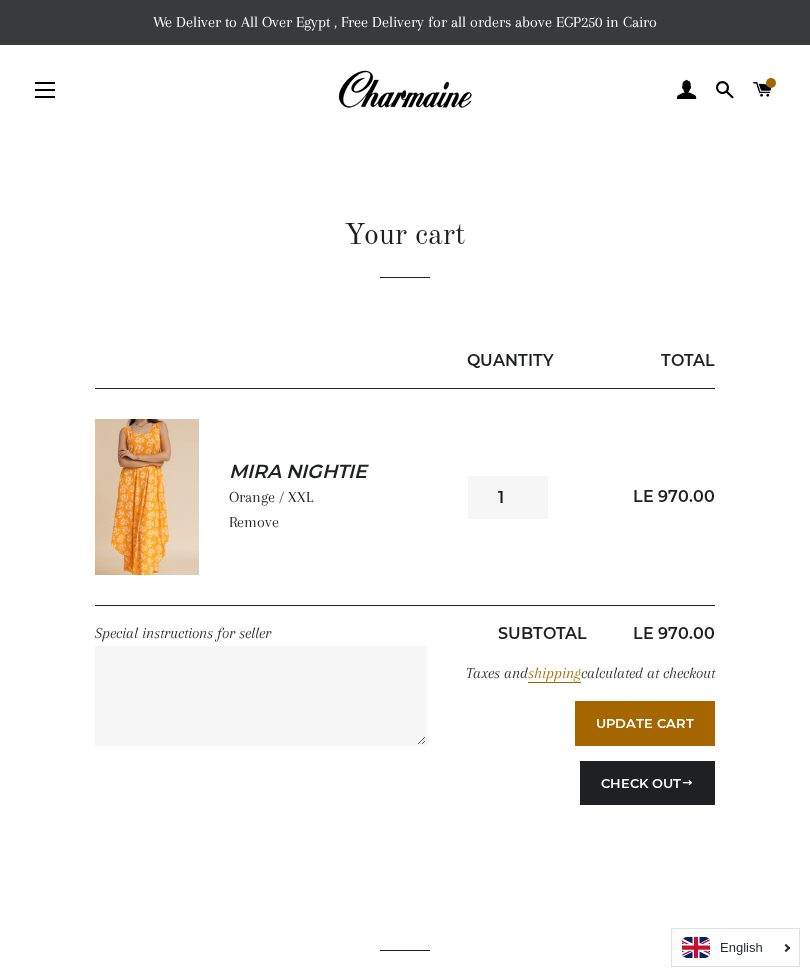 scroll, scrollTop: 0, scrollLeft: 0, axis: both 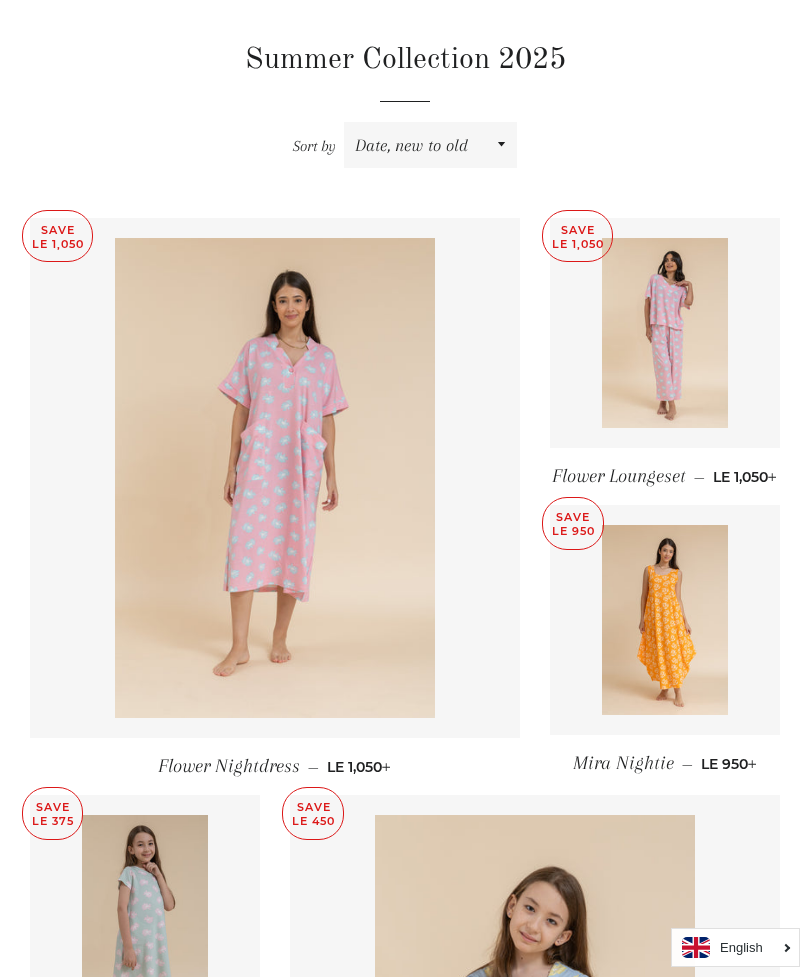 click at bounding box center [275, 478] 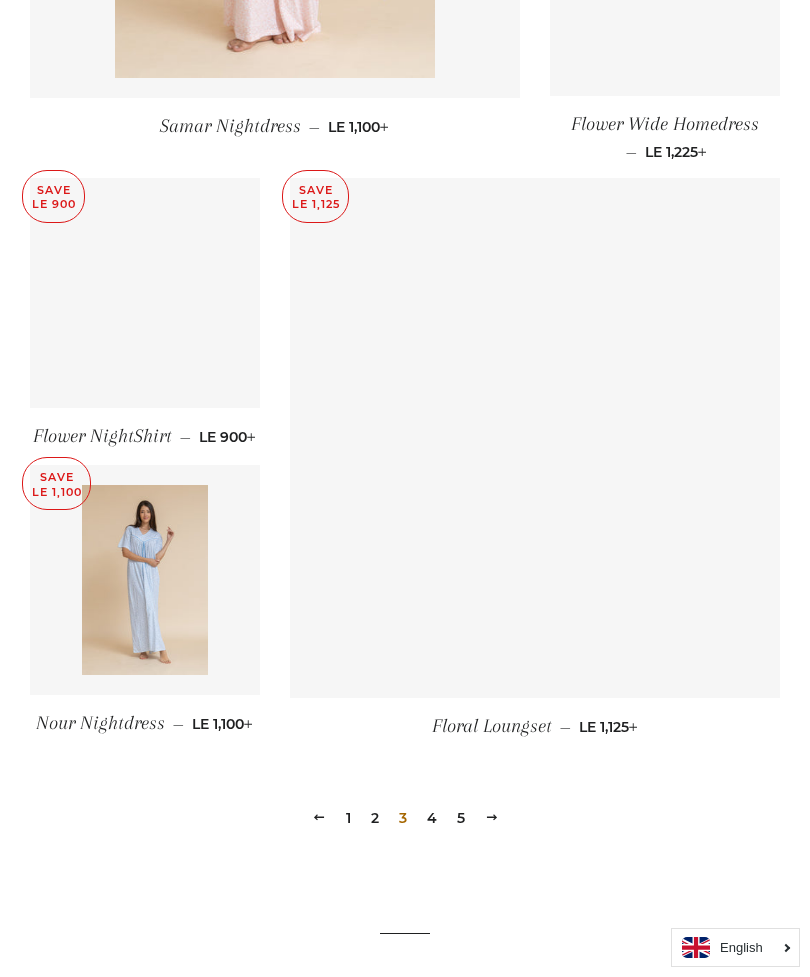 scroll, scrollTop: 2354, scrollLeft: 0, axis: vertical 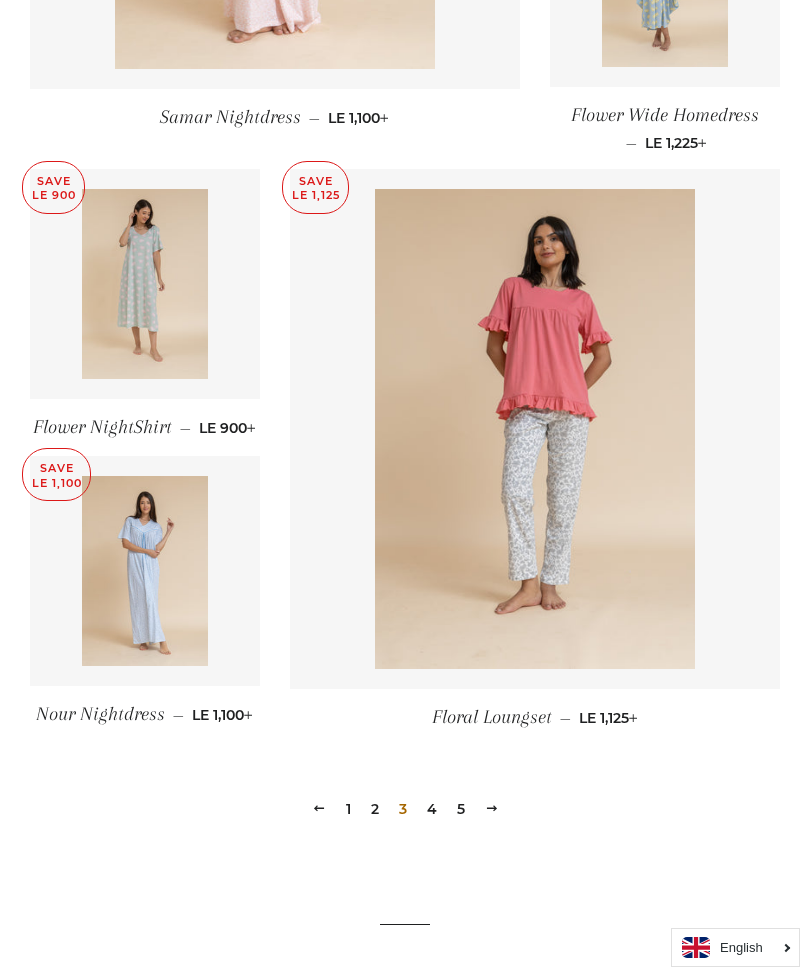click at bounding box center [492, 808] 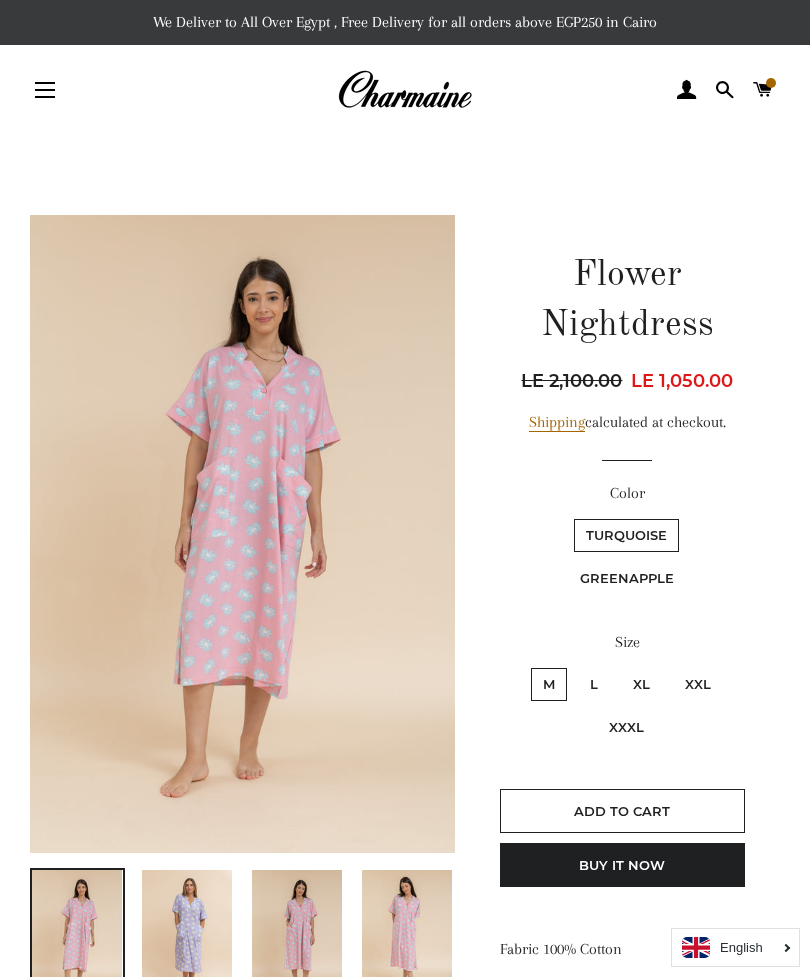 scroll, scrollTop: 0, scrollLeft: 0, axis: both 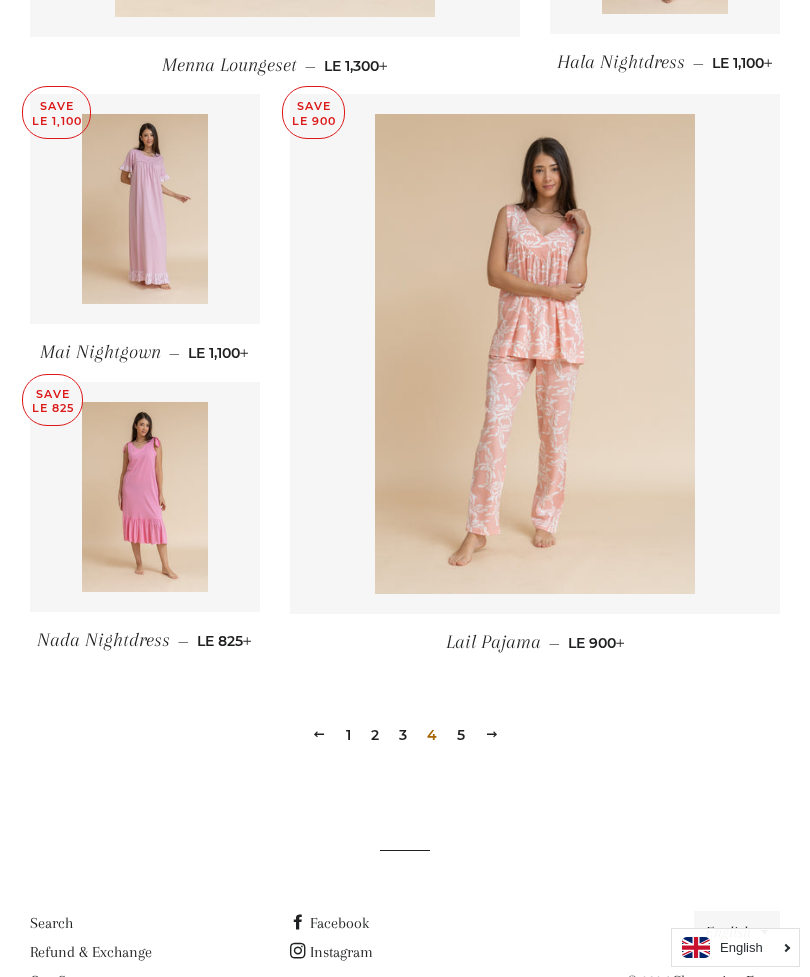 click at bounding box center [492, 734] 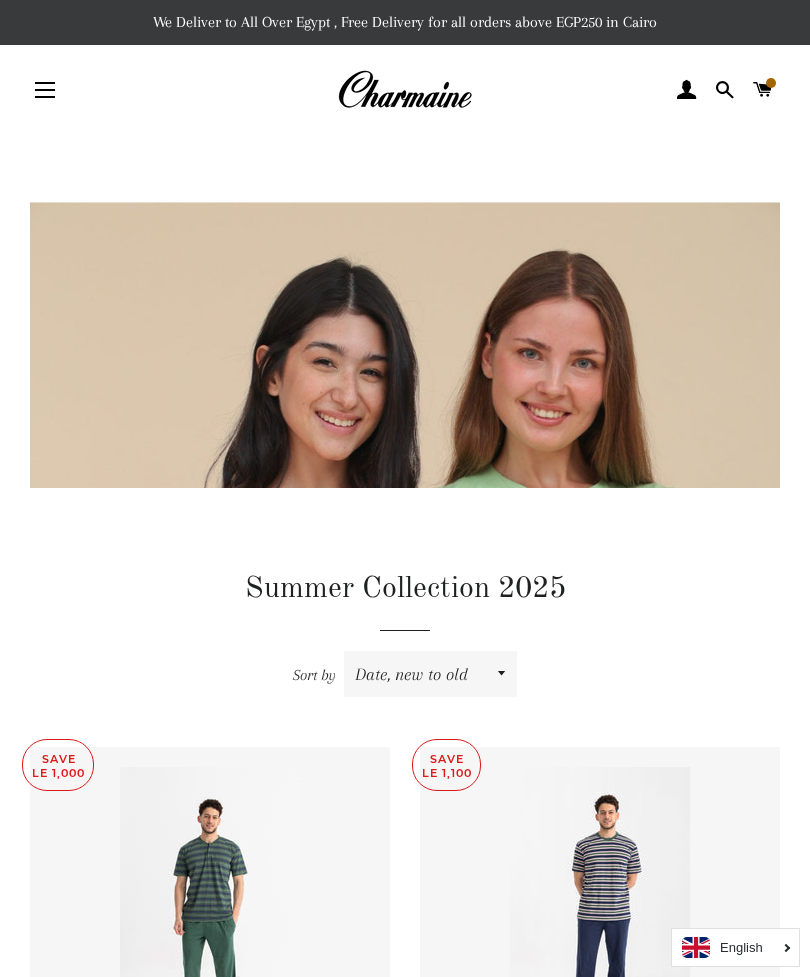 scroll, scrollTop: 292, scrollLeft: 0, axis: vertical 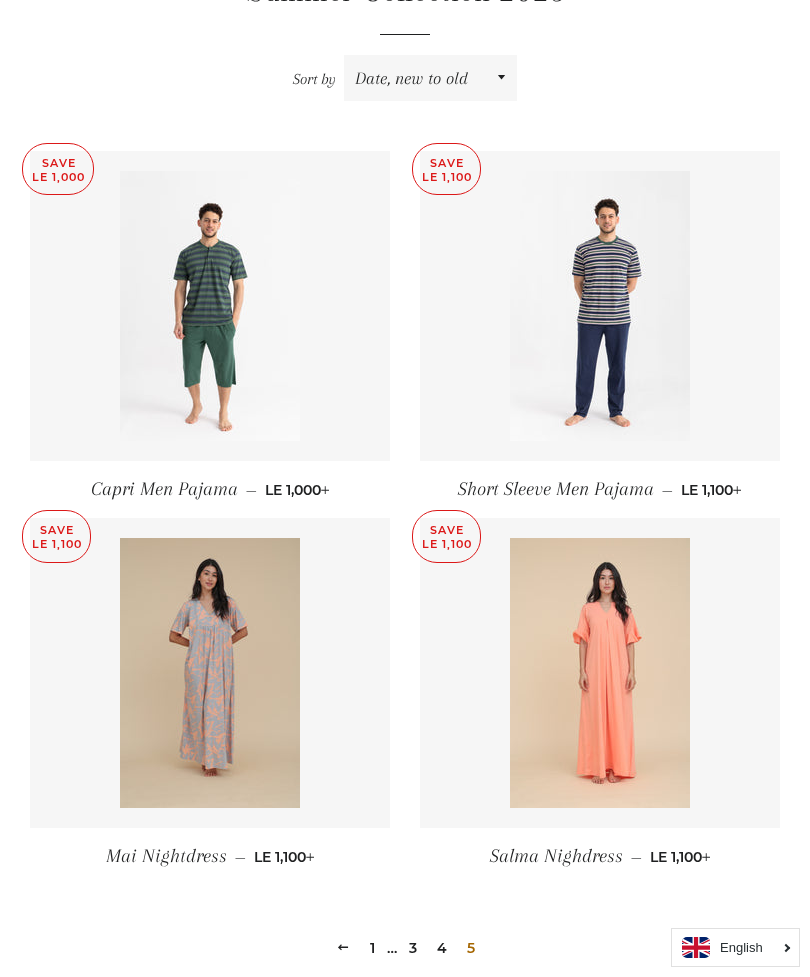 click at bounding box center [210, 673] 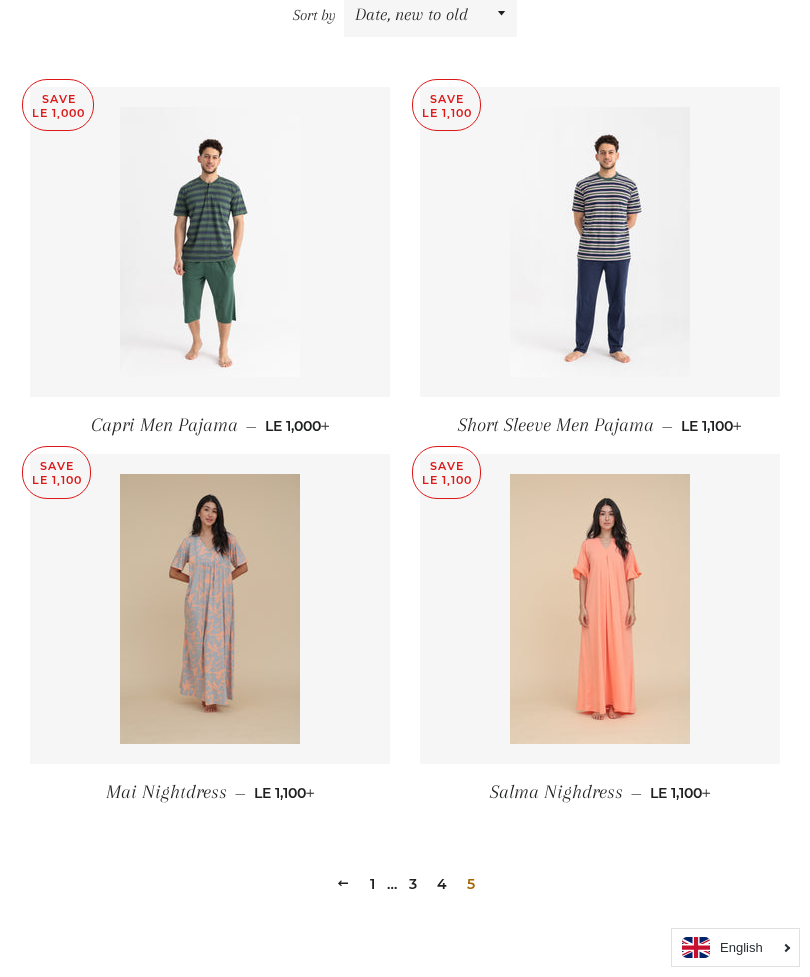 click at bounding box center (210, 242) 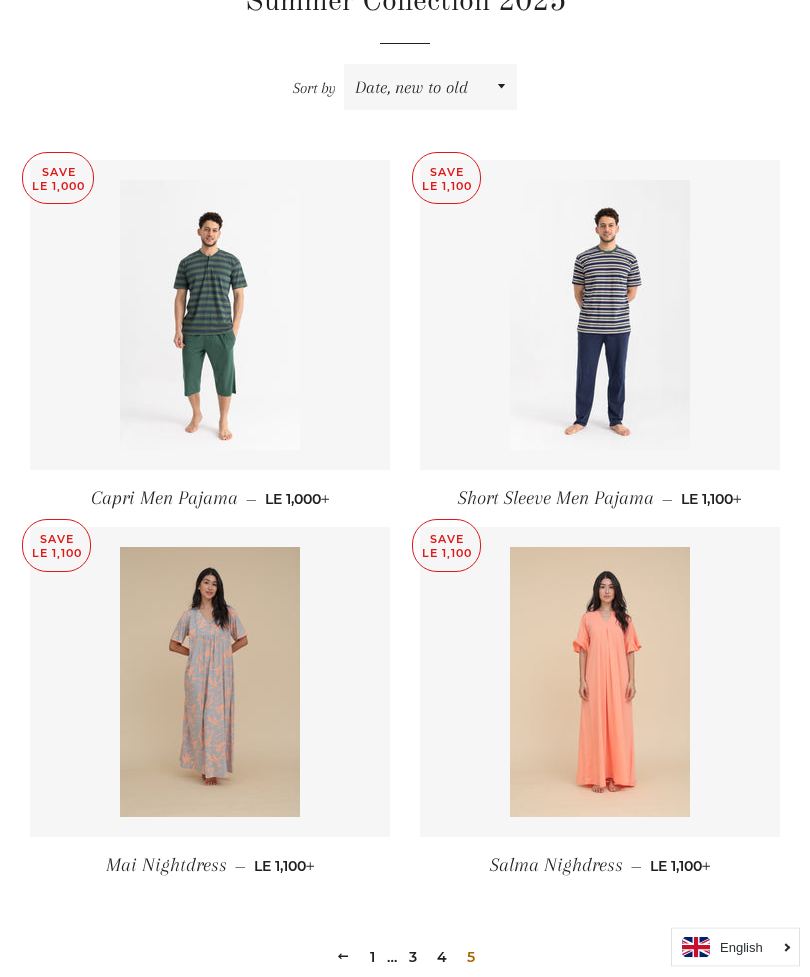 scroll, scrollTop: 581, scrollLeft: 0, axis: vertical 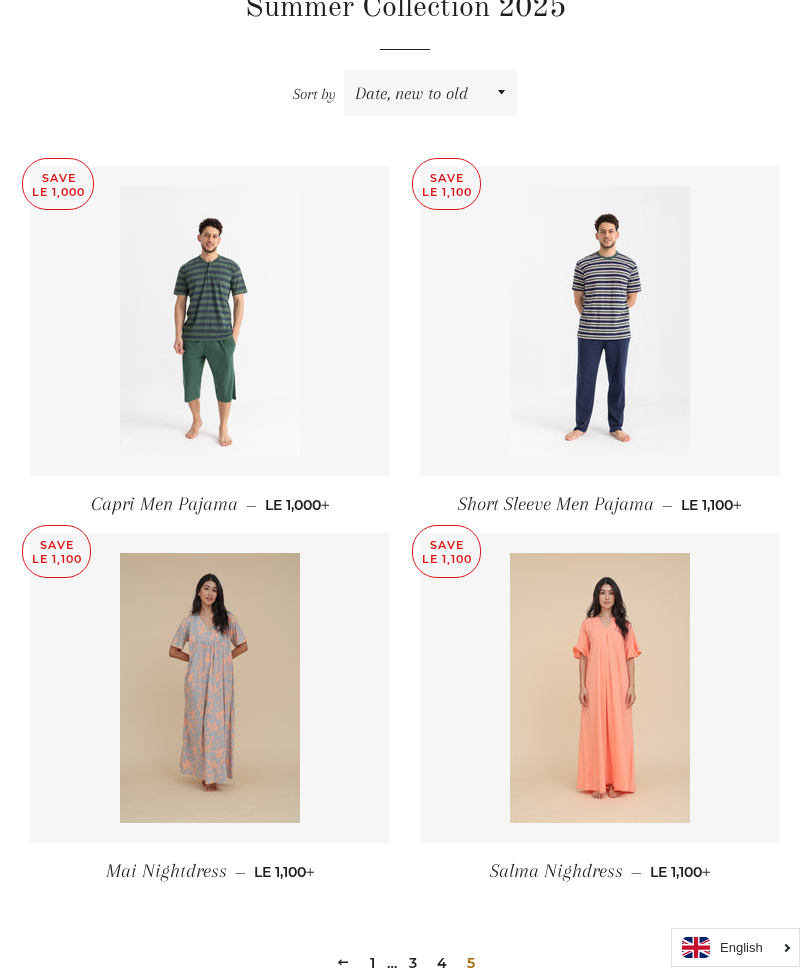 click at bounding box center (600, 321) 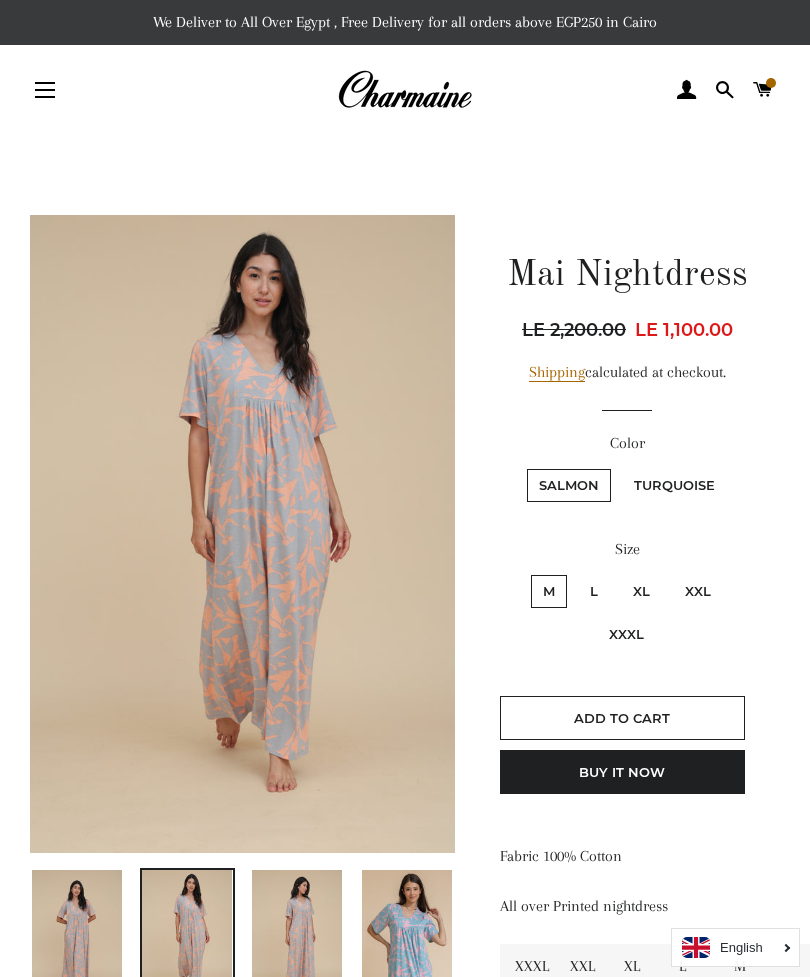 scroll, scrollTop: 0, scrollLeft: 0, axis: both 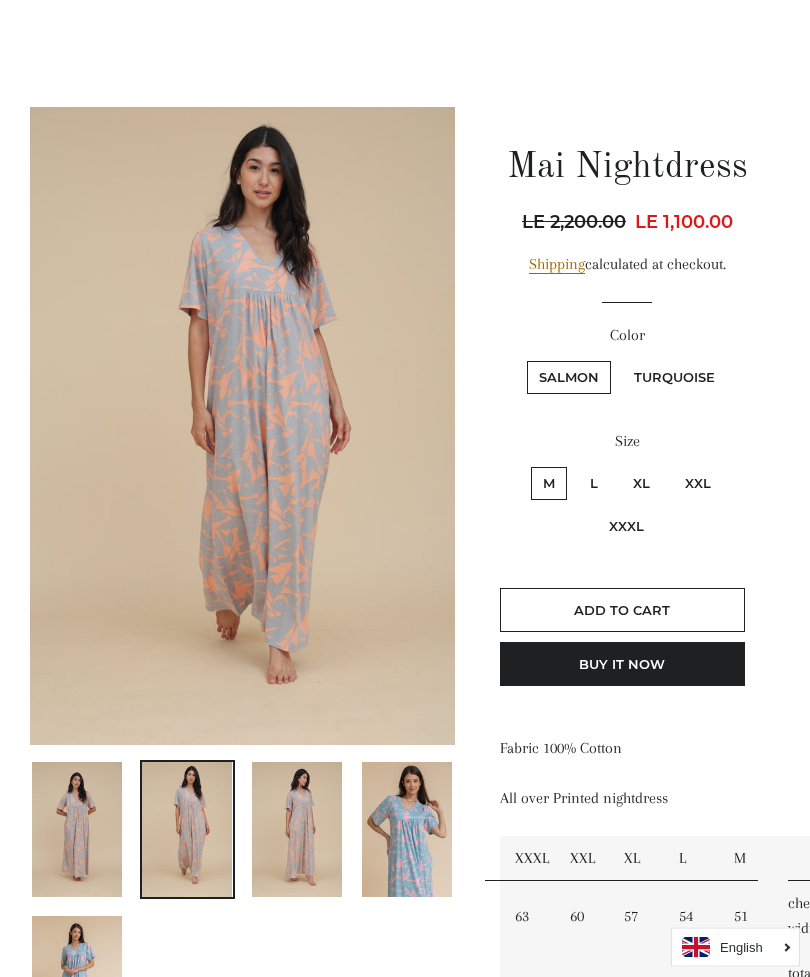 click at bounding box center [407, 830] 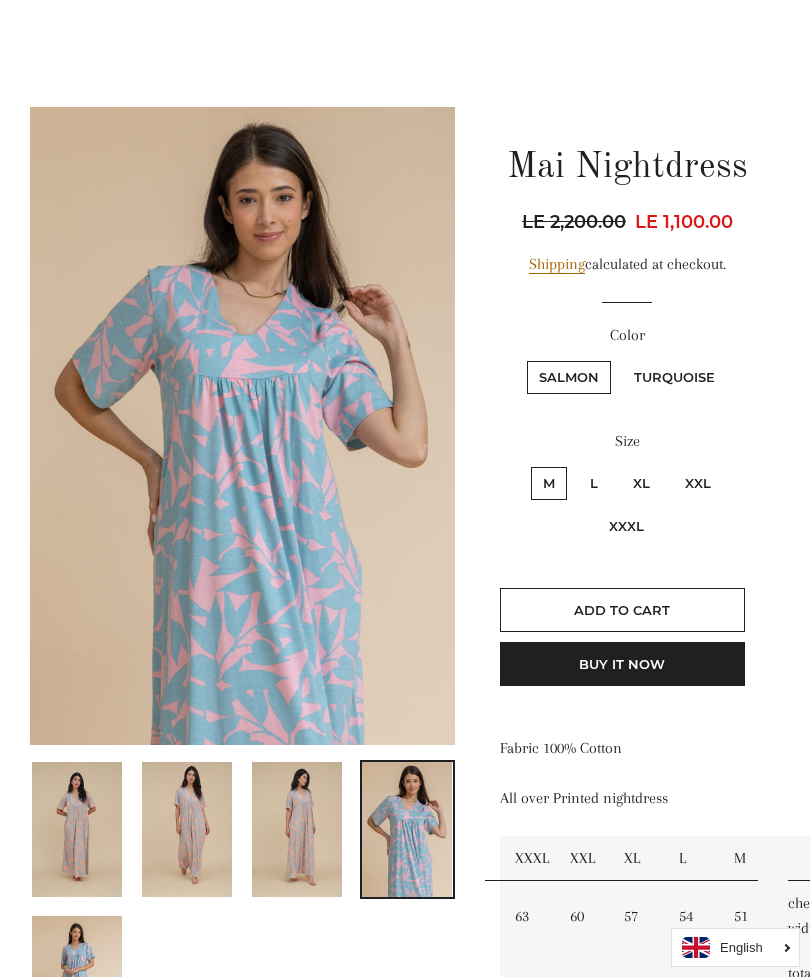 click at bounding box center (77, 983) 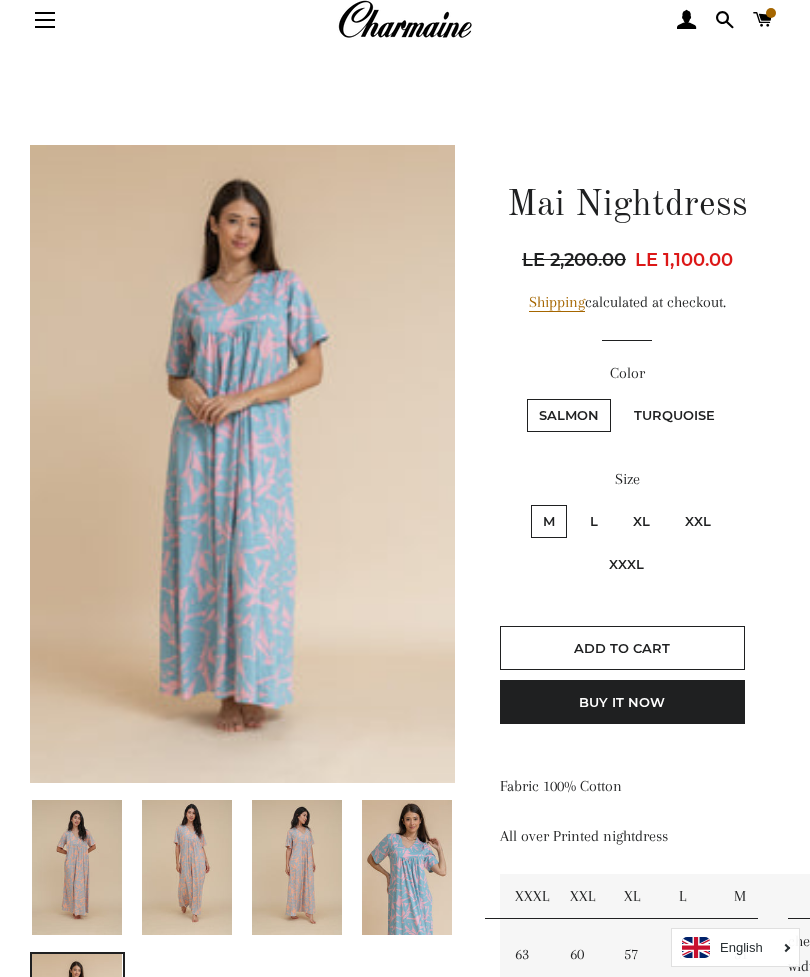 scroll, scrollTop: 0, scrollLeft: 0, axis: both 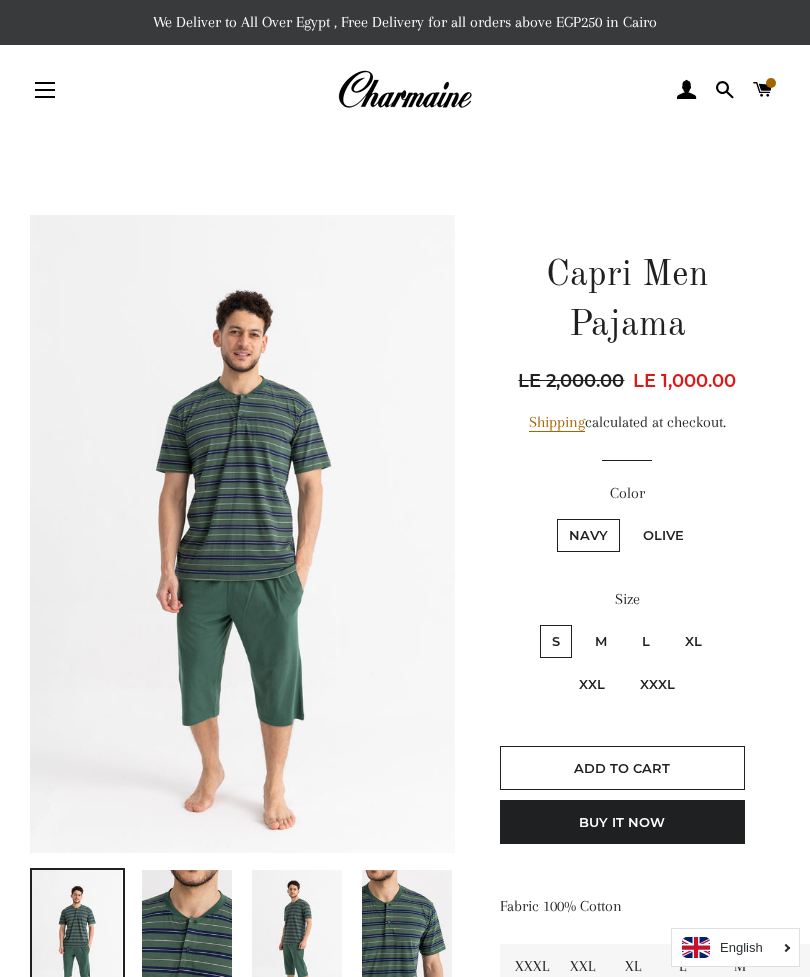 click on "XXXL" at bounding box center [657, 684] 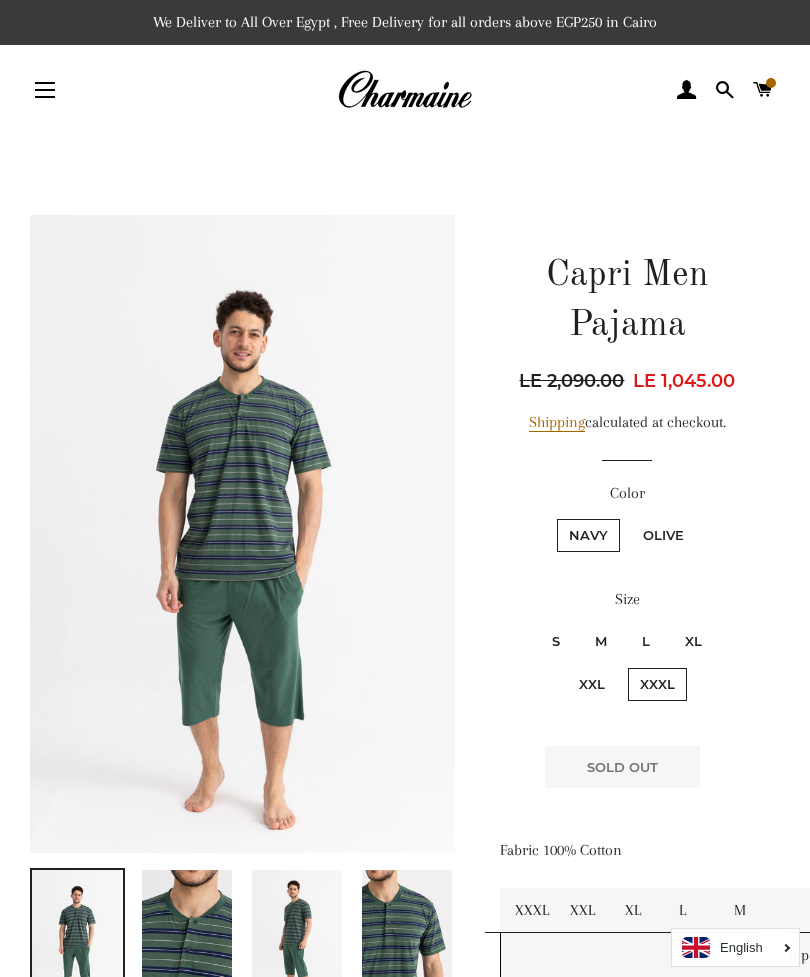 click on "XXL" at bounding box center (592, 684) 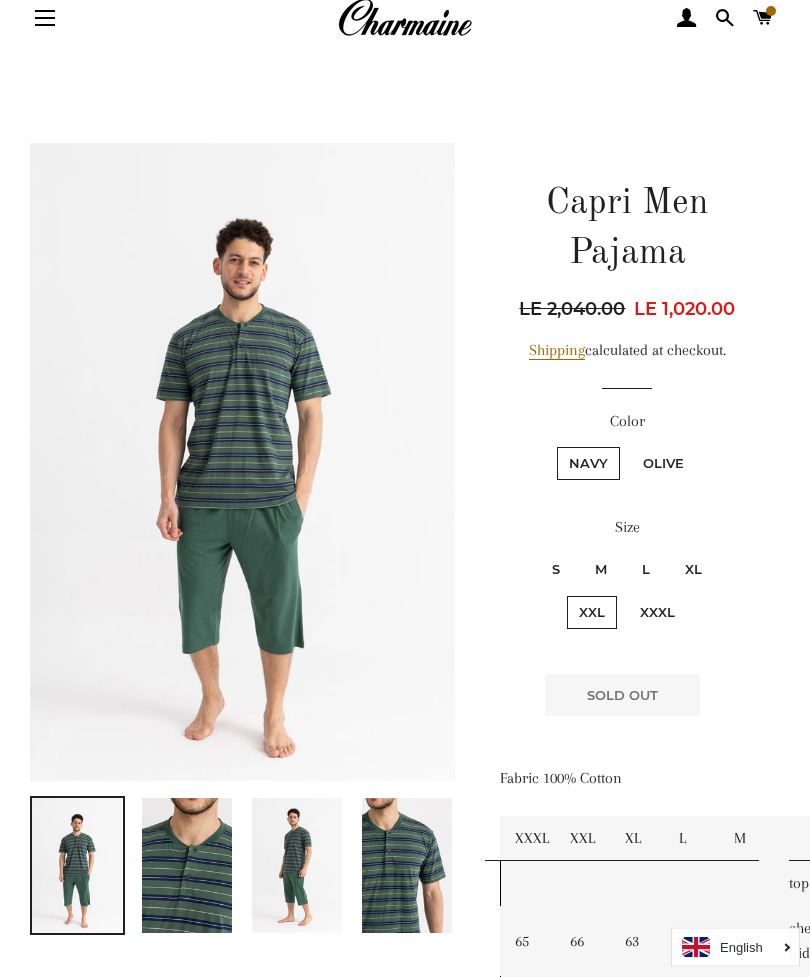 scroll, scrollTop: 65, scrollLeft: 0, axis: vertical 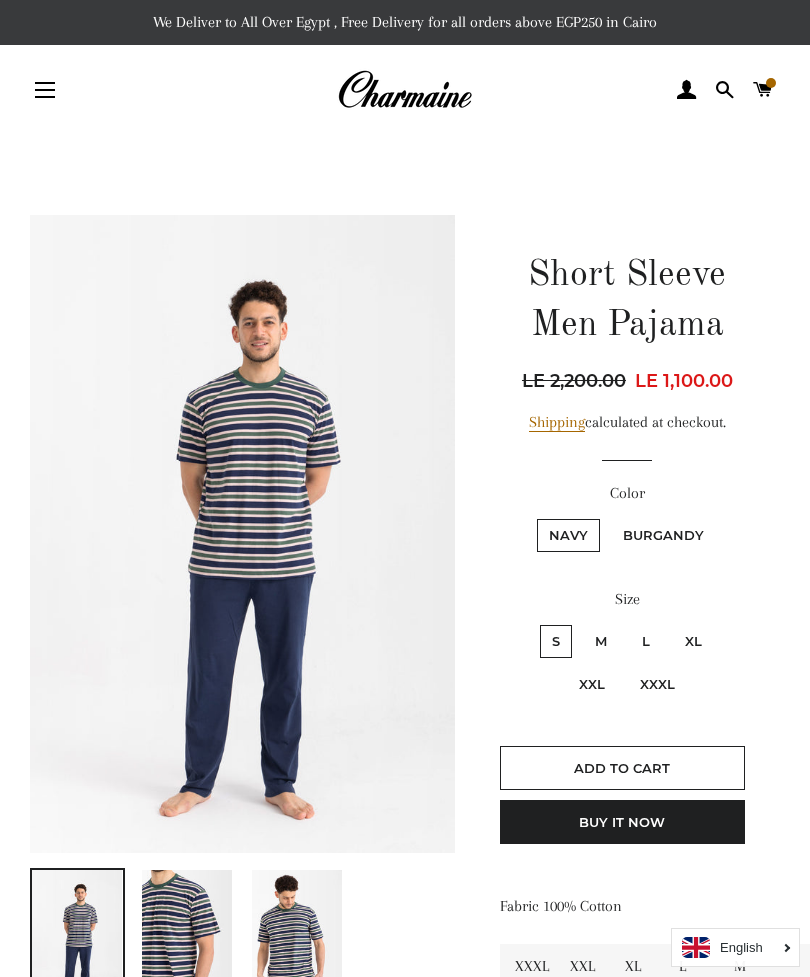 click on "XXXL" at bounding box center (657, 684) 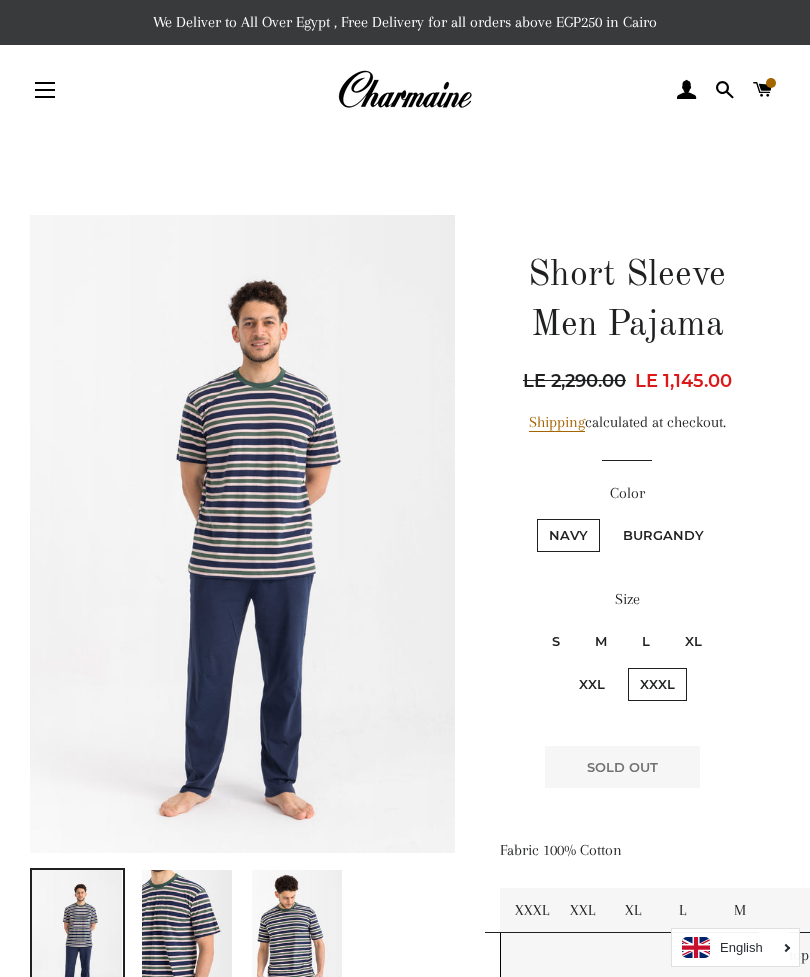 click on "XXL" at bounding box center (592, 684) 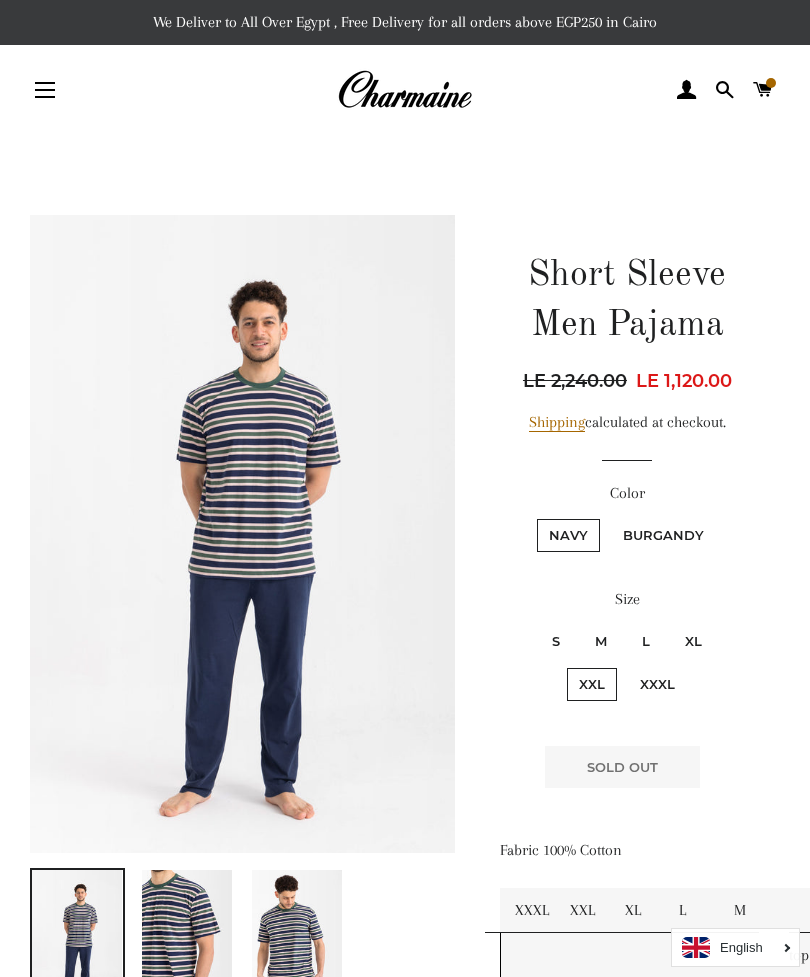 click on "XL" at bounding box center [693, 641] 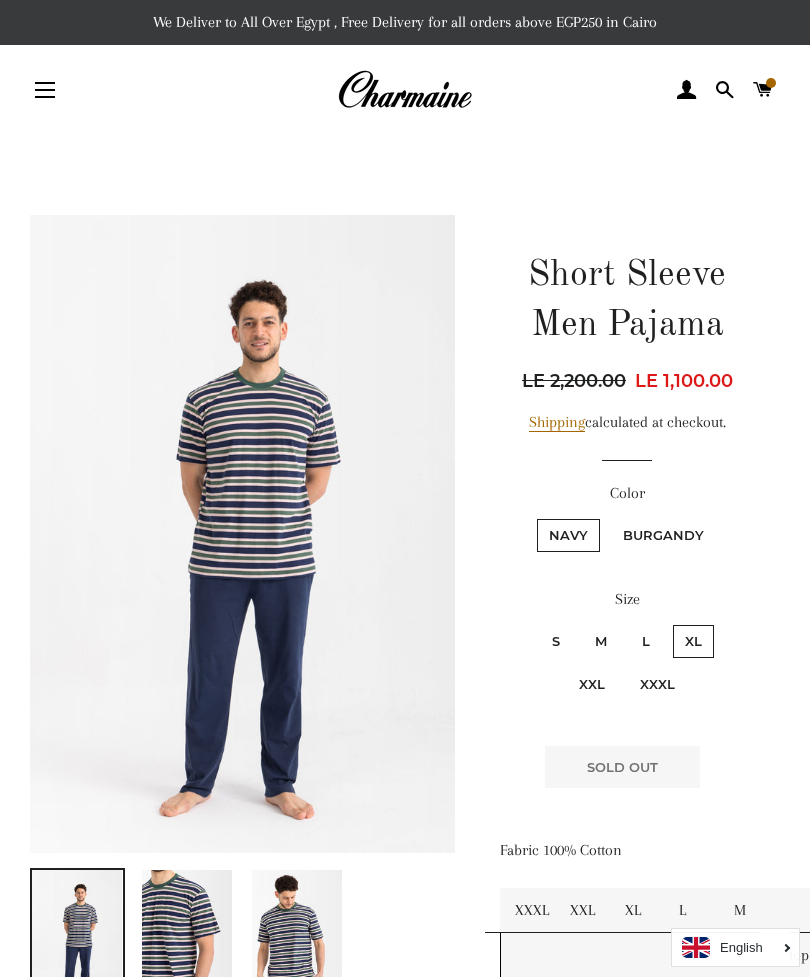 click on "L" at bounding box center [646, 641] 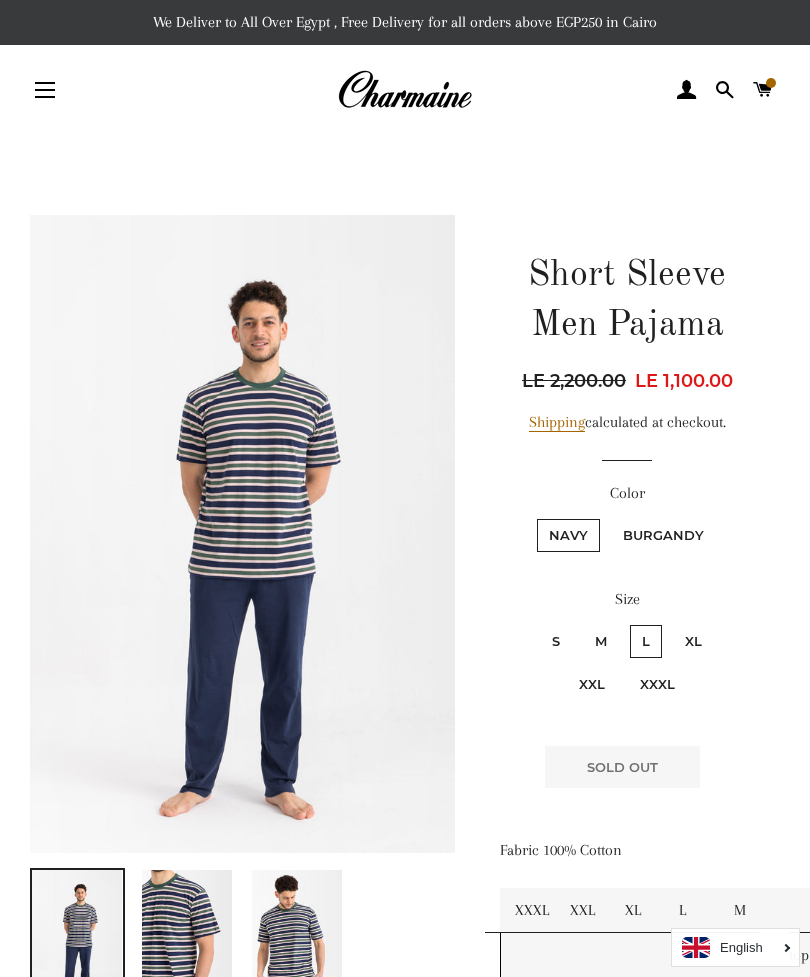 click on "M" at bounding box center [601, 641] 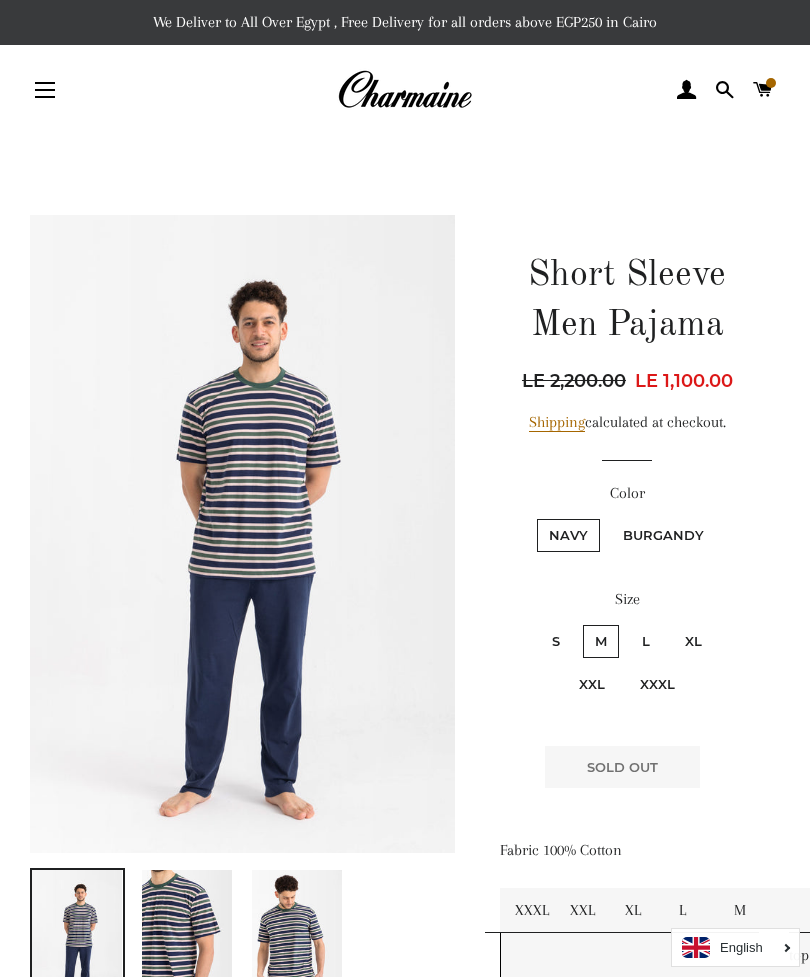 click on "S" at bounding box center [556, 641] 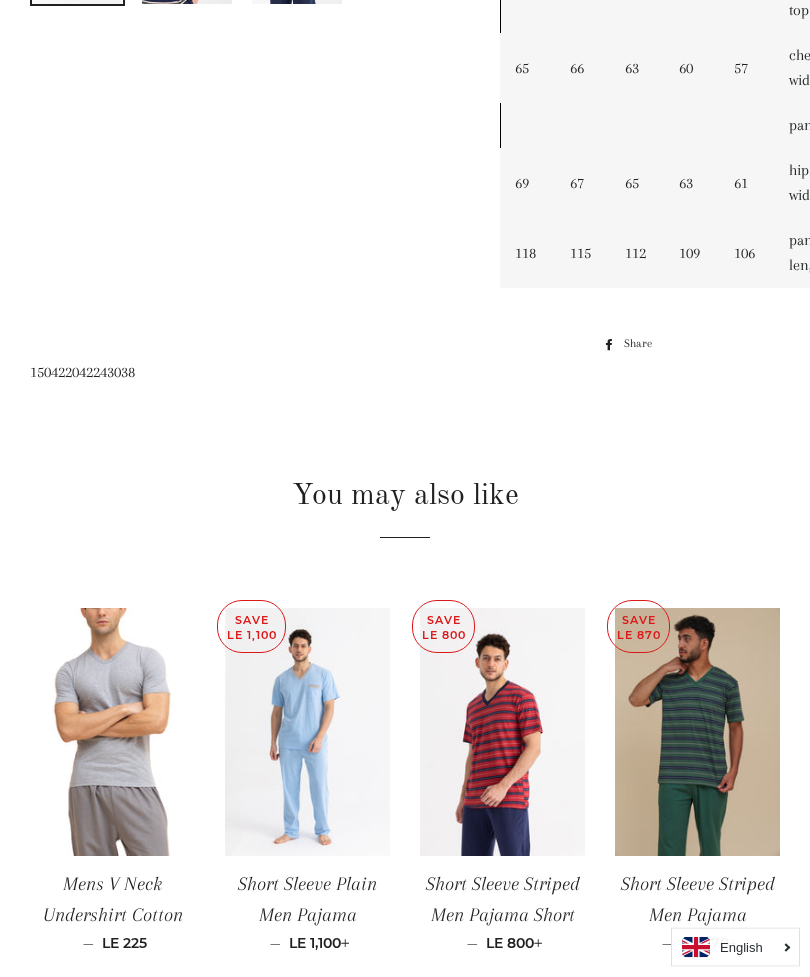 scroll, scrollTop: 1001, scrollLeft: 0, axis: vertical 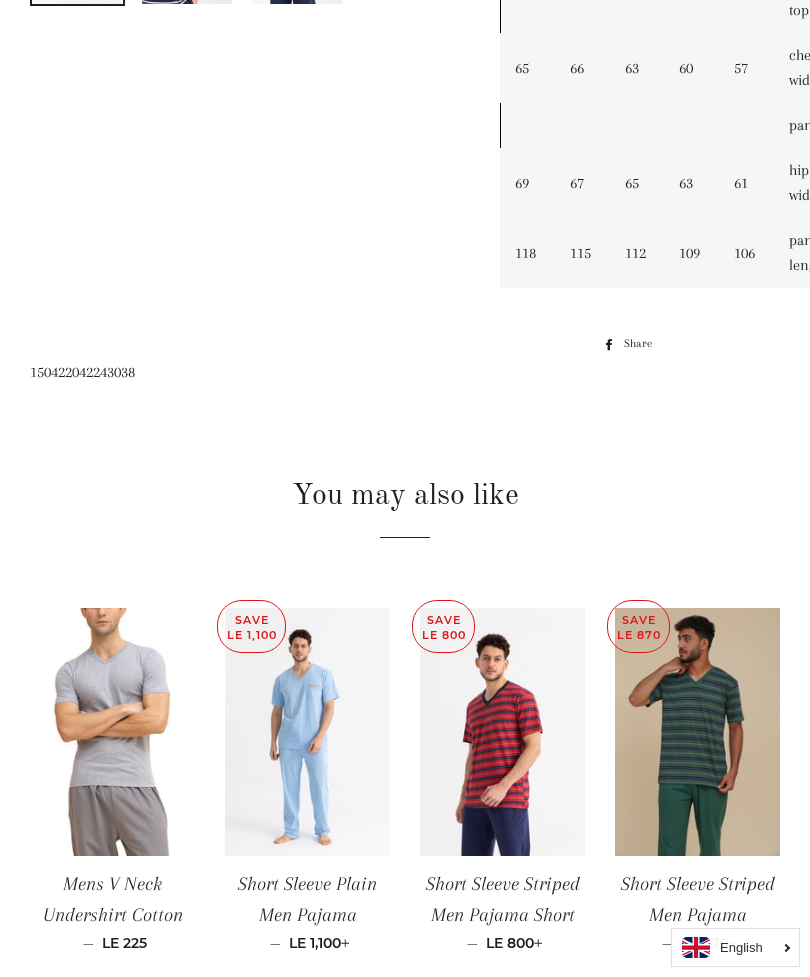 click at bounding box center (307, 732) 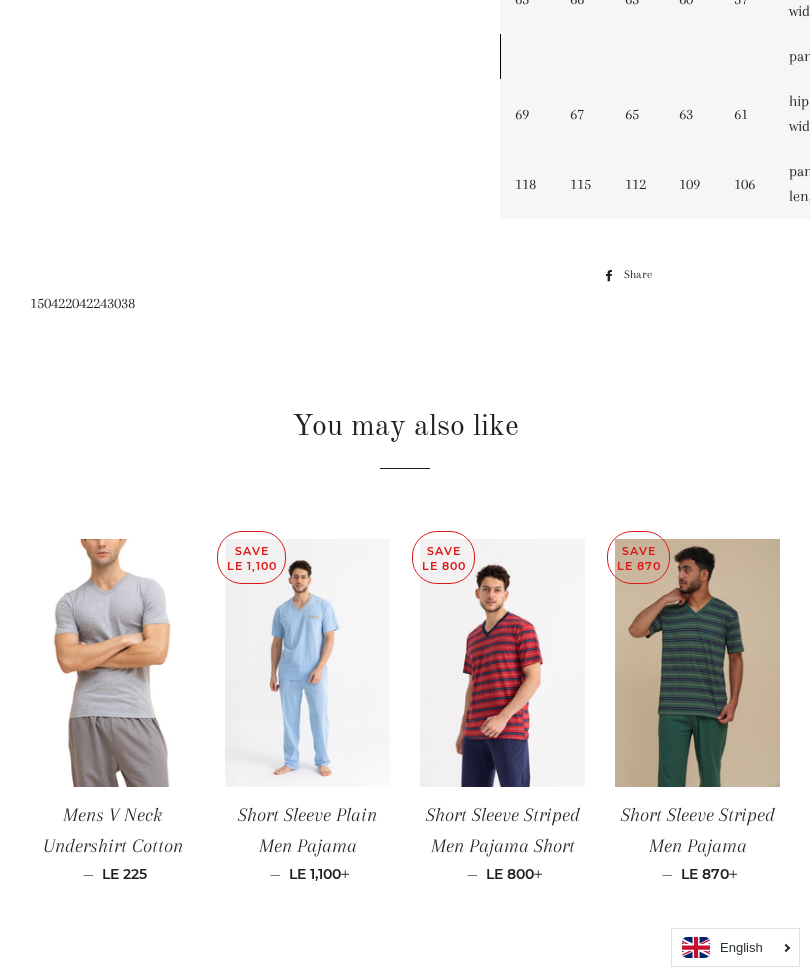 scroll, scrollTop: 1071, scrollLeft: 0, axis: vertical 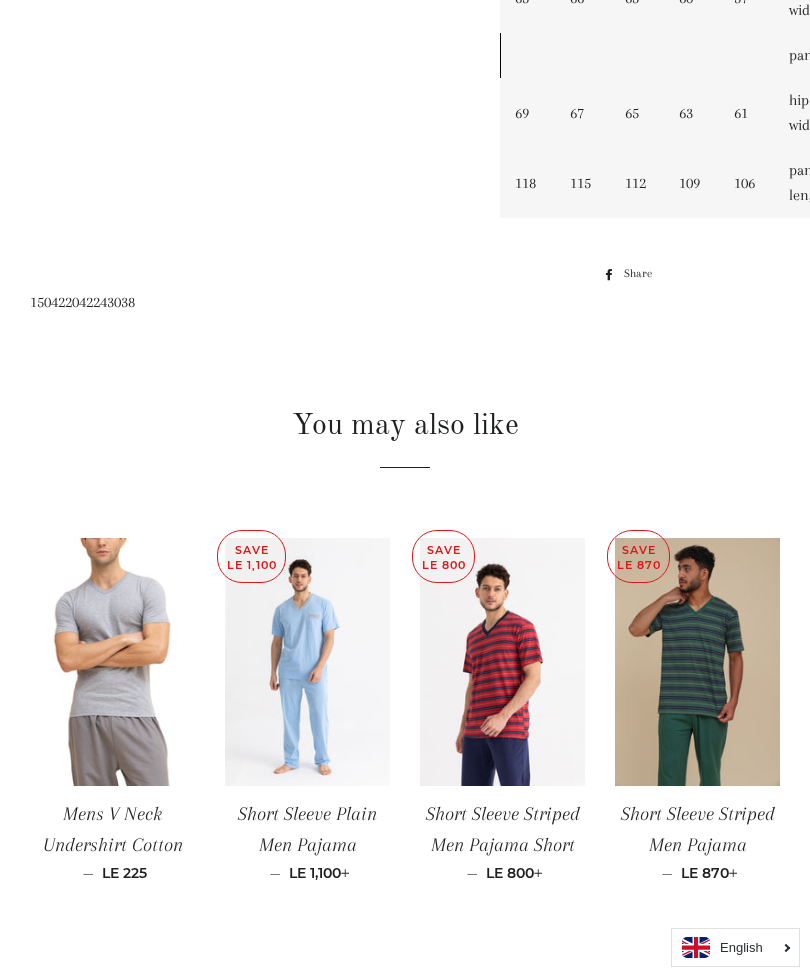 click at bounding box center [502, 662] 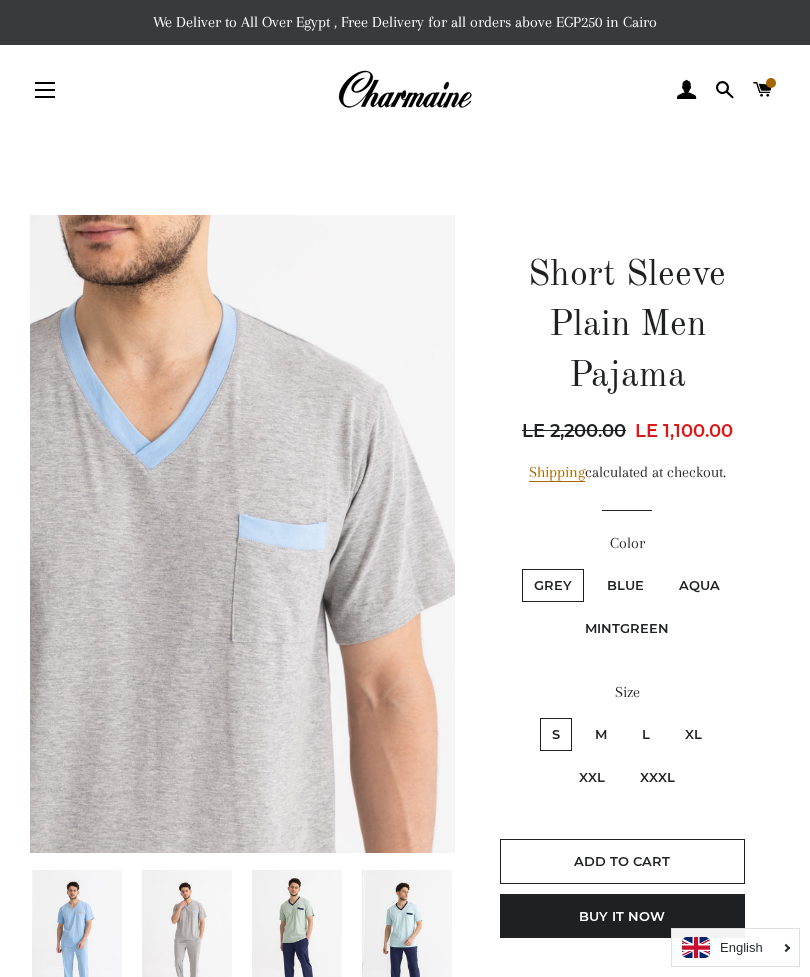 scroll, scrollTop: 0, scrollLeft: 0, axis: both 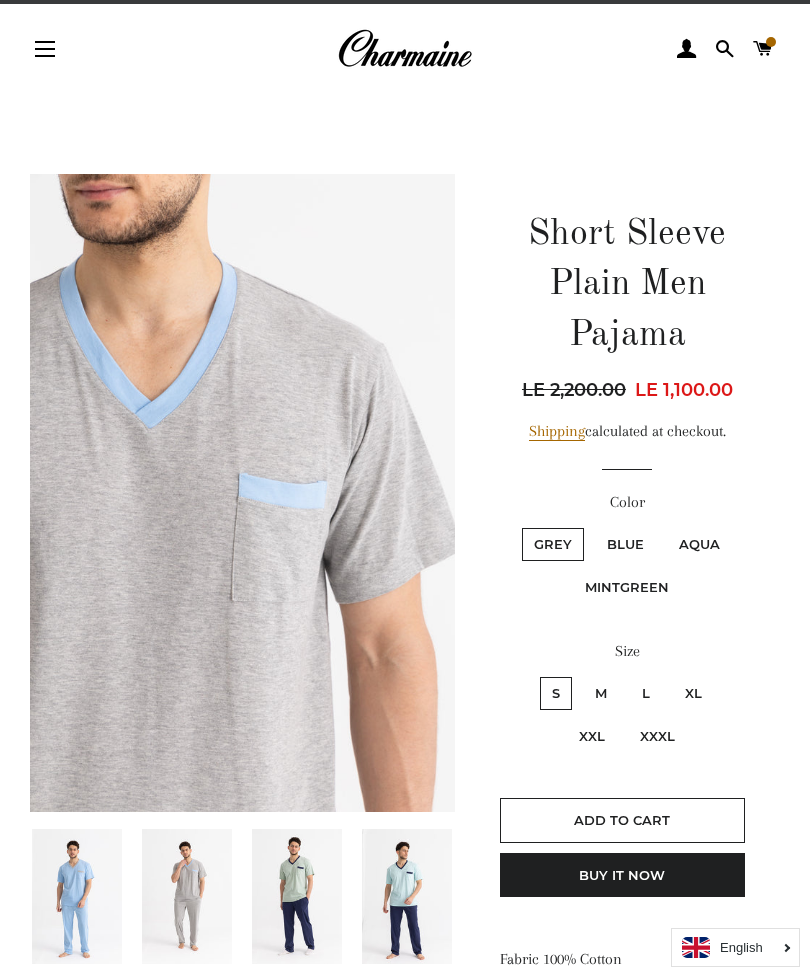 click on "XXXL" at bounding box center (657, 736) 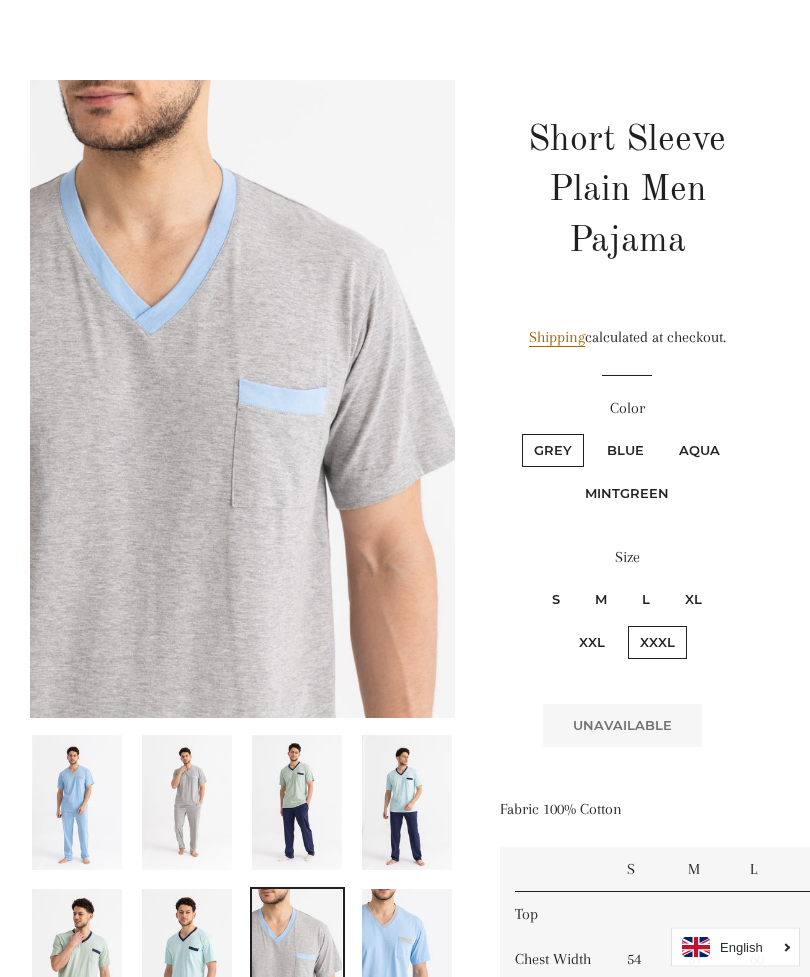 scroll, scrollTop: 141, scrollLeft: 0, axis: vertical 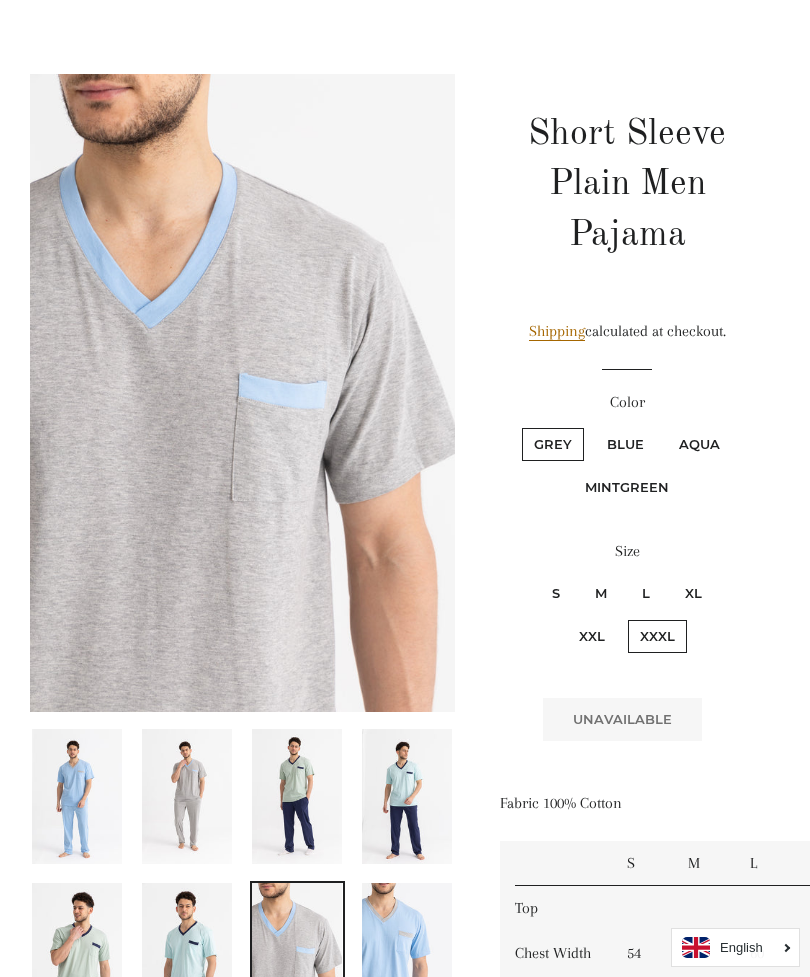 click at bounding box center (407, 950) 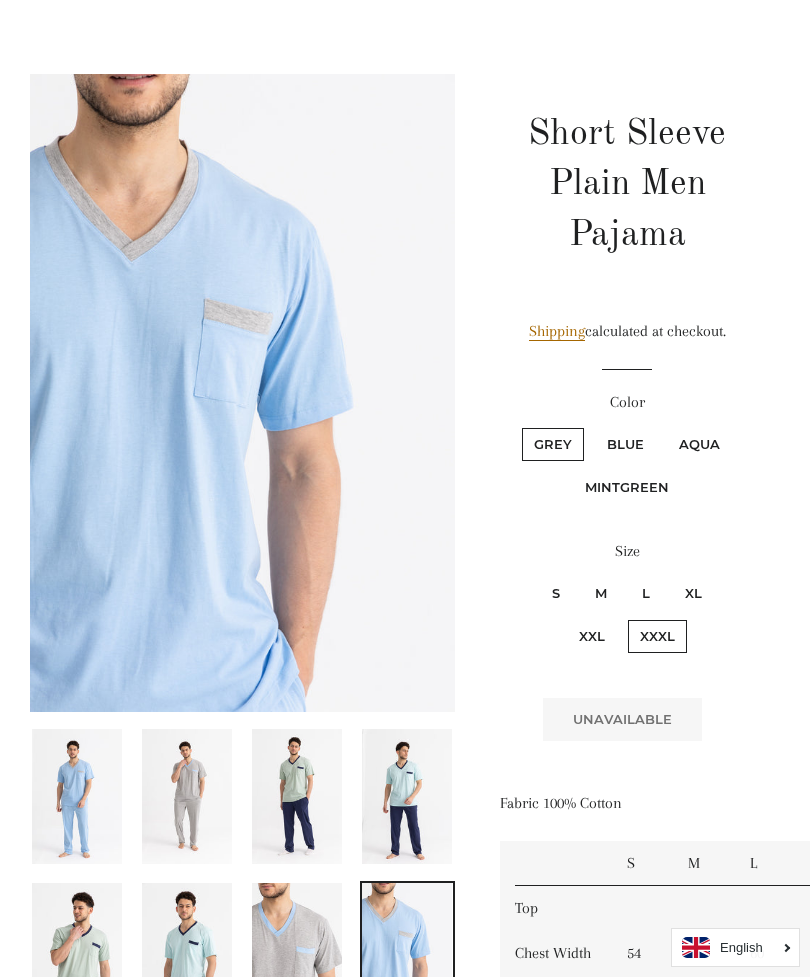 click at bounding box center [407, 796] 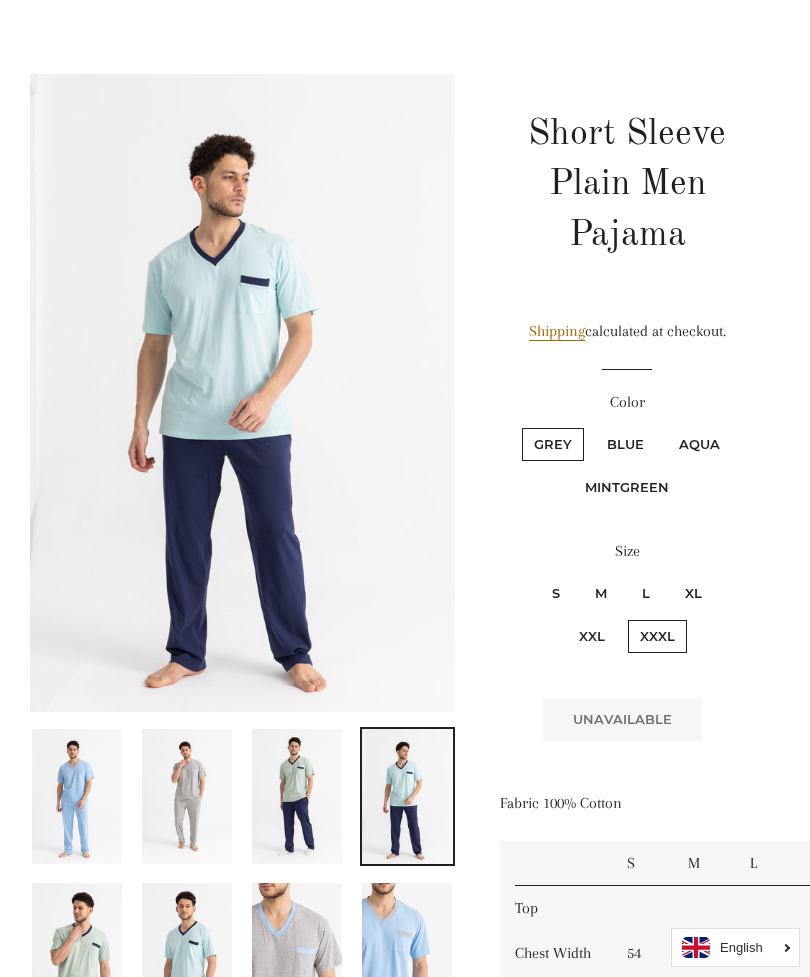 click on "XXXL" at bounding box center (657, 636) 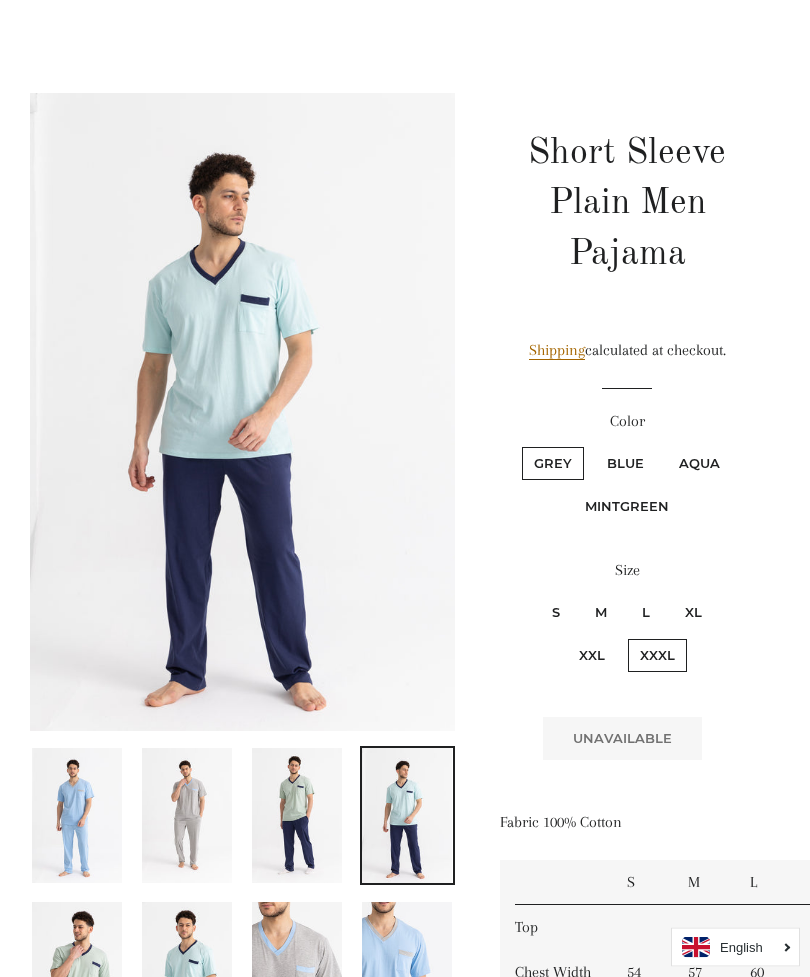 scroll, scrollTop: 122, scrollLeft: 0, axis: vertical 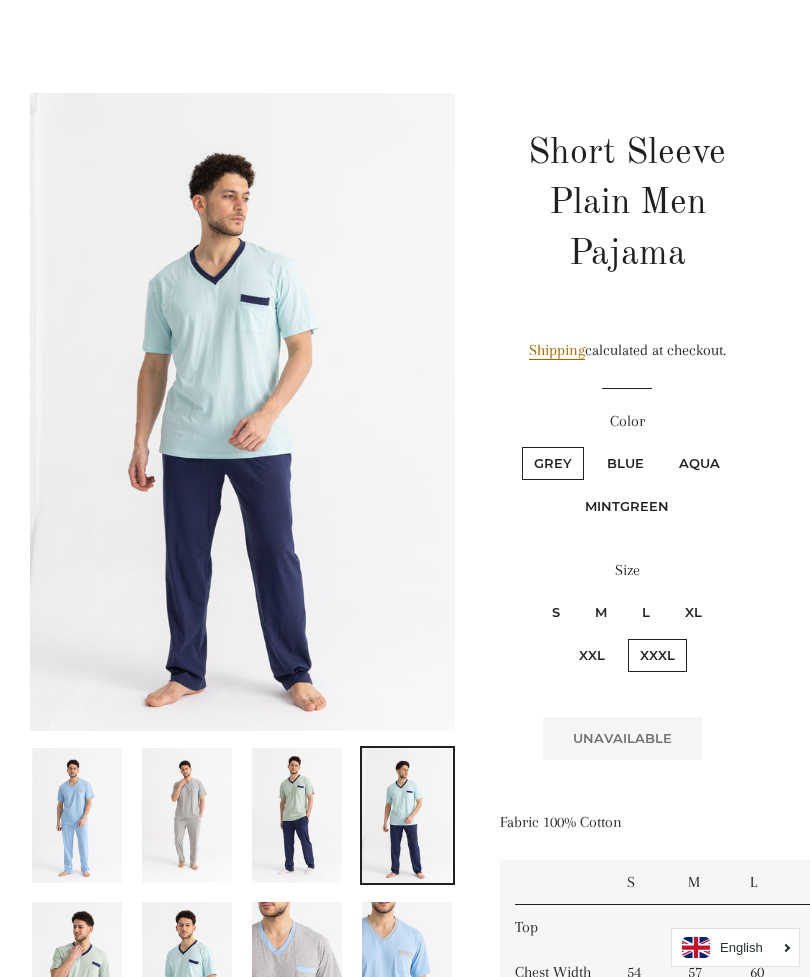 click on "XXL" at bounding box center (592, 655) 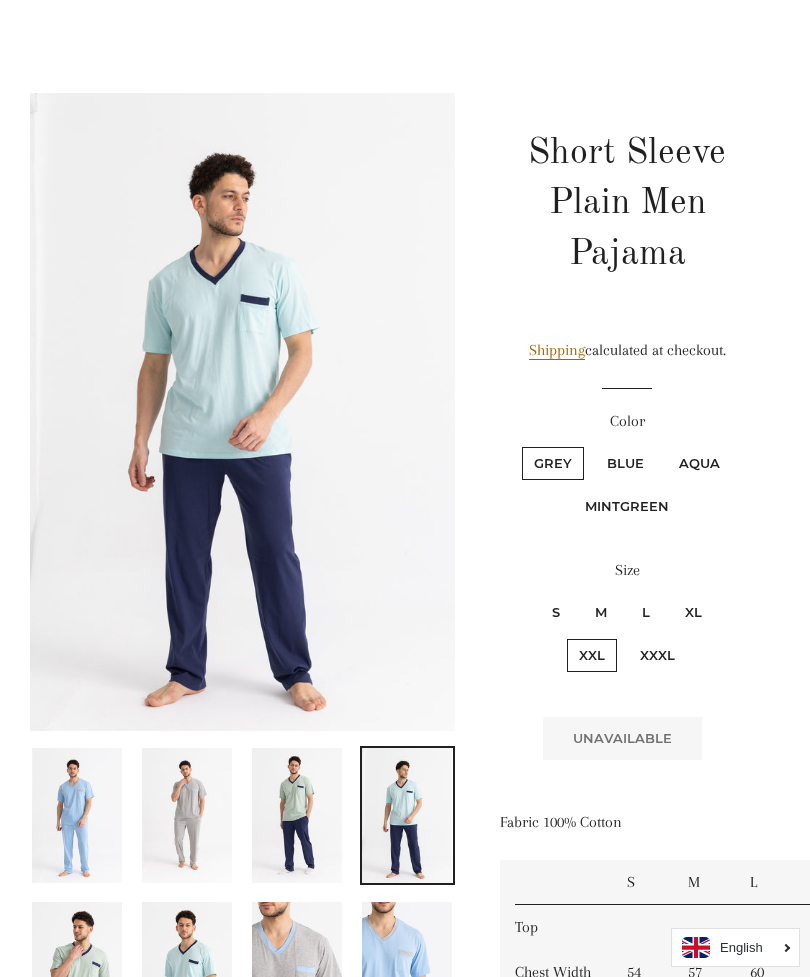 click at bounding box center [297, 815] 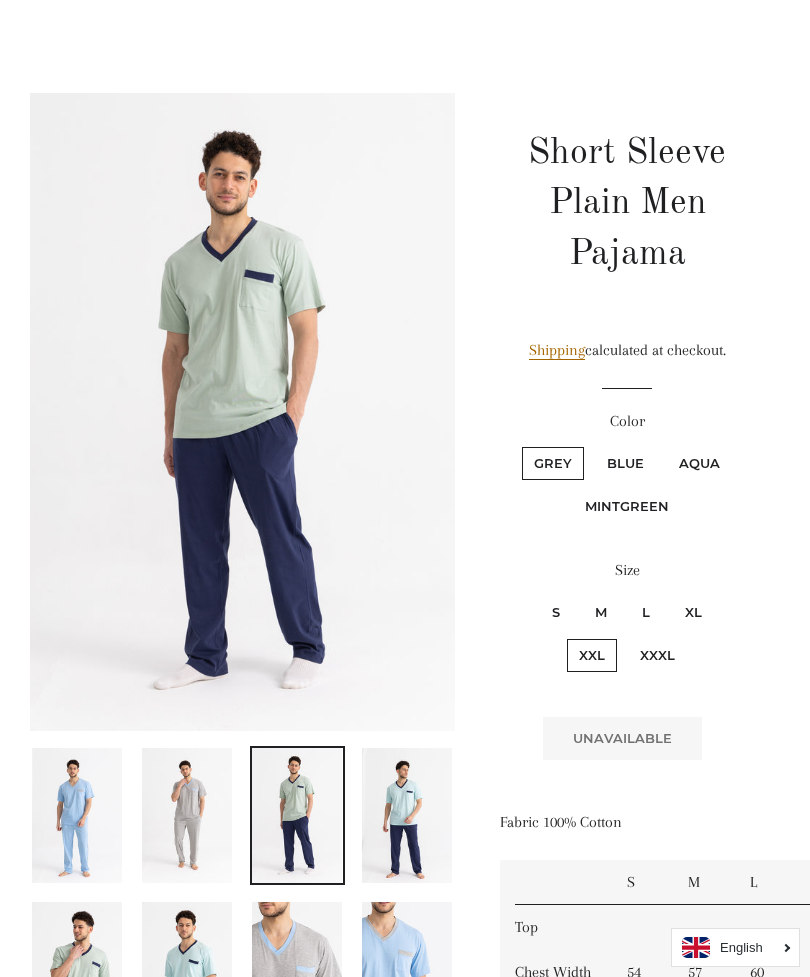 click at bounding box center [187, 815] 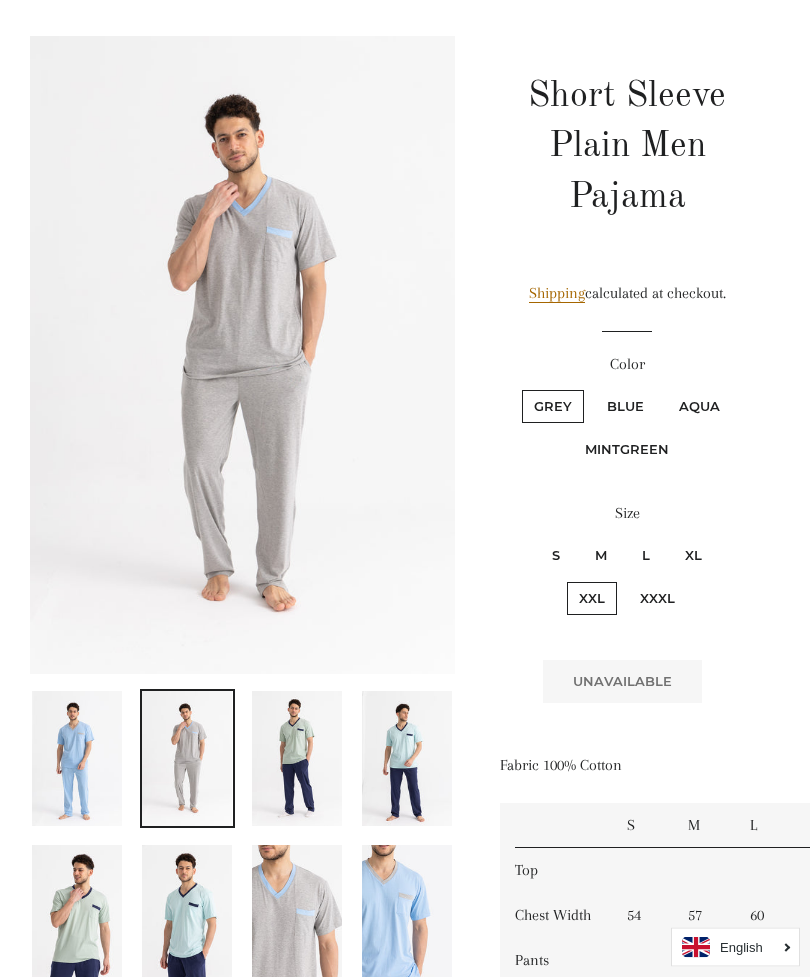 click at bounding box center [77, 759] 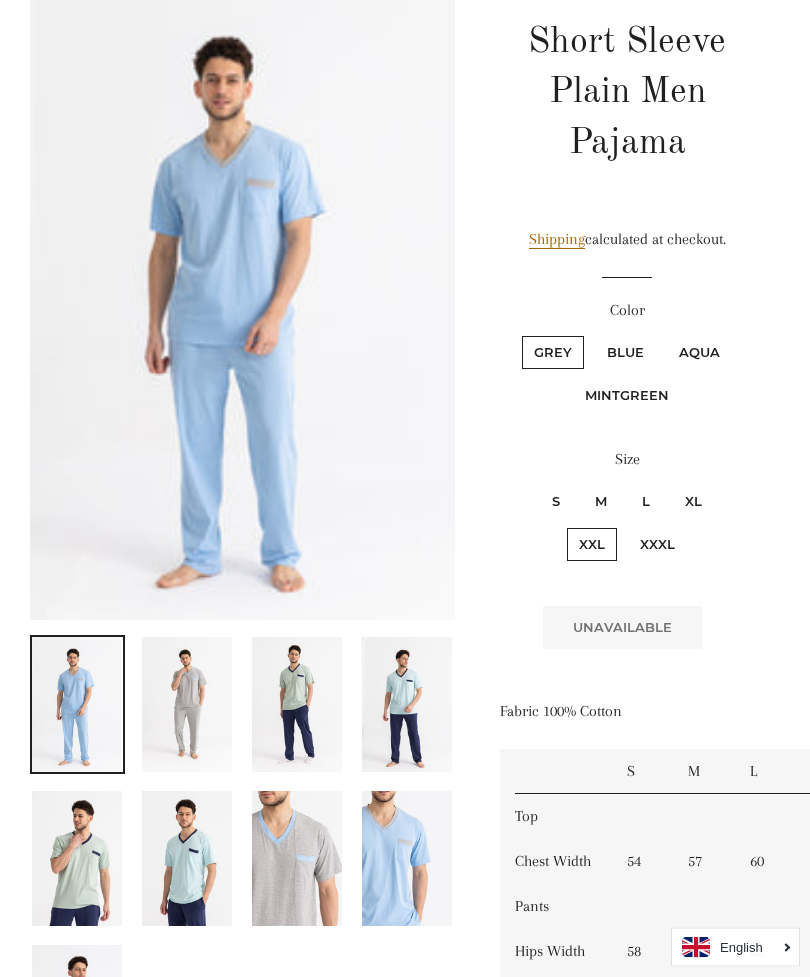scroll, scrollTop: 233, scrollLeft: 0, axis: vertical 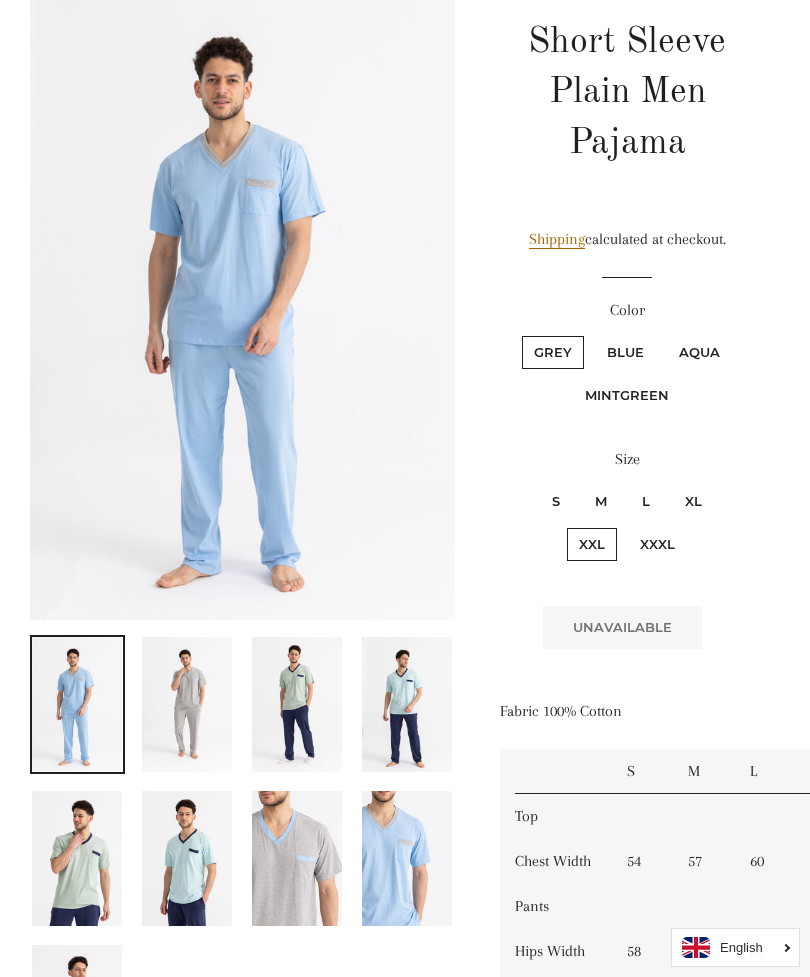 click at bounding box center [407, 858] 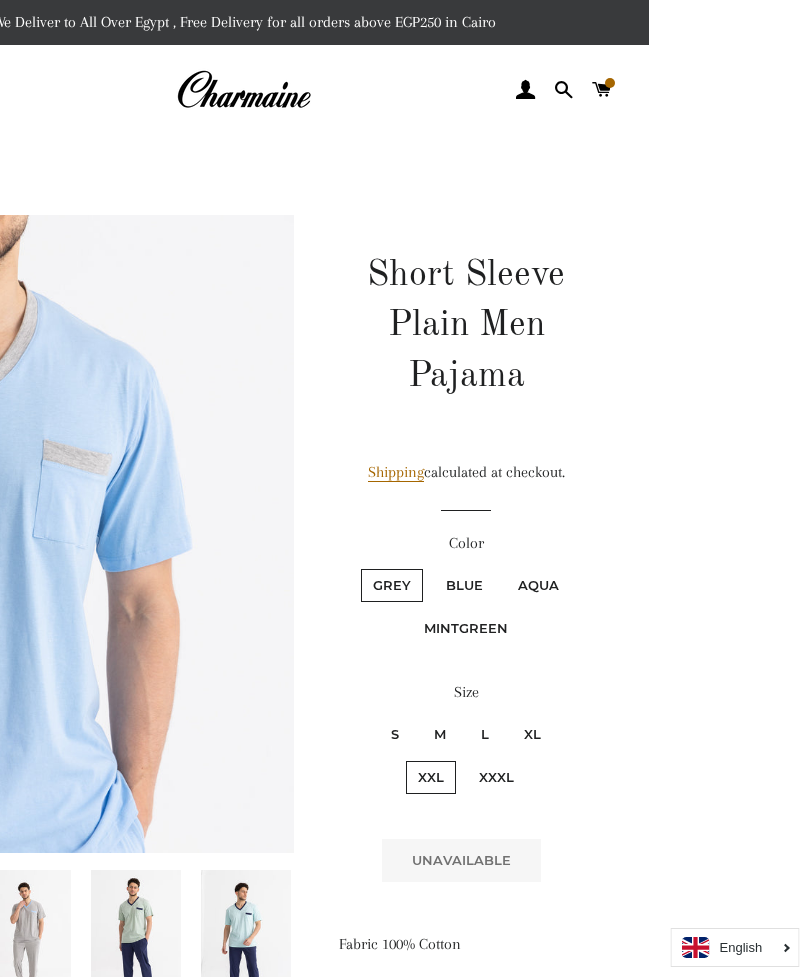 scroll, scrollTop: 0, scrollLeft: 168, axis: horizontal 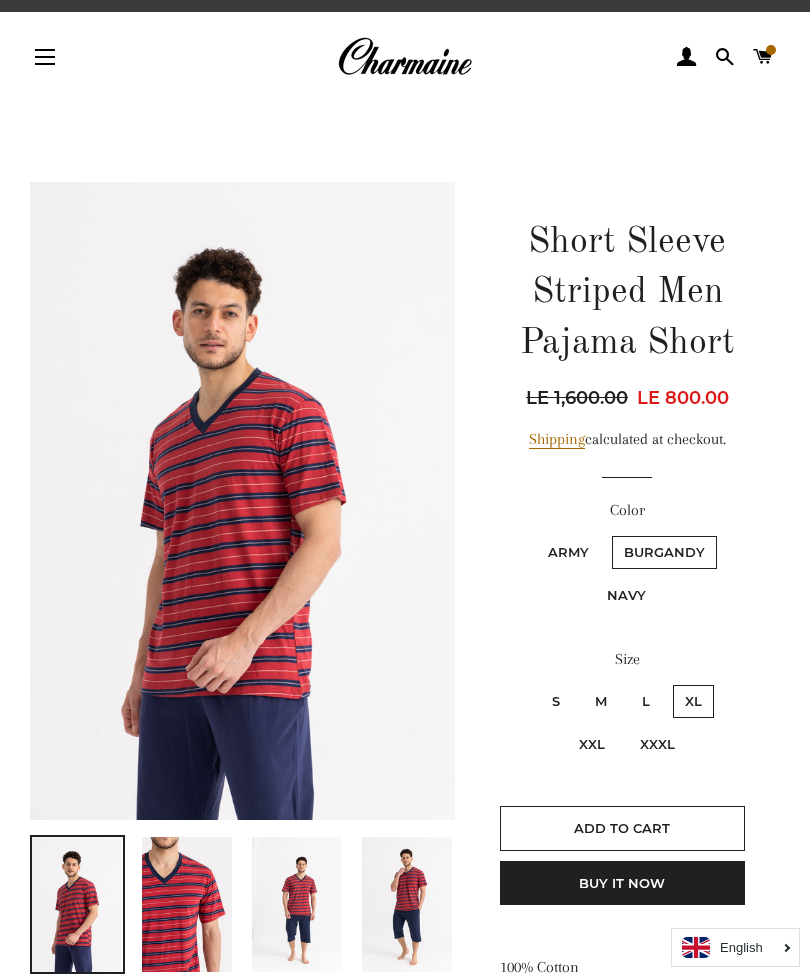 click on "XXXL" at bounding box center (657, 744) 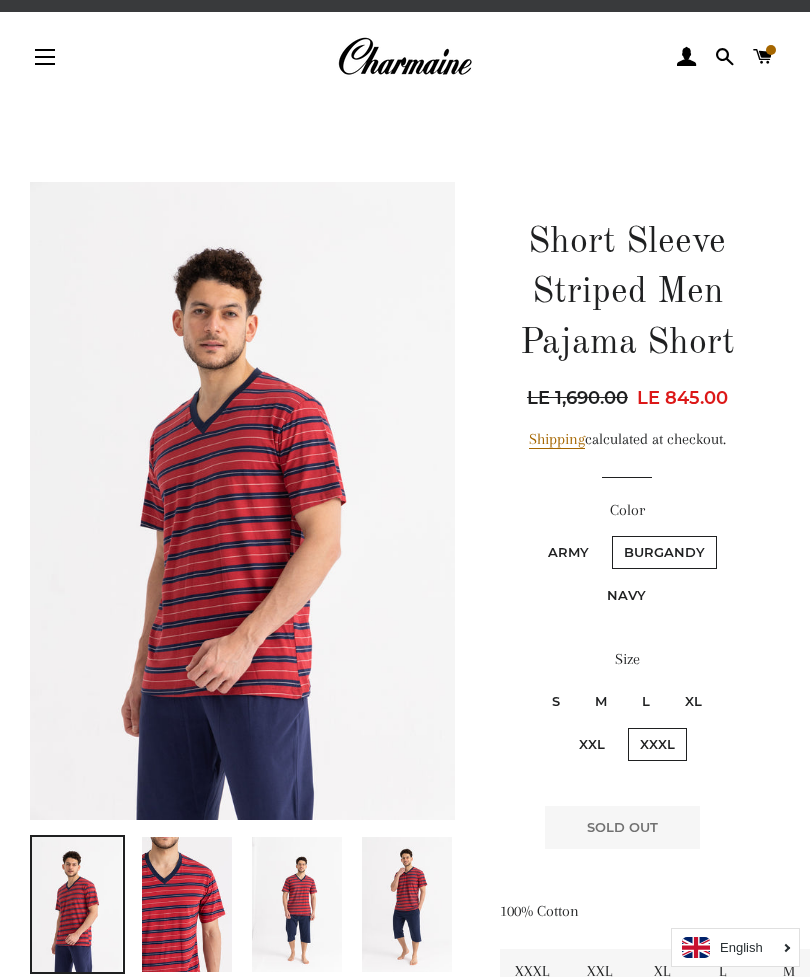 click on "XXL" at bounding box center (592, 744) 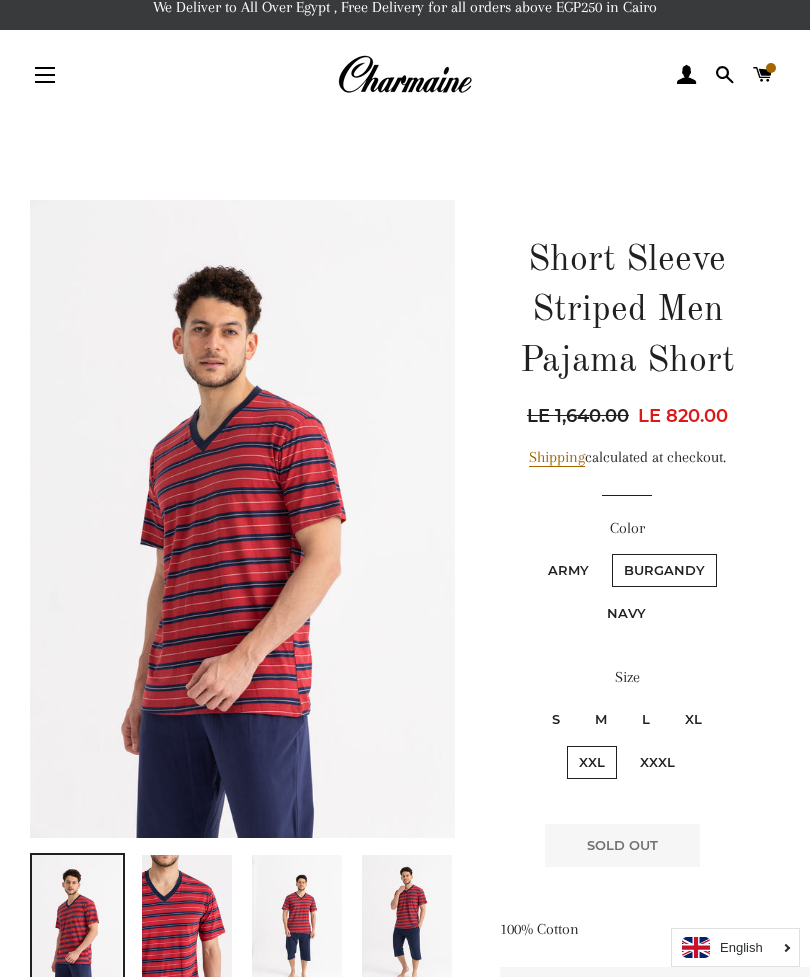 scroll, scrollTop: 13, scrollLeft: 0, axis: vertical 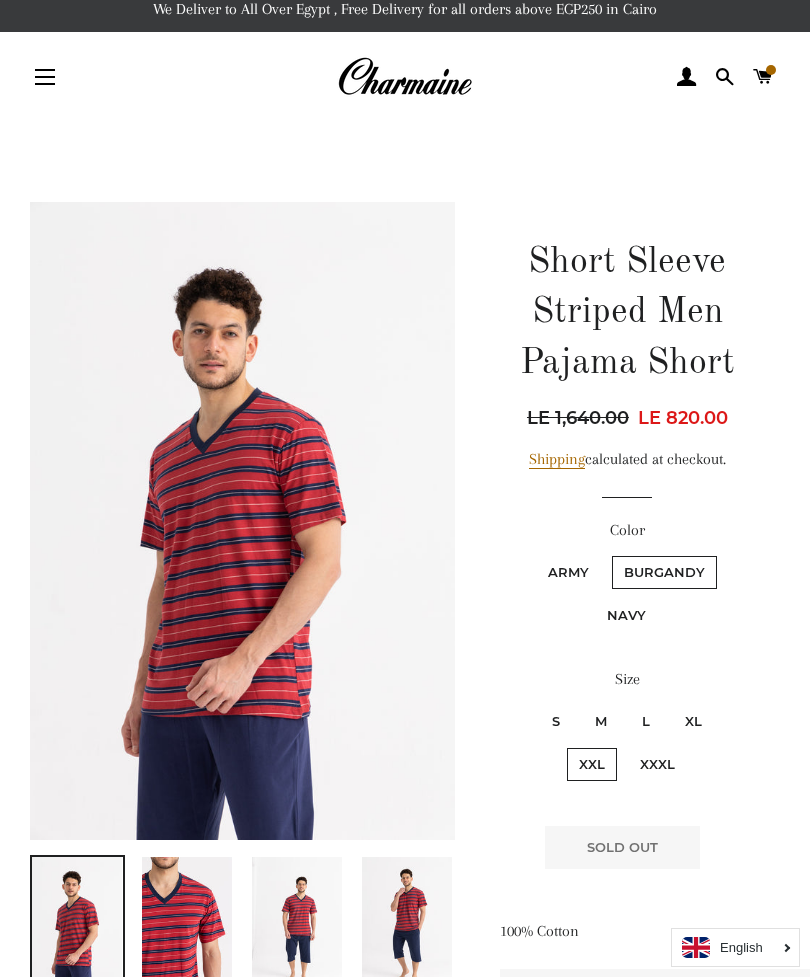 click on "Site navigation" at bounding box center (45, 77) 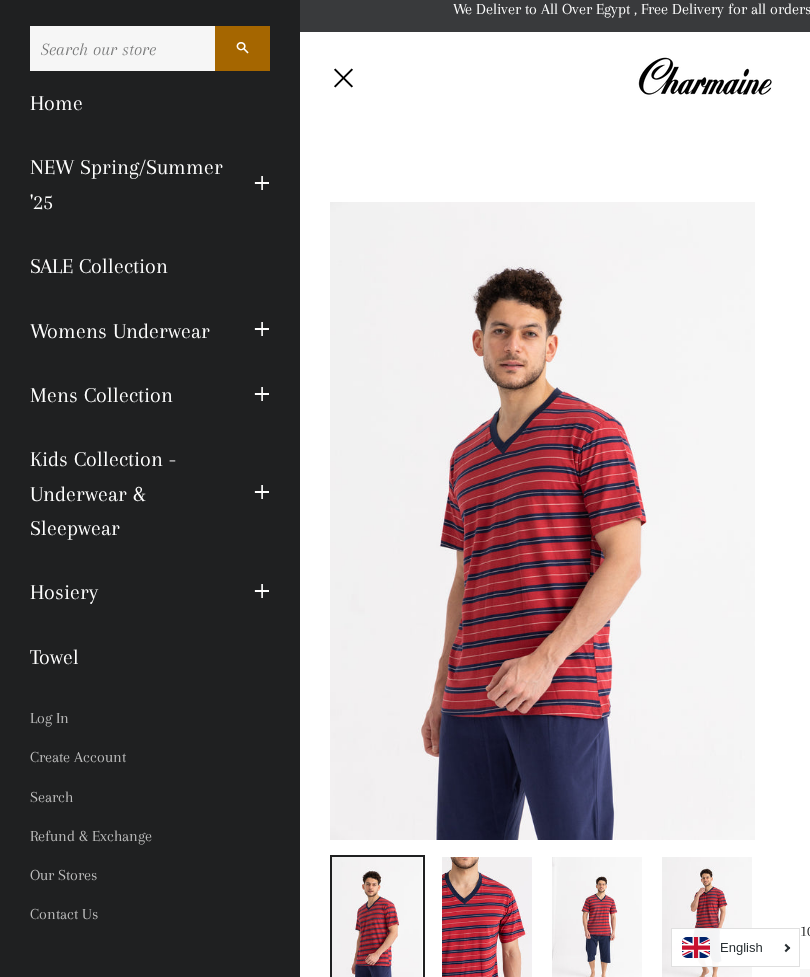 click on "Towel" at bounding box center [150, 657] 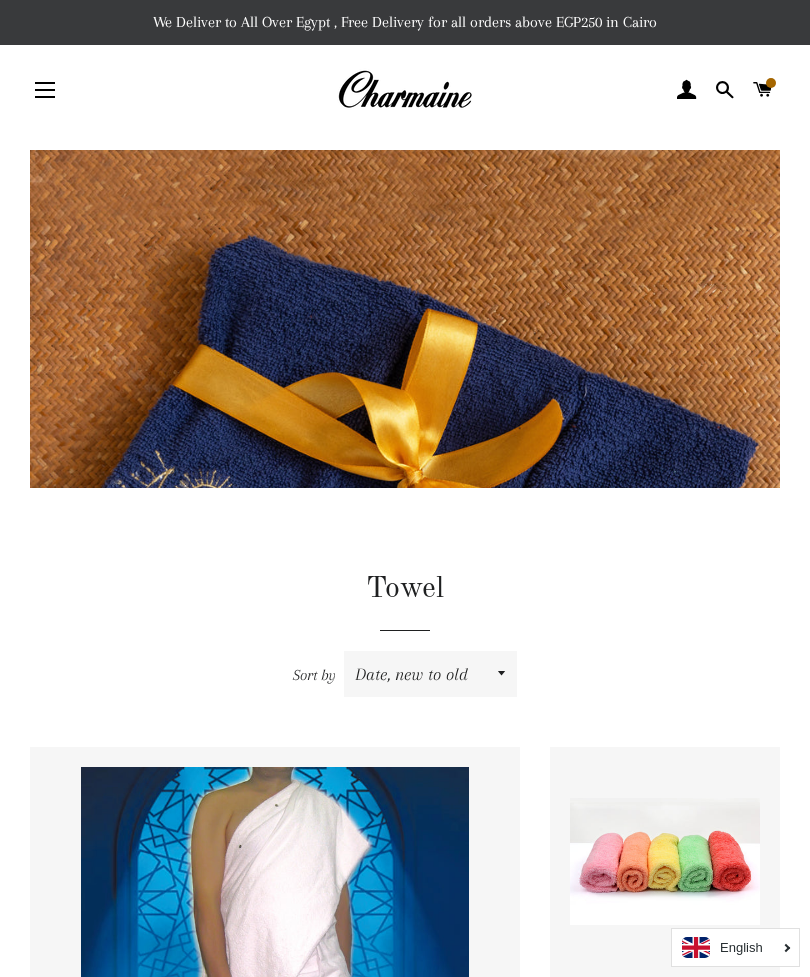 scroll, scrollTop: 0, scrollLeft: 0, axis: both 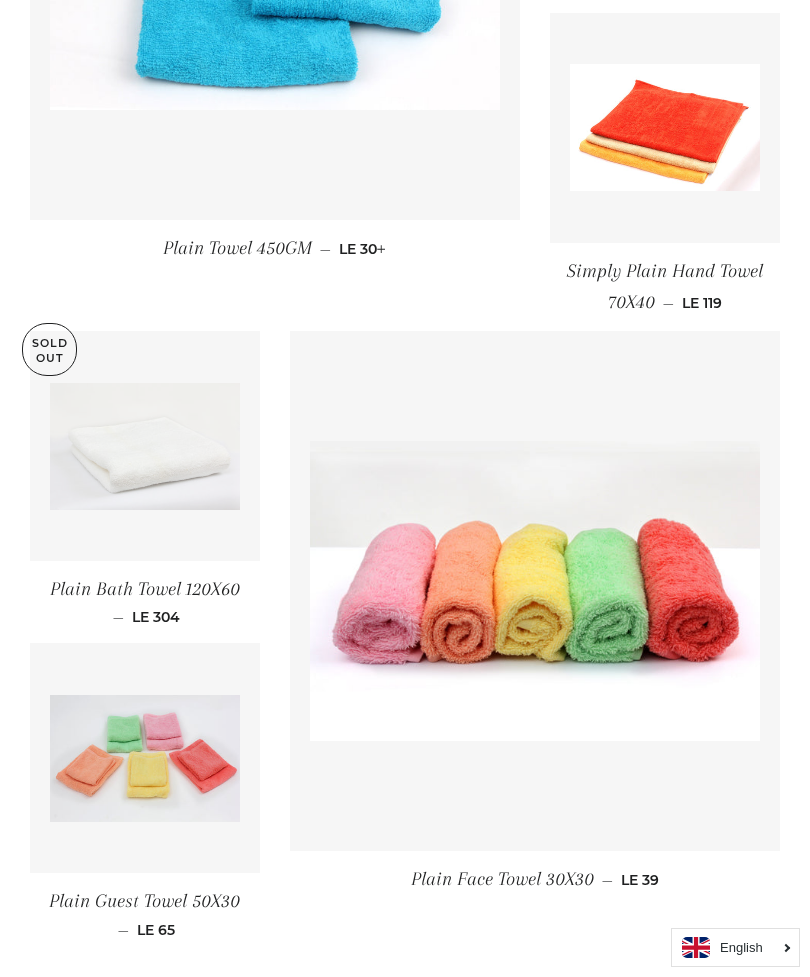 click at bounding box center [535, 591] 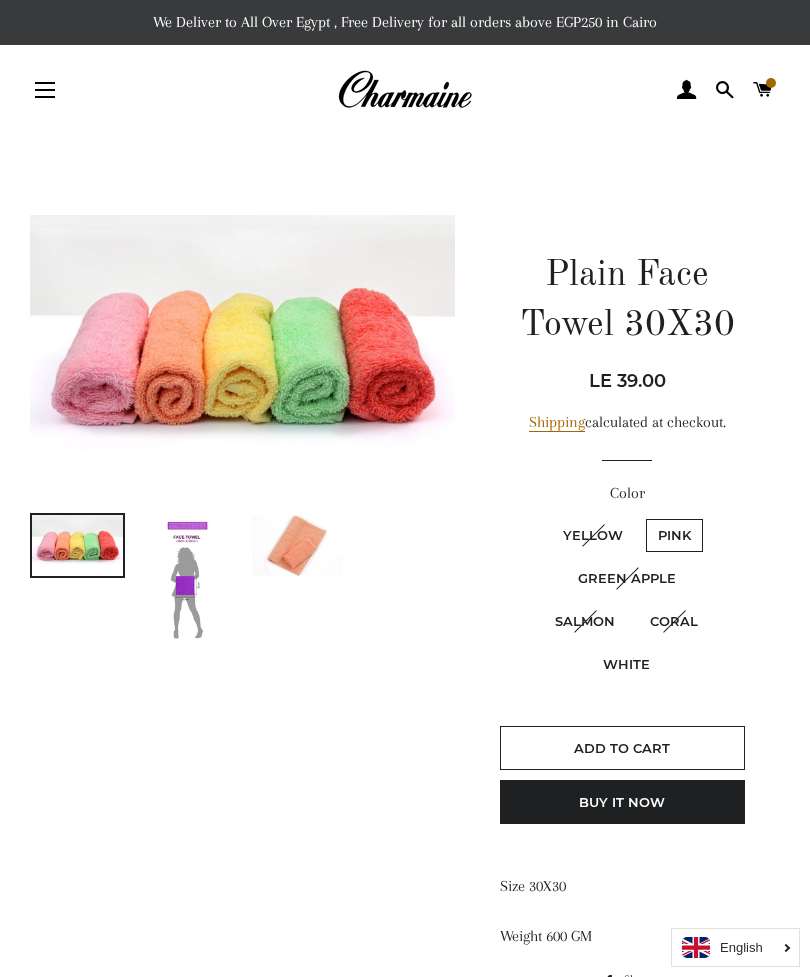 scroll, scrollTop: 0, scrollLeft: 0, axis: both 